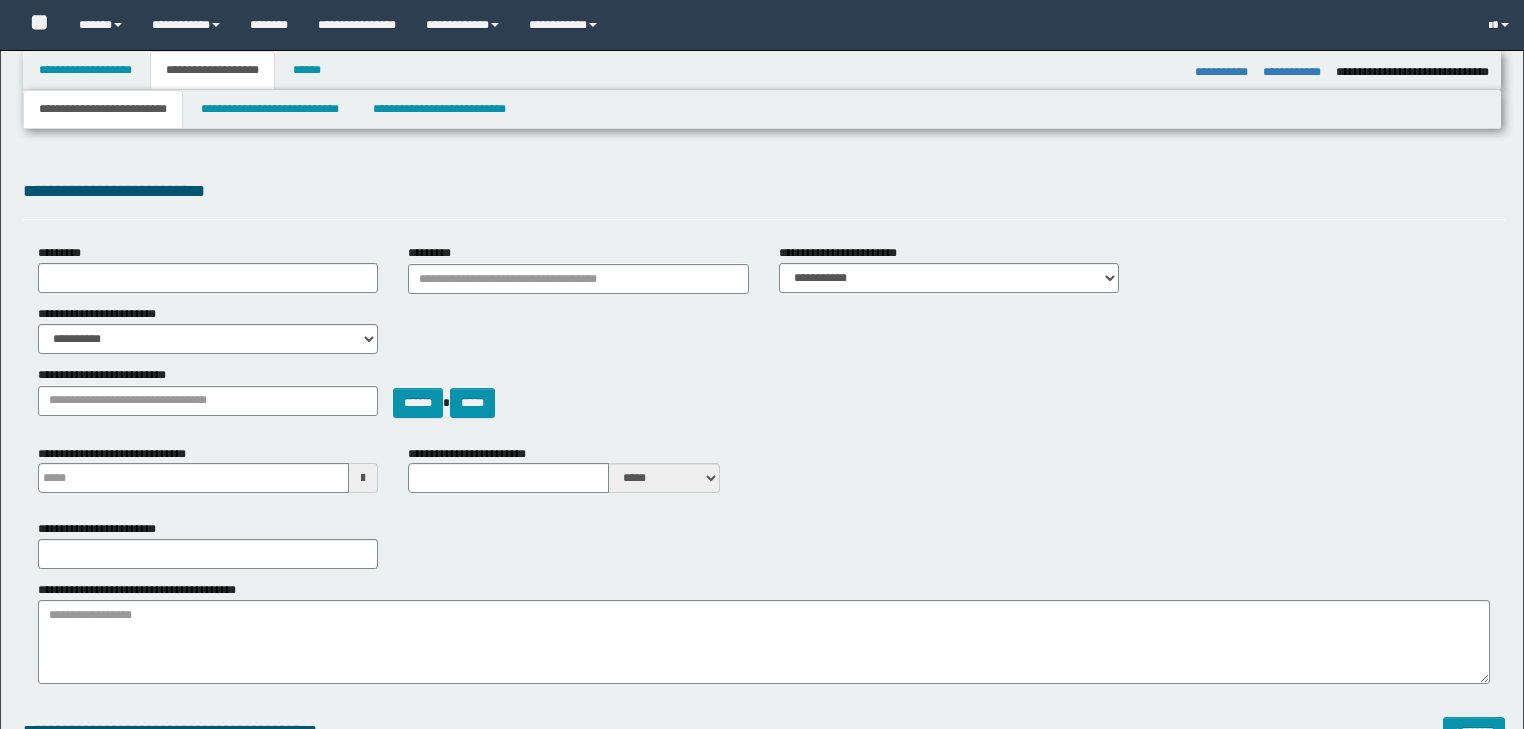 select on "*" 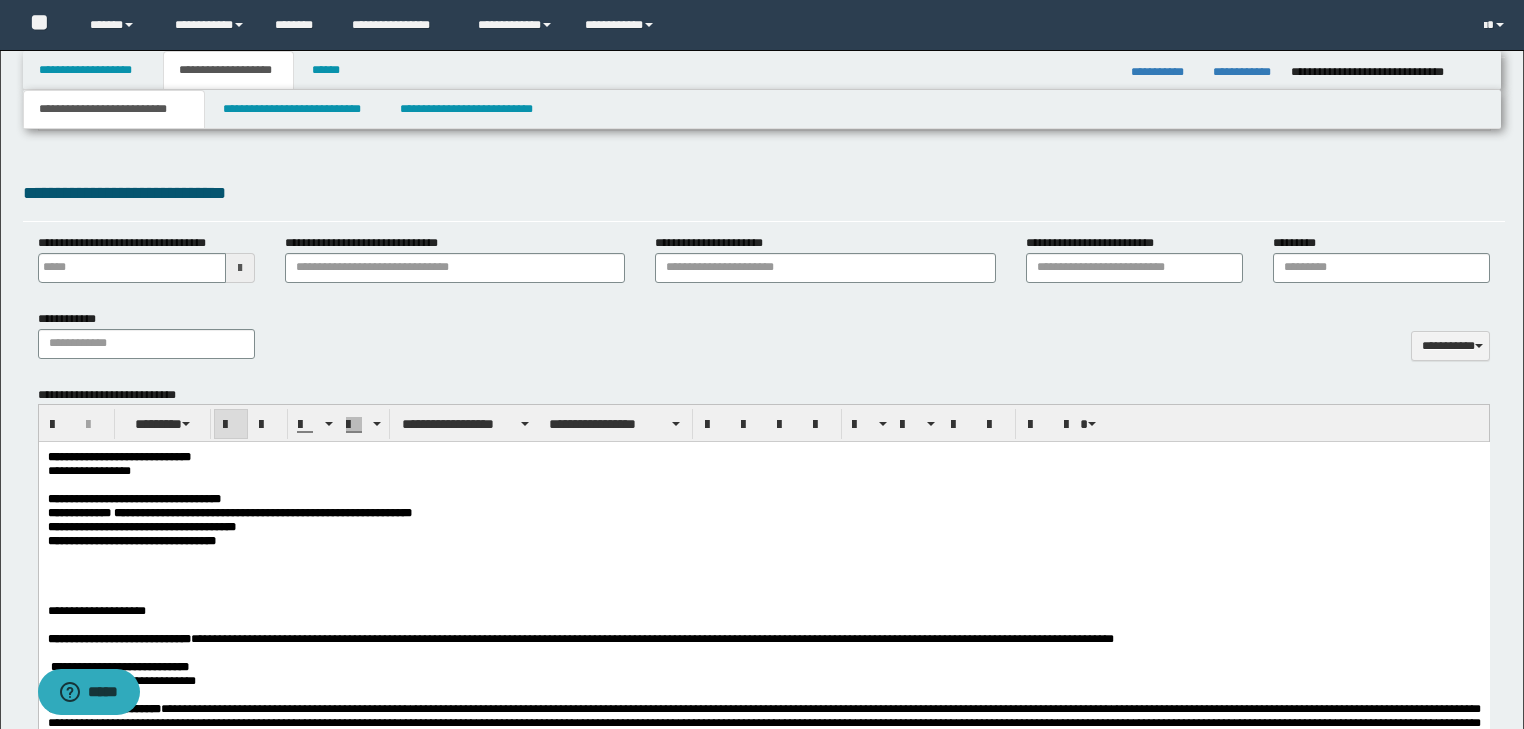 scroll, scrollTop: 0, scrollLeft: 0, axis: both 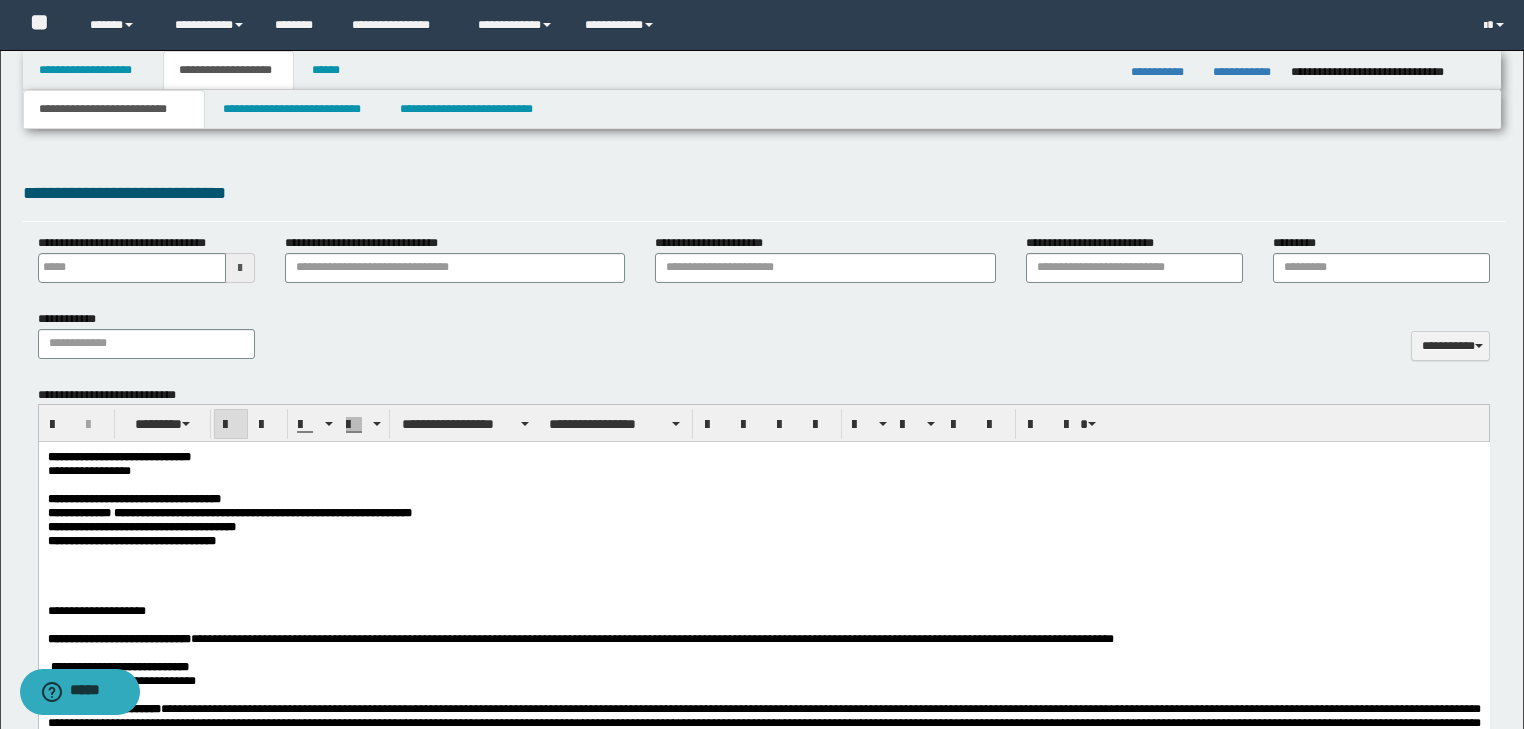 click on "**********" at bounding box center [763, 541] 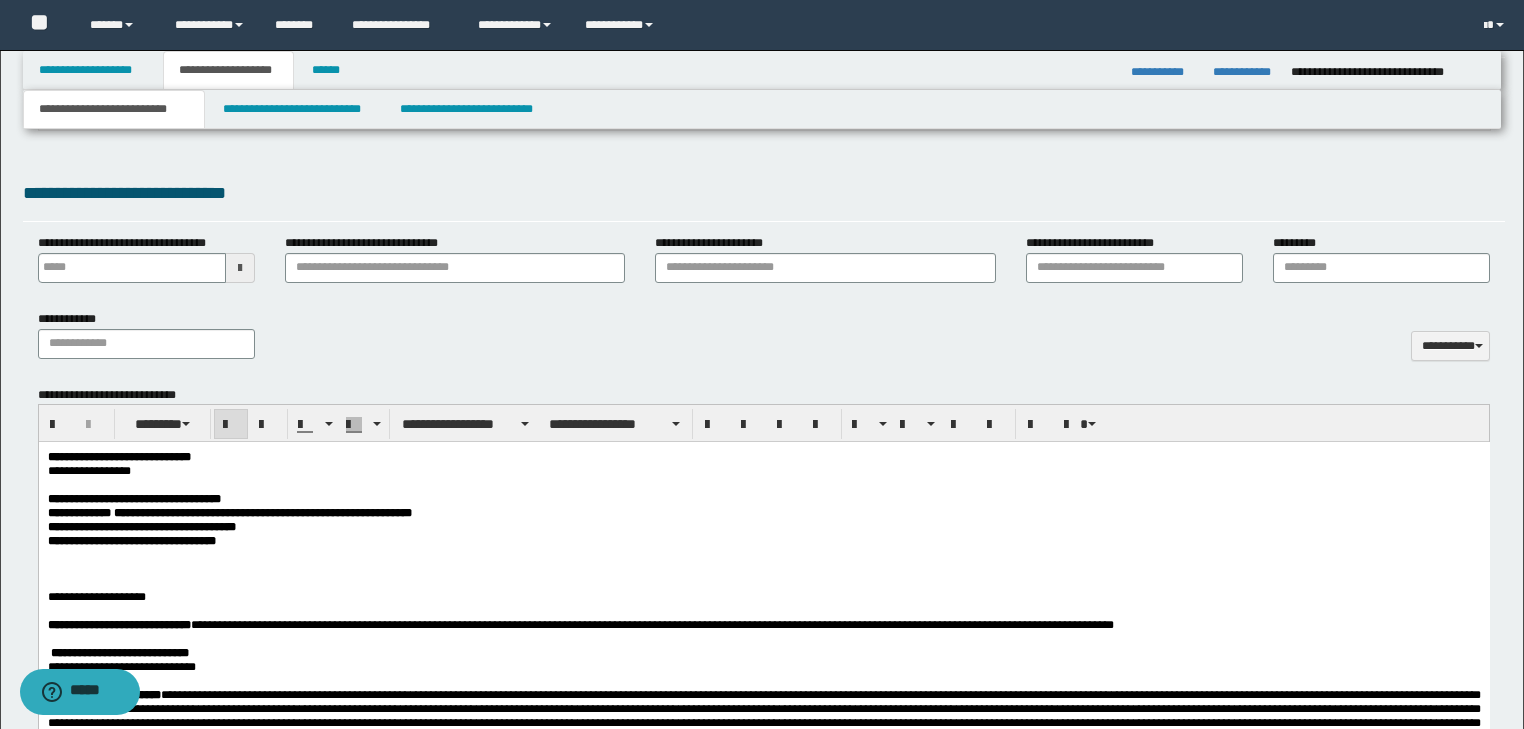 type 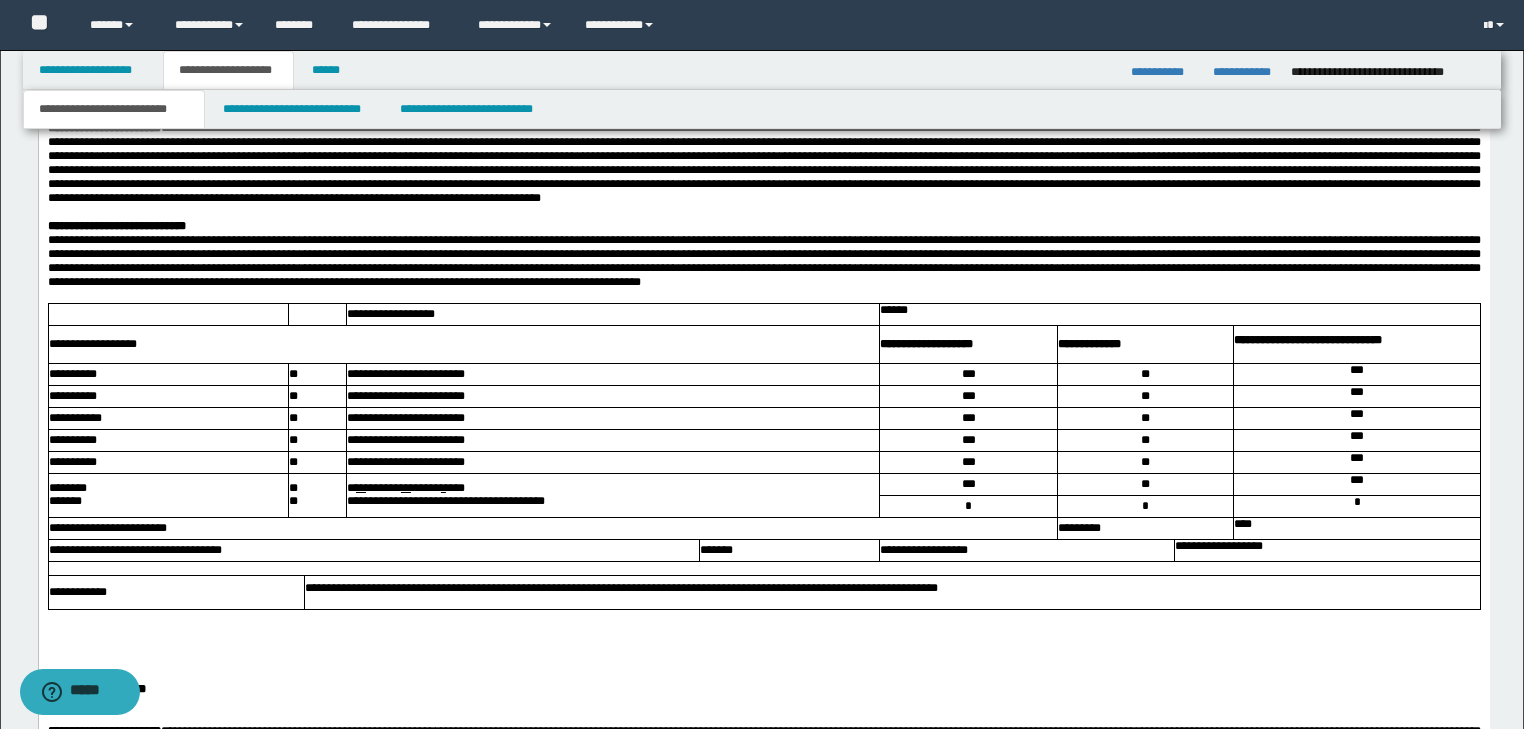 scroll, scrollTop: 1421, scrollLeft: 0, axis: vertical 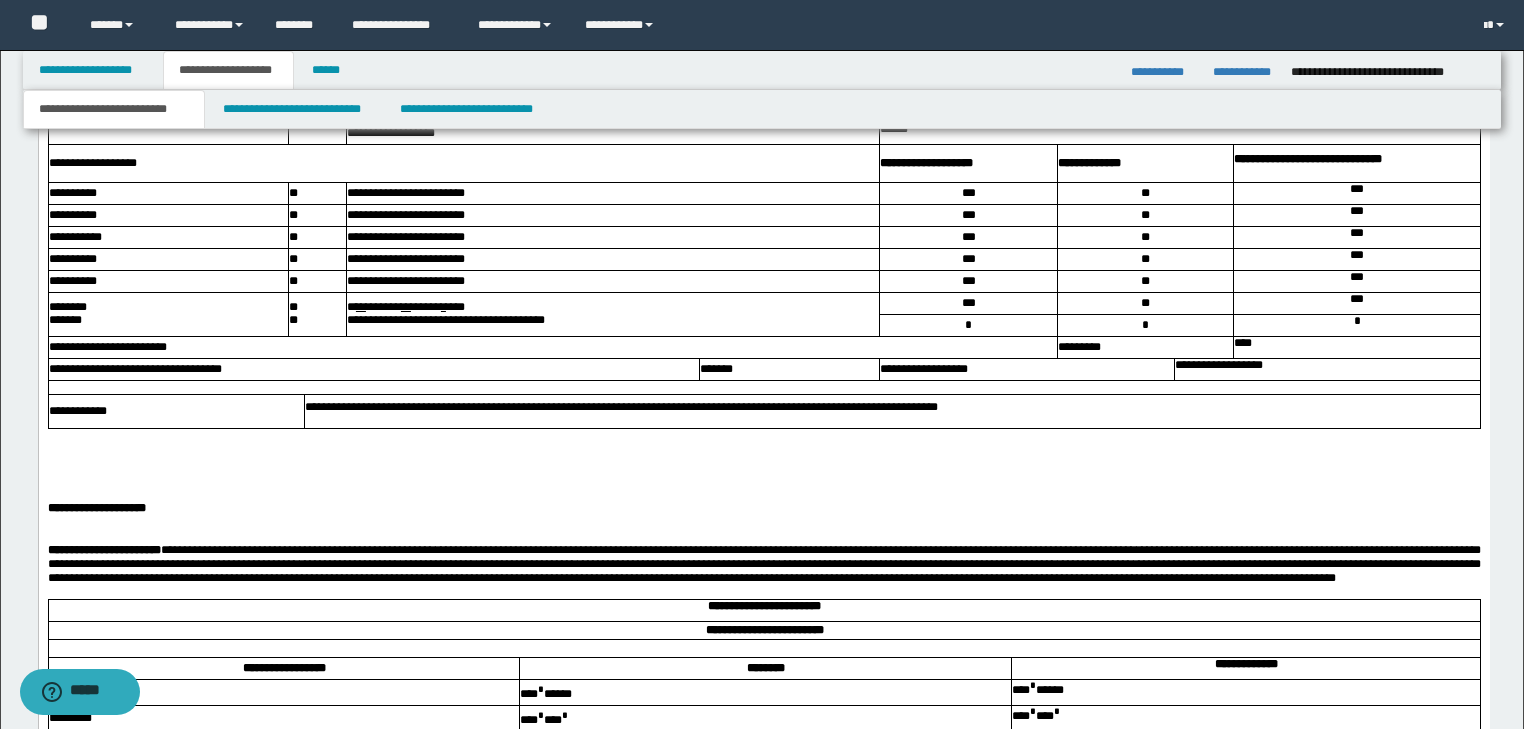 click at bounding box center (763, 453) 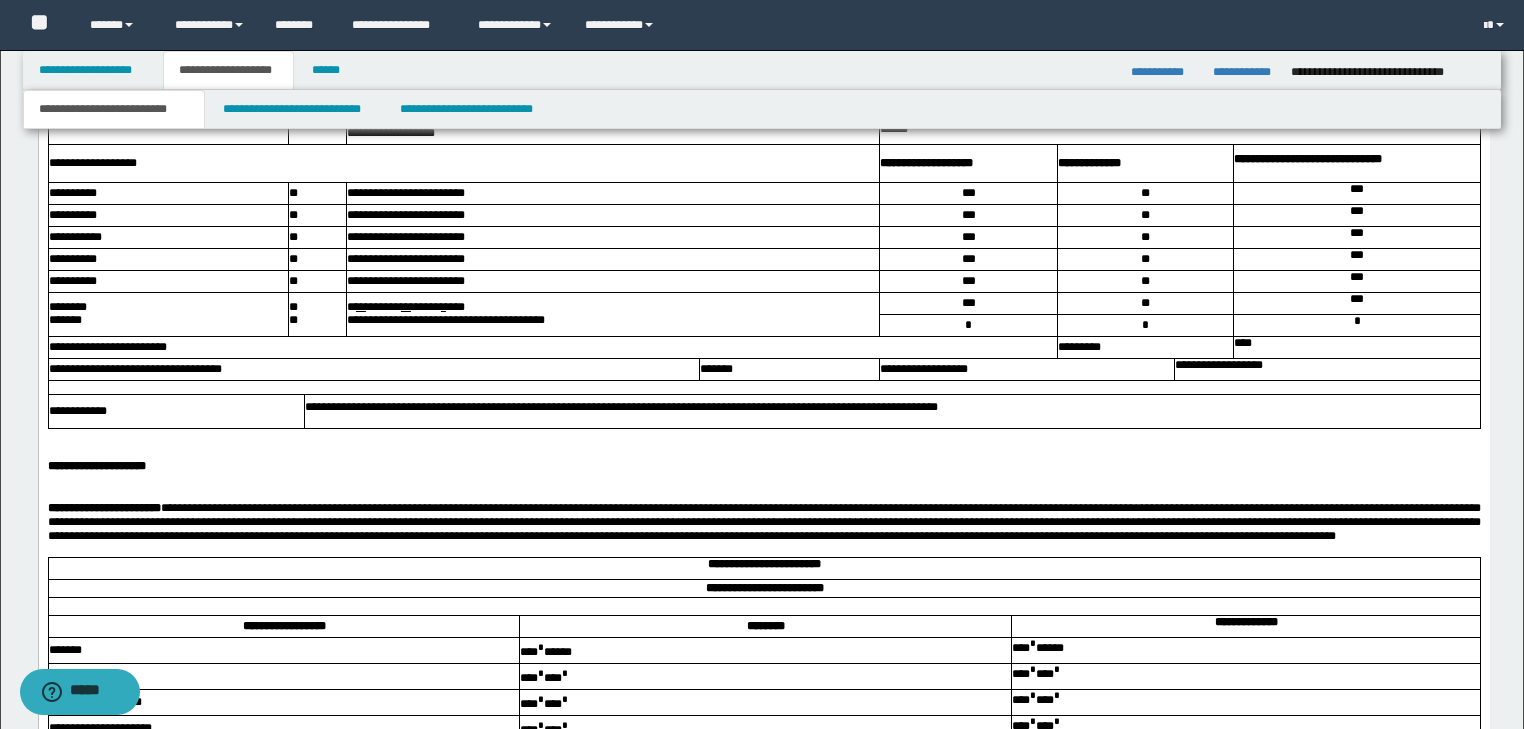 click on "**********" at bounding box center (763, 467) 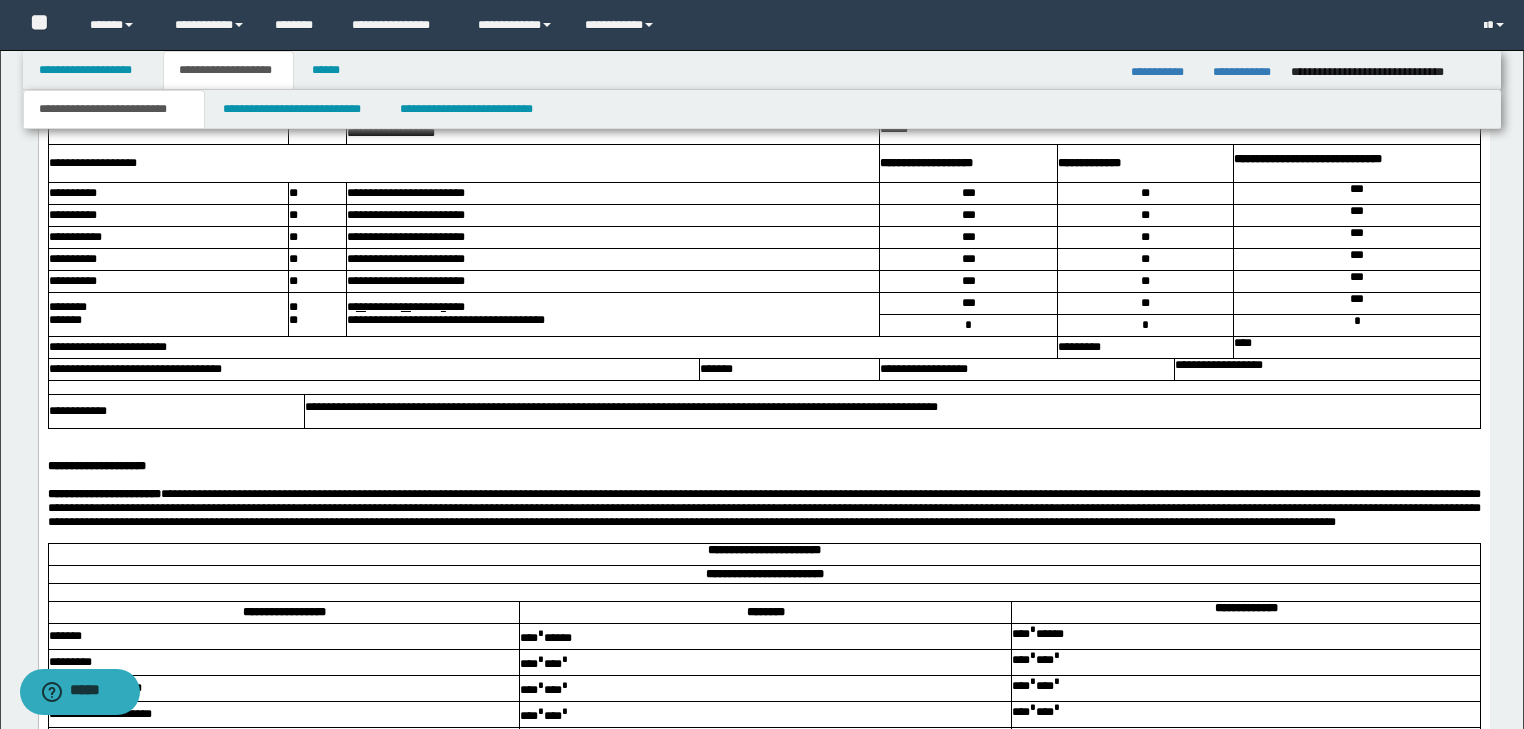 click on "**********" at bounding box center [763, 509] 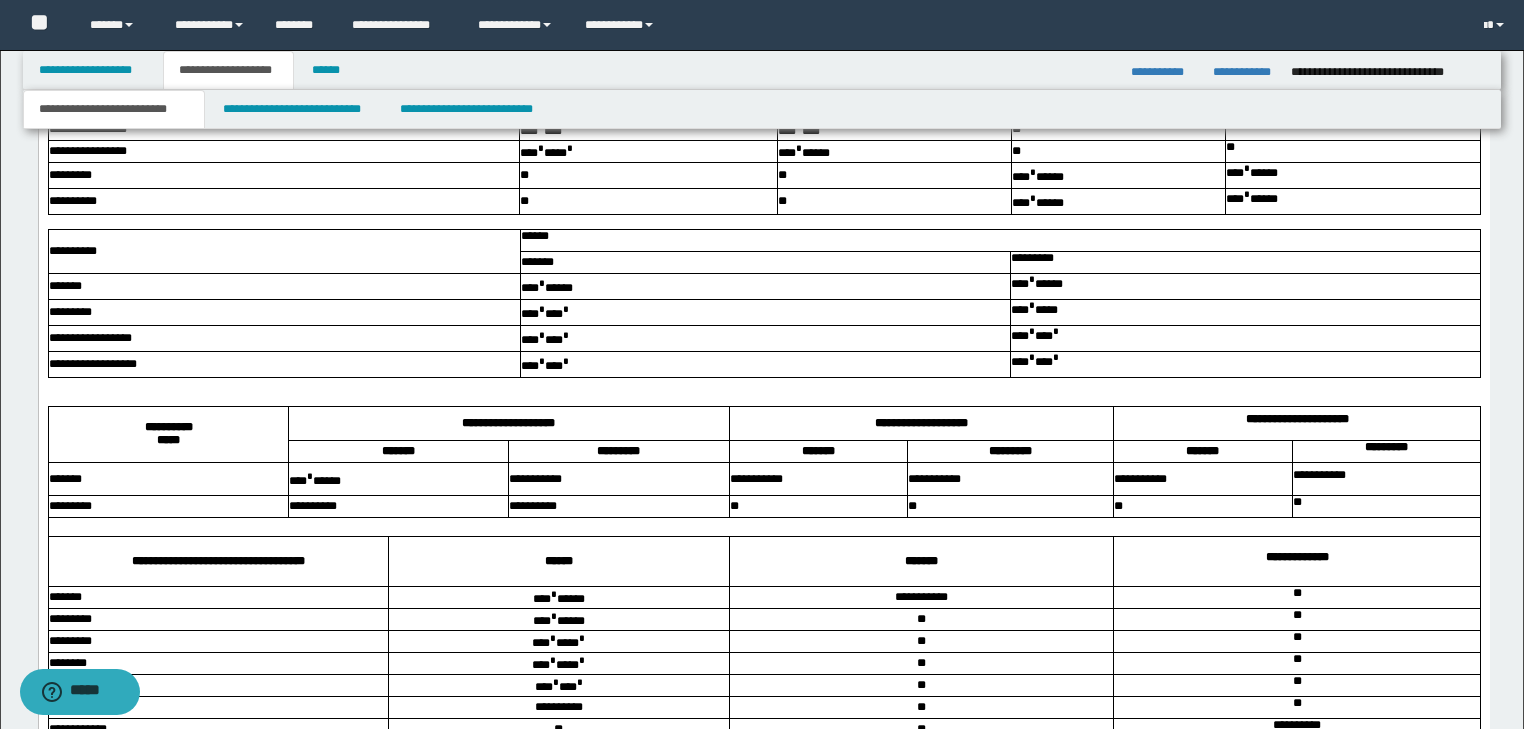 scroll, scrollTop: 2301, scrollLeft: 0, axis: vertical 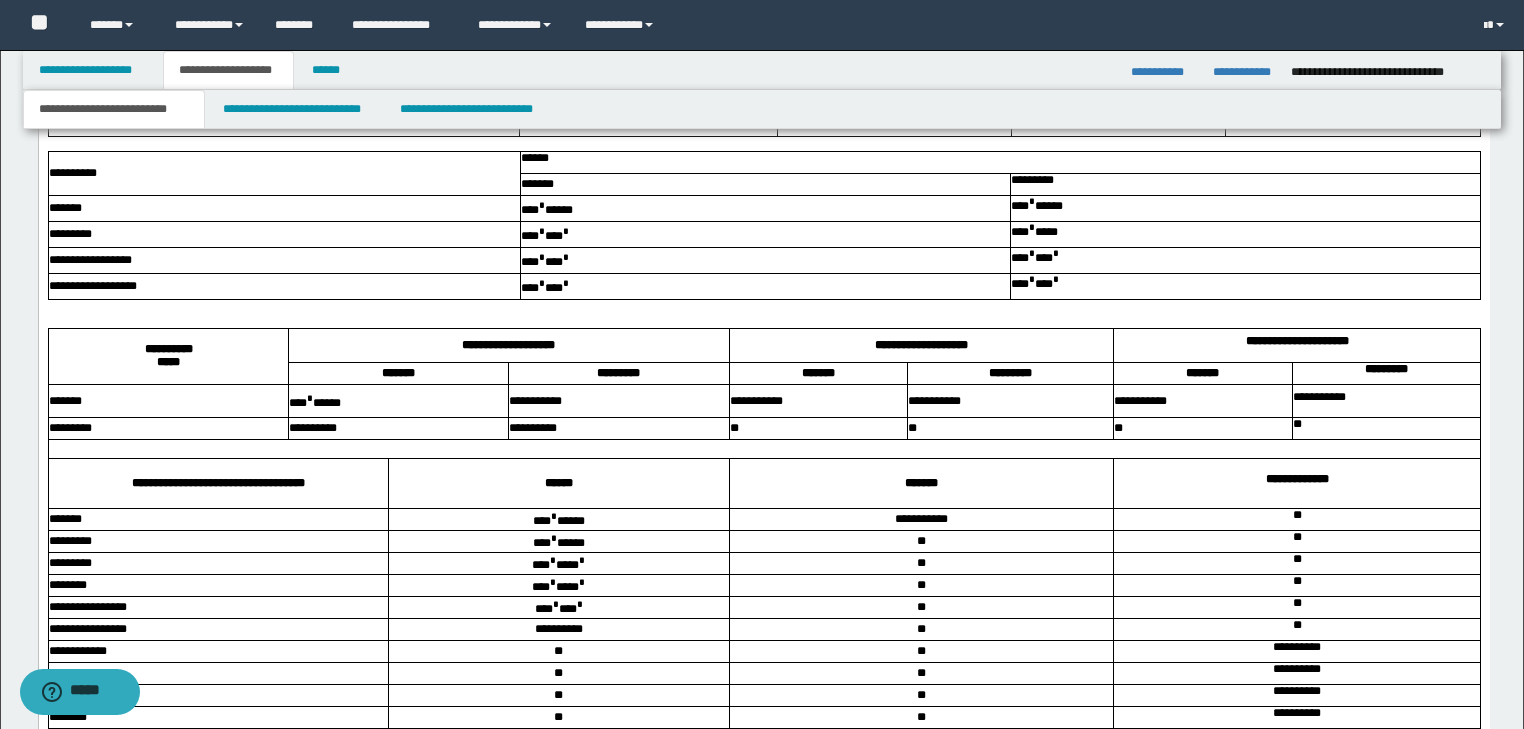 click at bounding box center (763, 308) 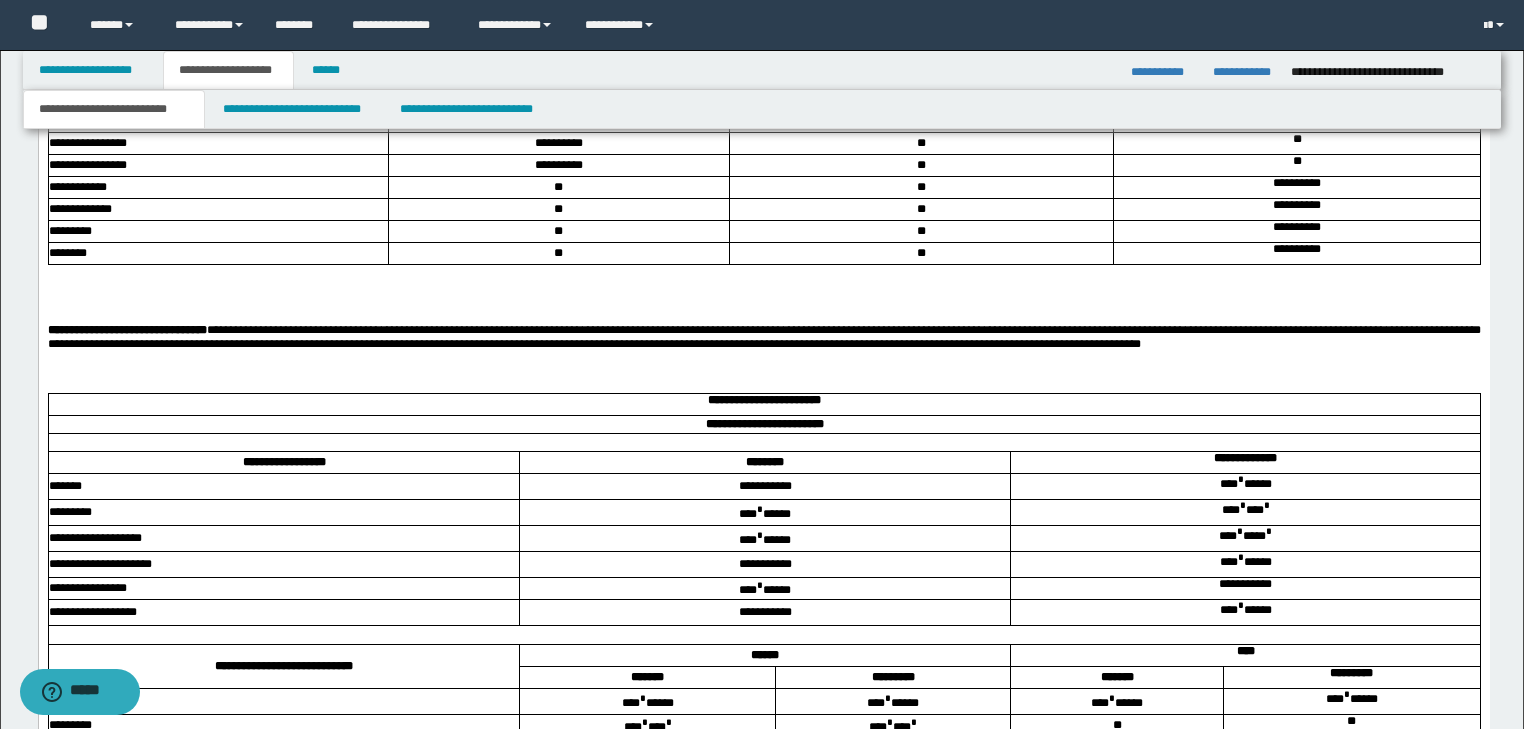 scroll, scrollTop: 3181, scrollLeft: 0, axis: vertical 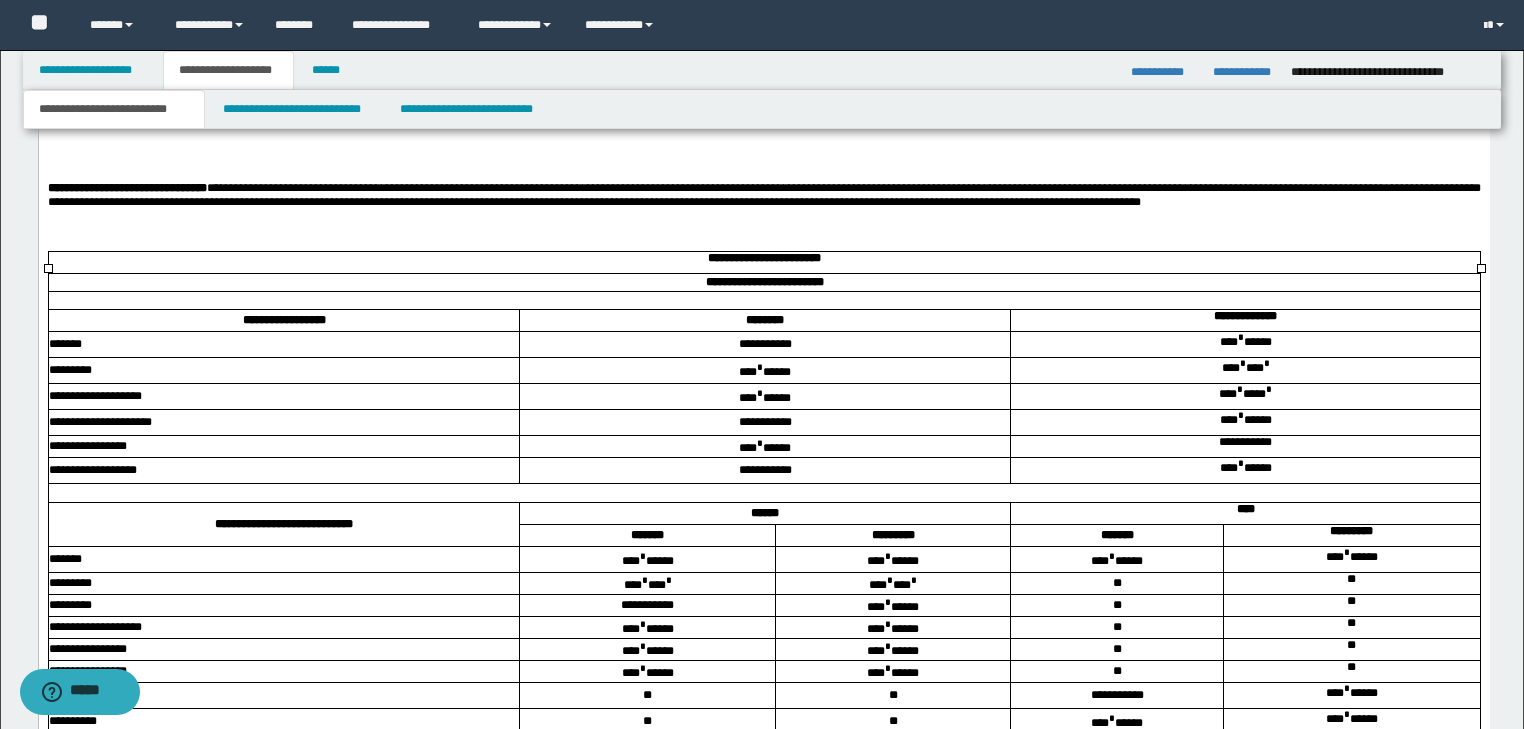 click at bounding box center [168, 131] 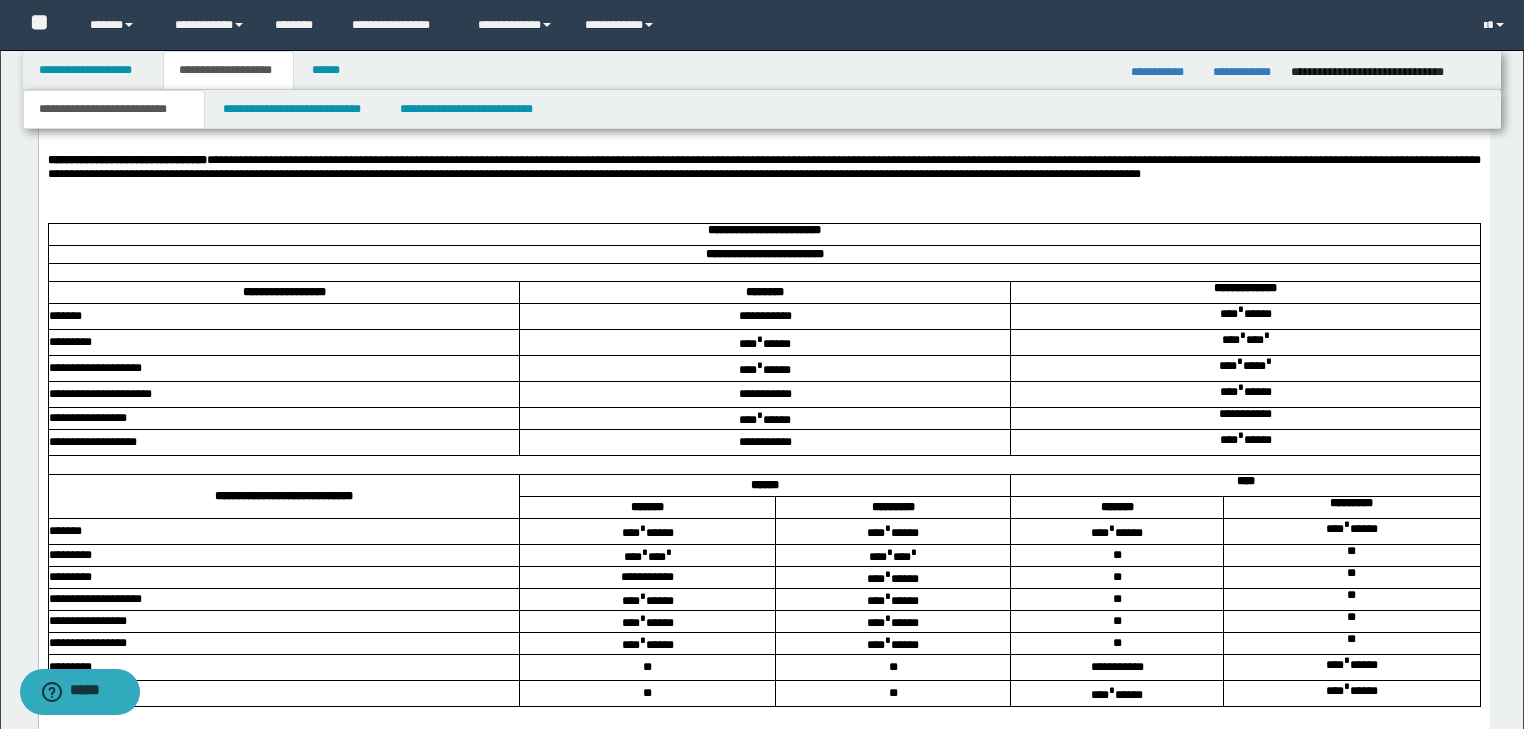 click on "**********" at bounding box center [763, 168] 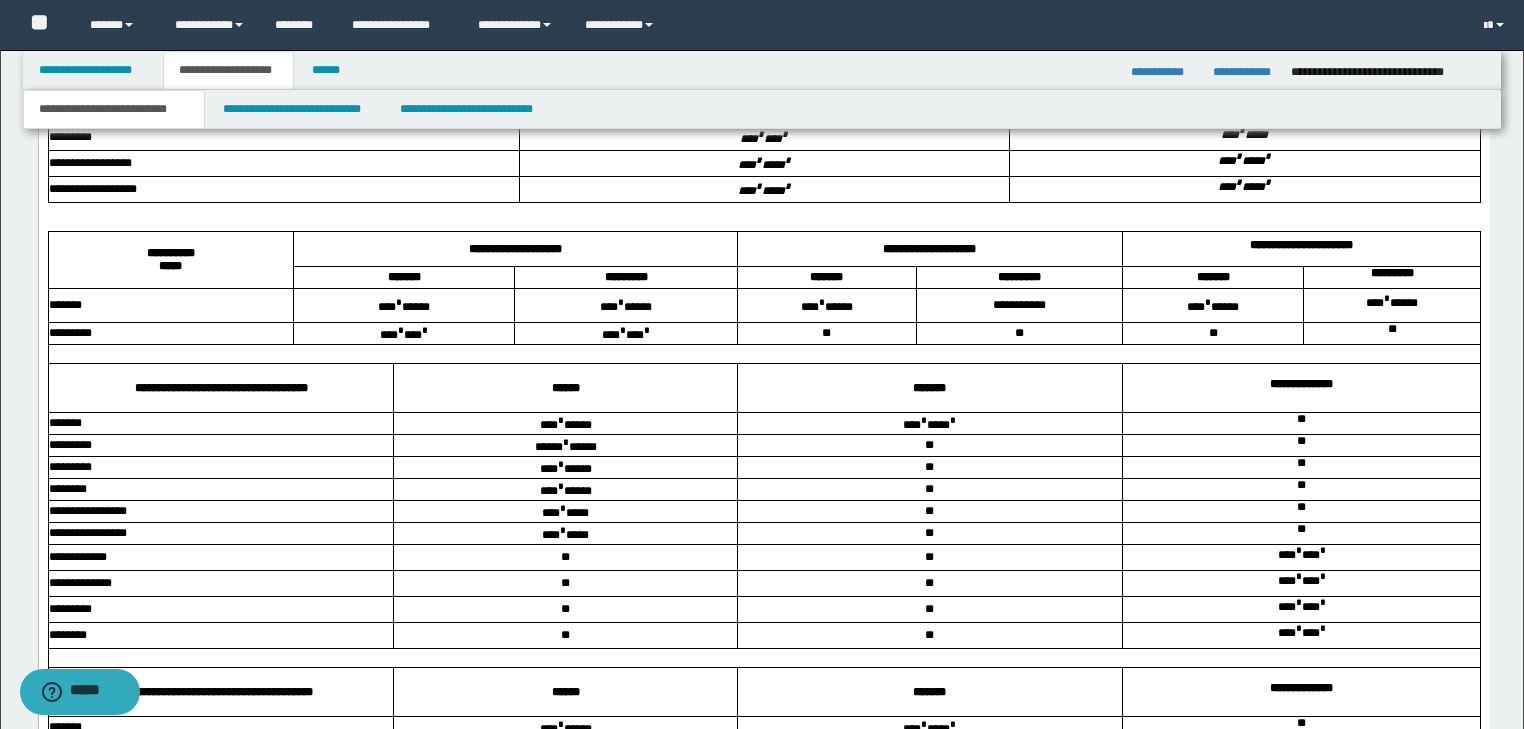 scroll, scrollTop: 3821, scrollLeft: 0, axis: vertical 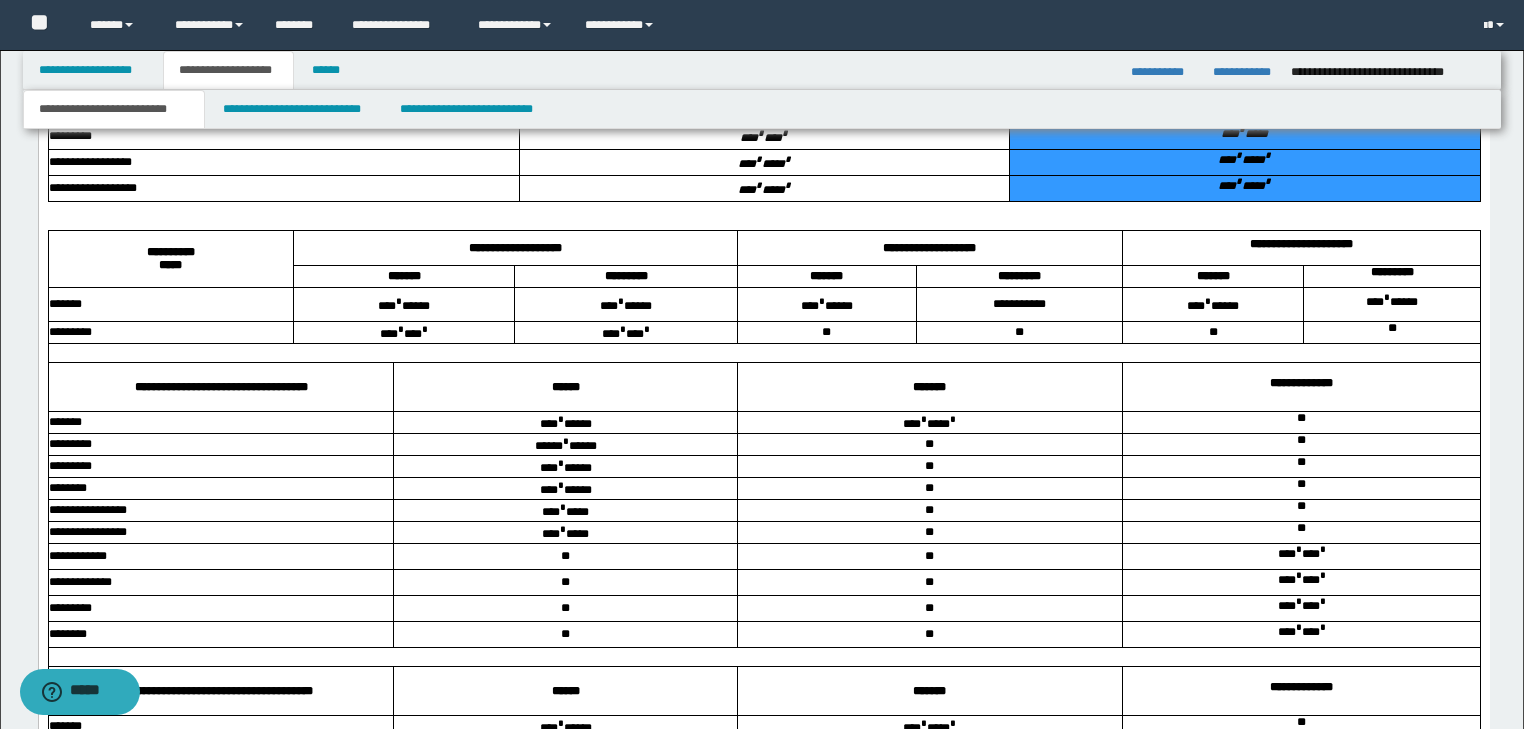 drag, startPoint x: 1318, startPoint y: 349, endPoint x: 1069, endPoint y: 250, distance: 267.95895 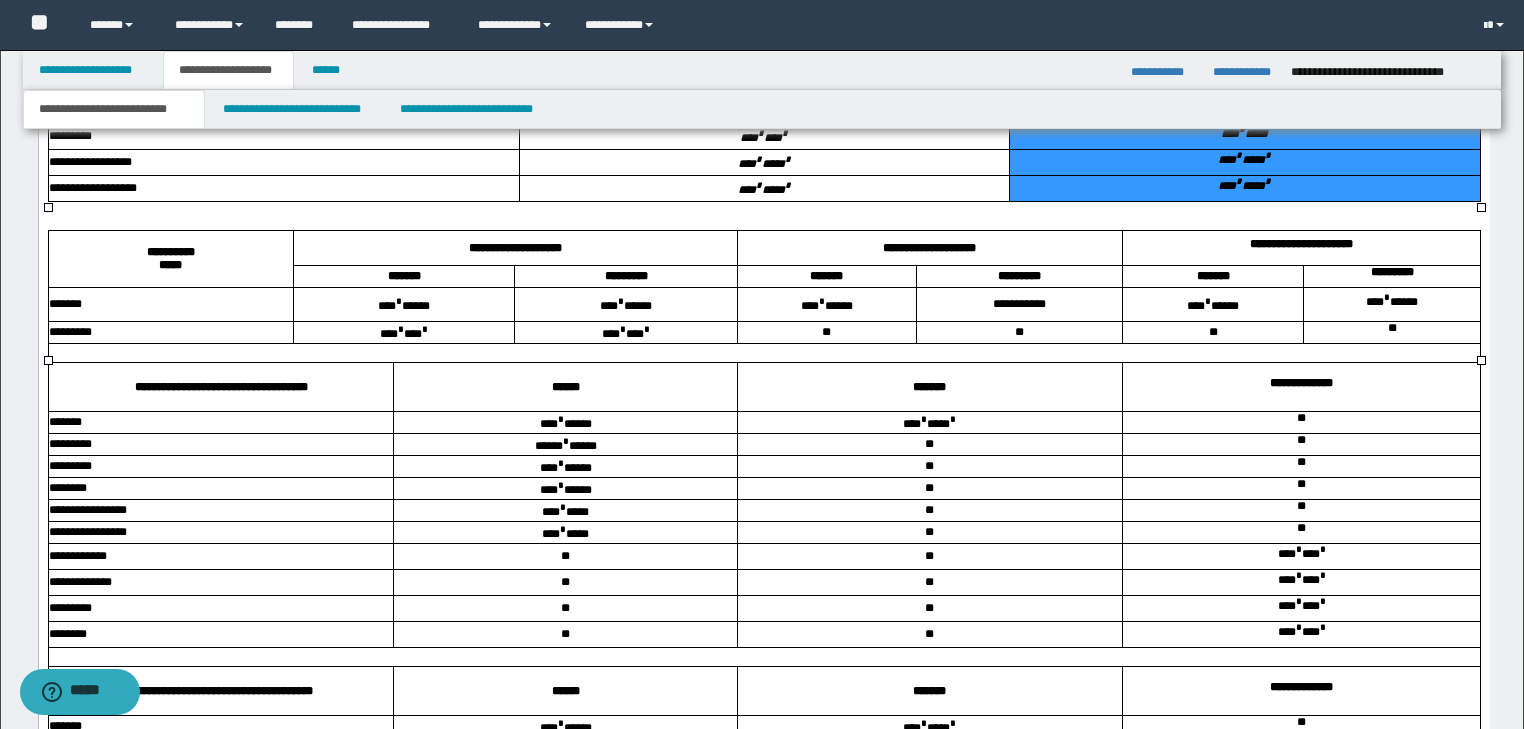 click on "**** * *****" at bounding box center [1244, 107] 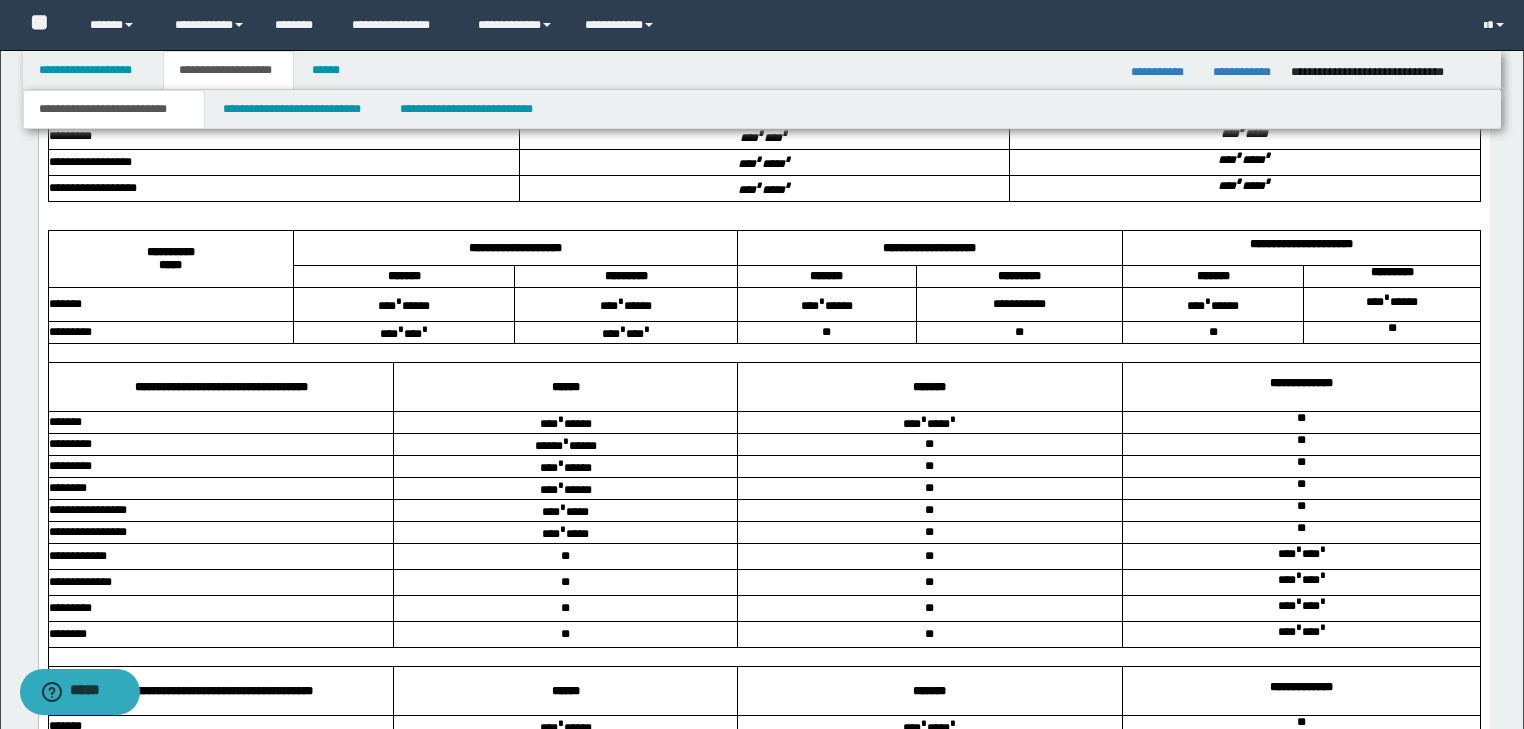 drag, startPoint x: 1211, startPoint y: 262, endPoint x: 1267, endPoint y: 274, distance: 57.271286 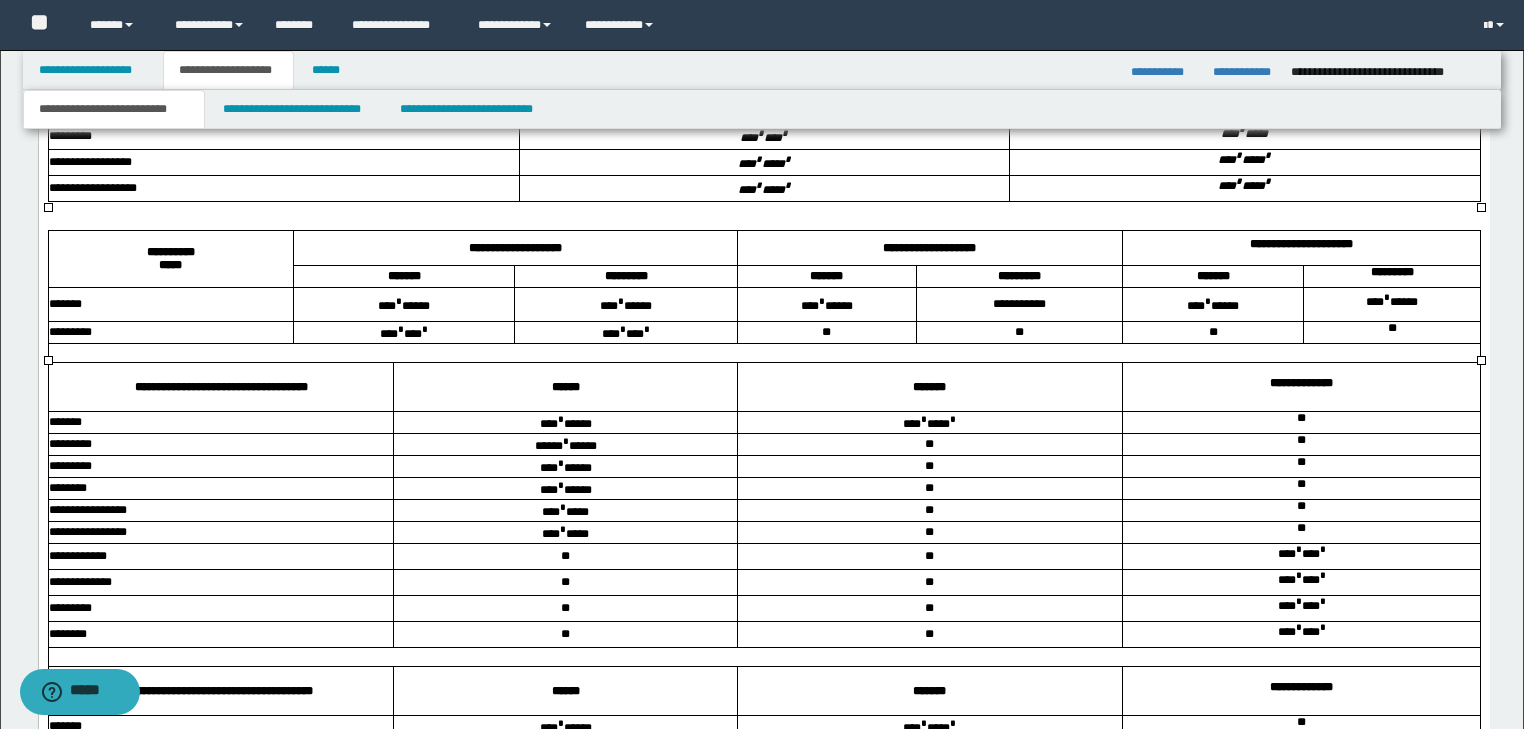 click on "**** * *****" at bounding box center [1244, 109] 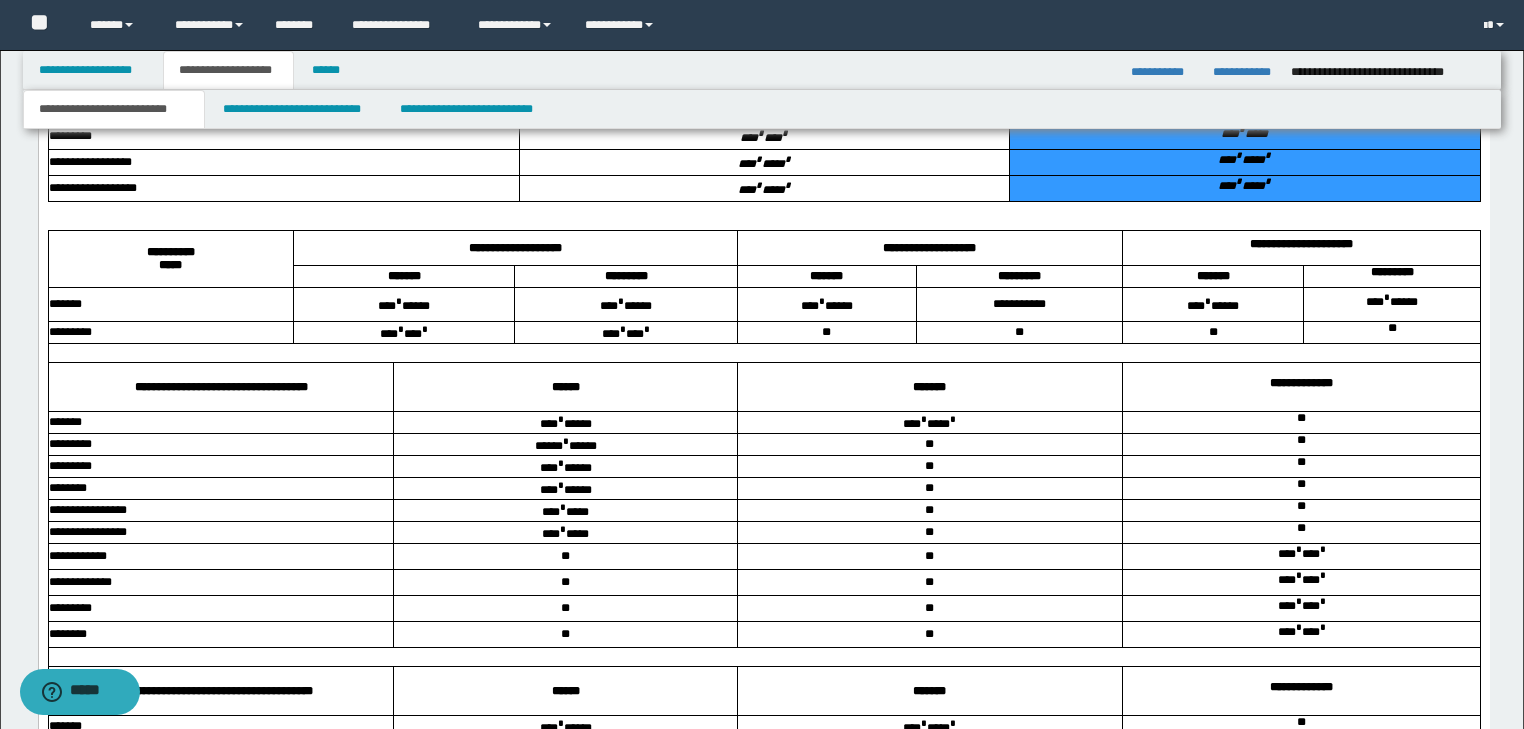 drag, startPoint x: 1248, startPoint y: 253, endPoint x: 1211, endPoint y: 298, distance: 58.258045 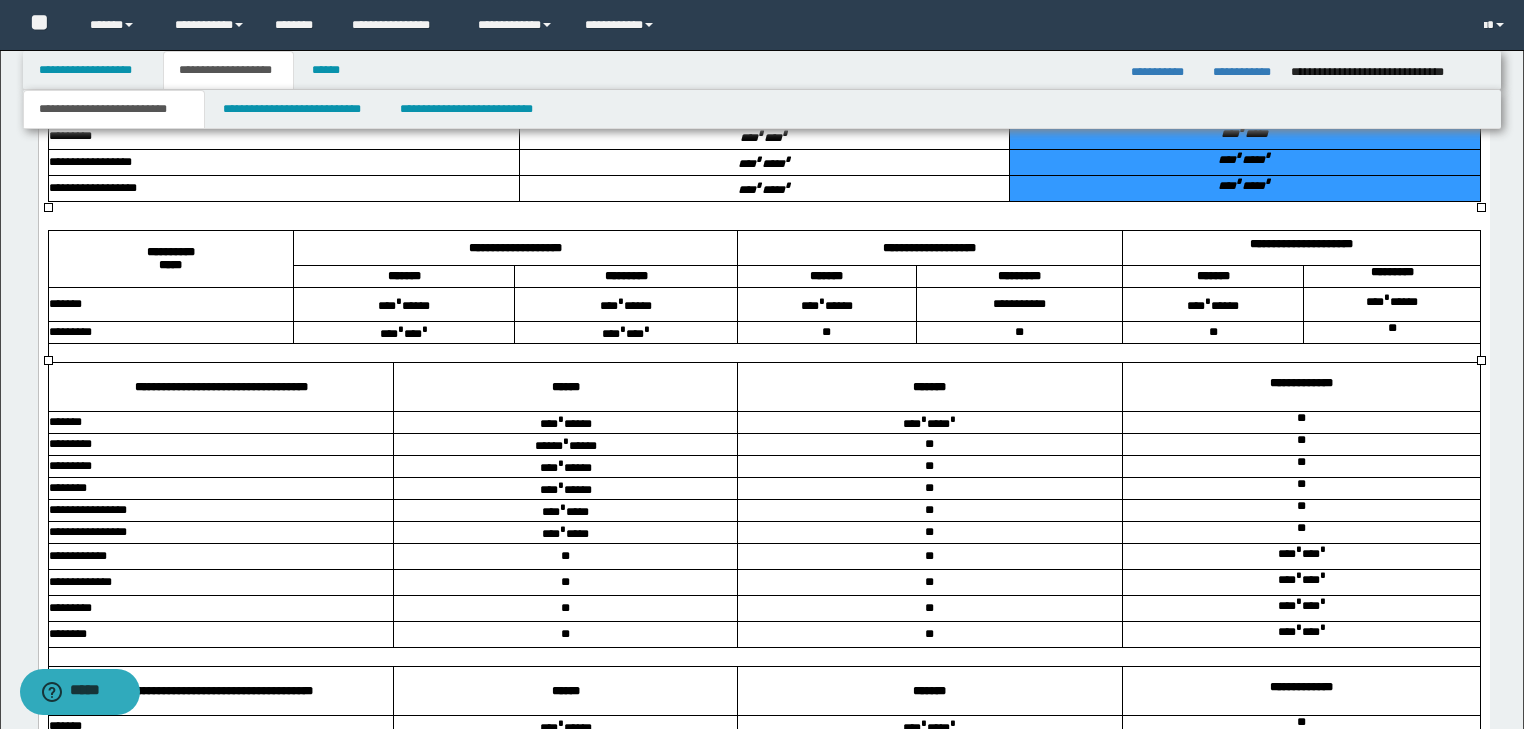 click on "**** * ****" at bounding box center [1244, 133] 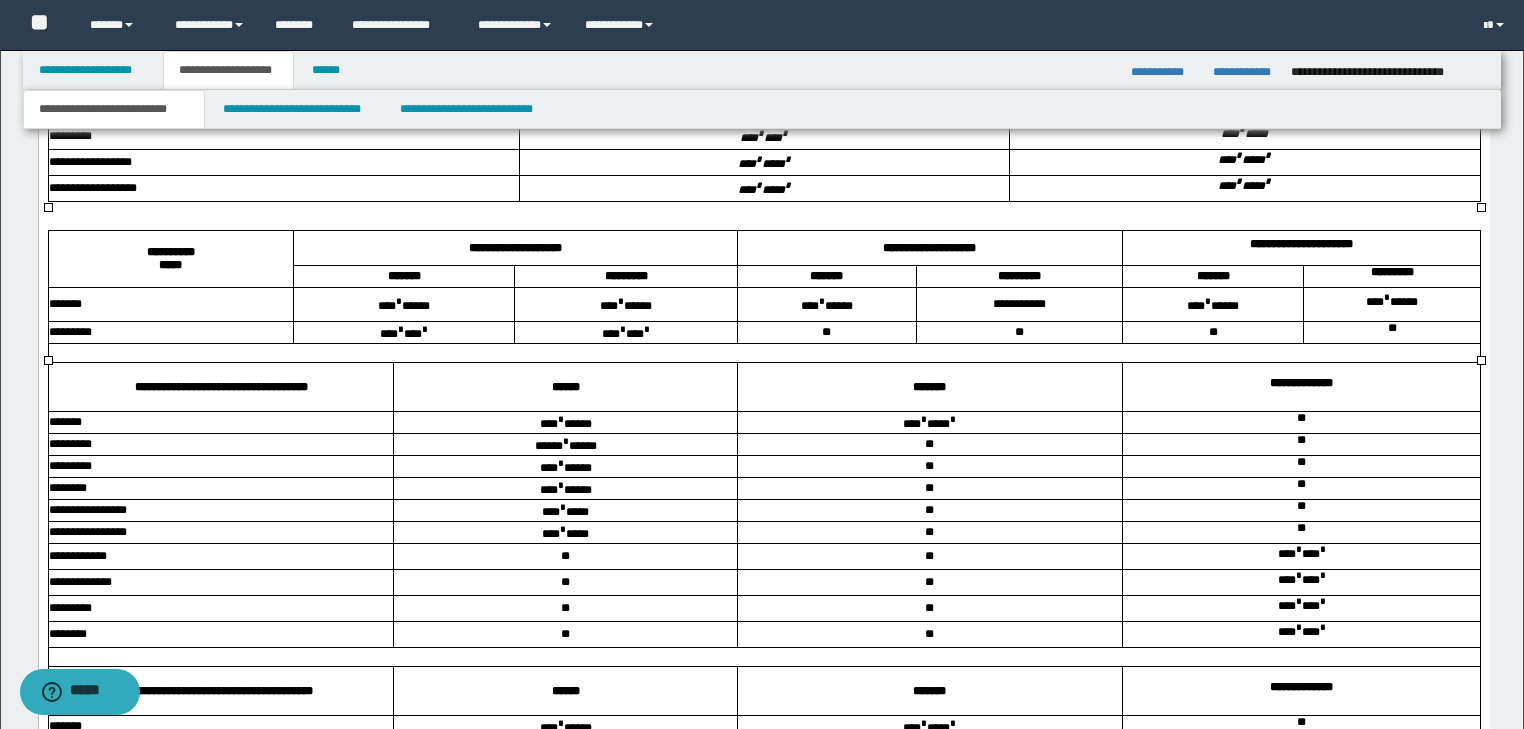 click on "*********" at bounding box center [1243, 88] 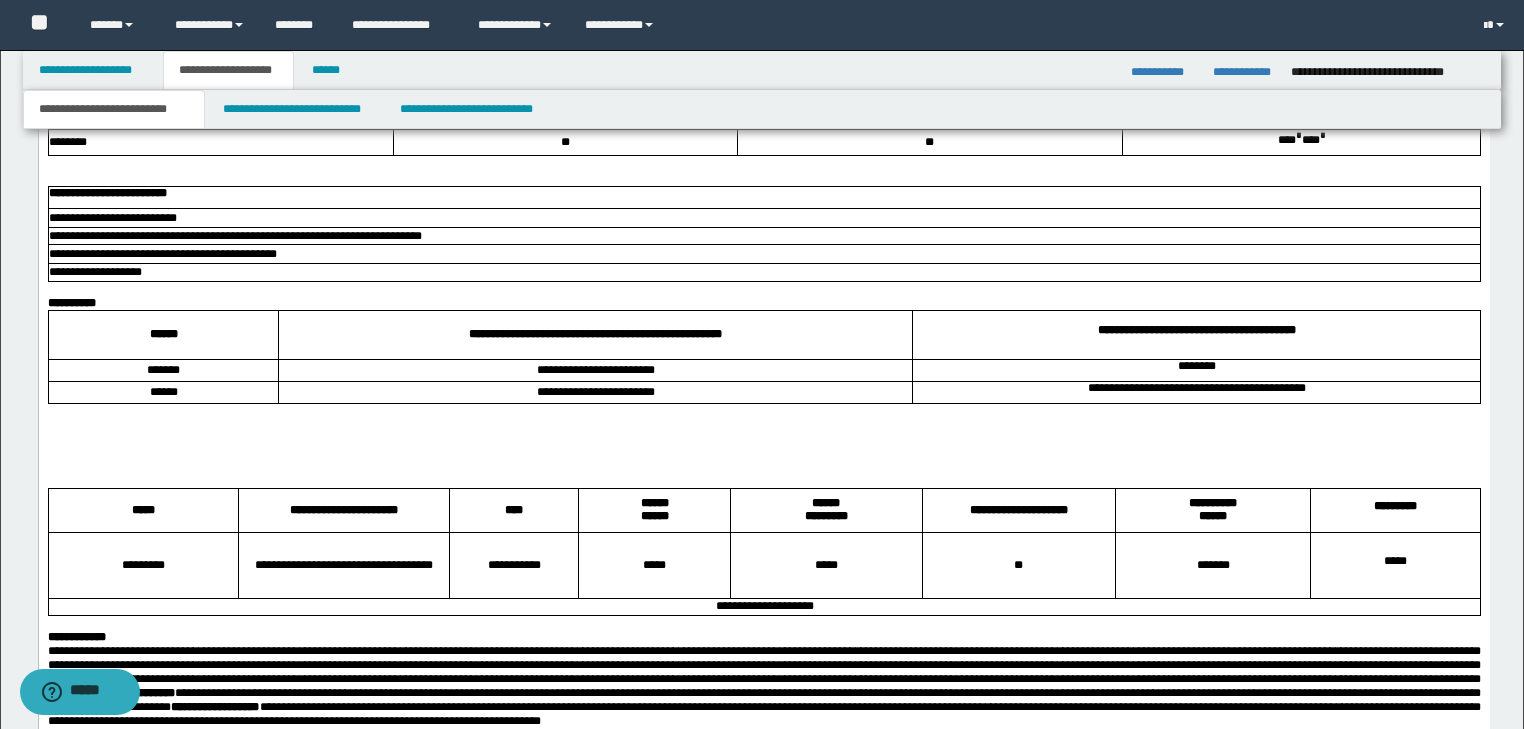 scroll, scrollTop: 4781, scrollLeft: 0, axis: vertical 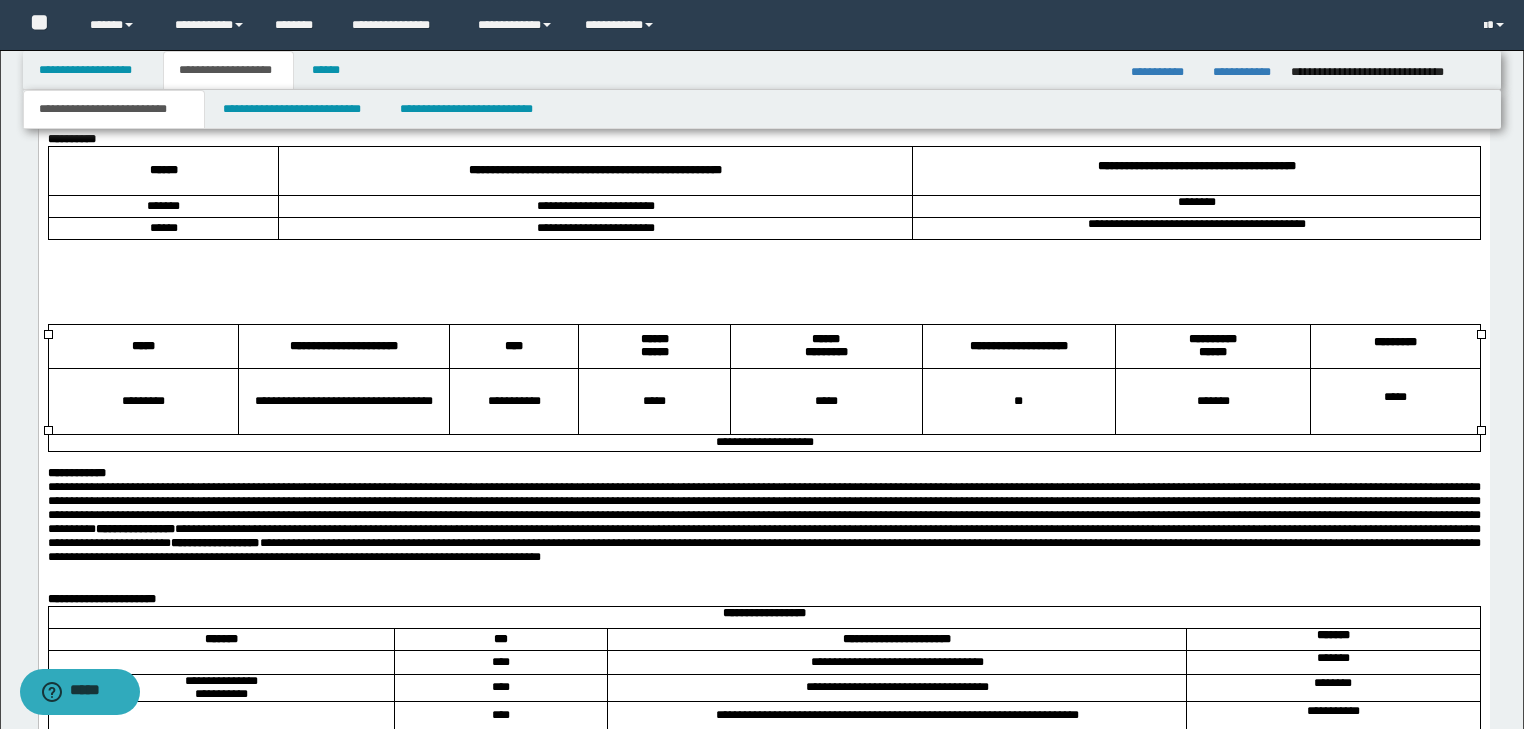 click on "******" at bounding box center (162, 229) 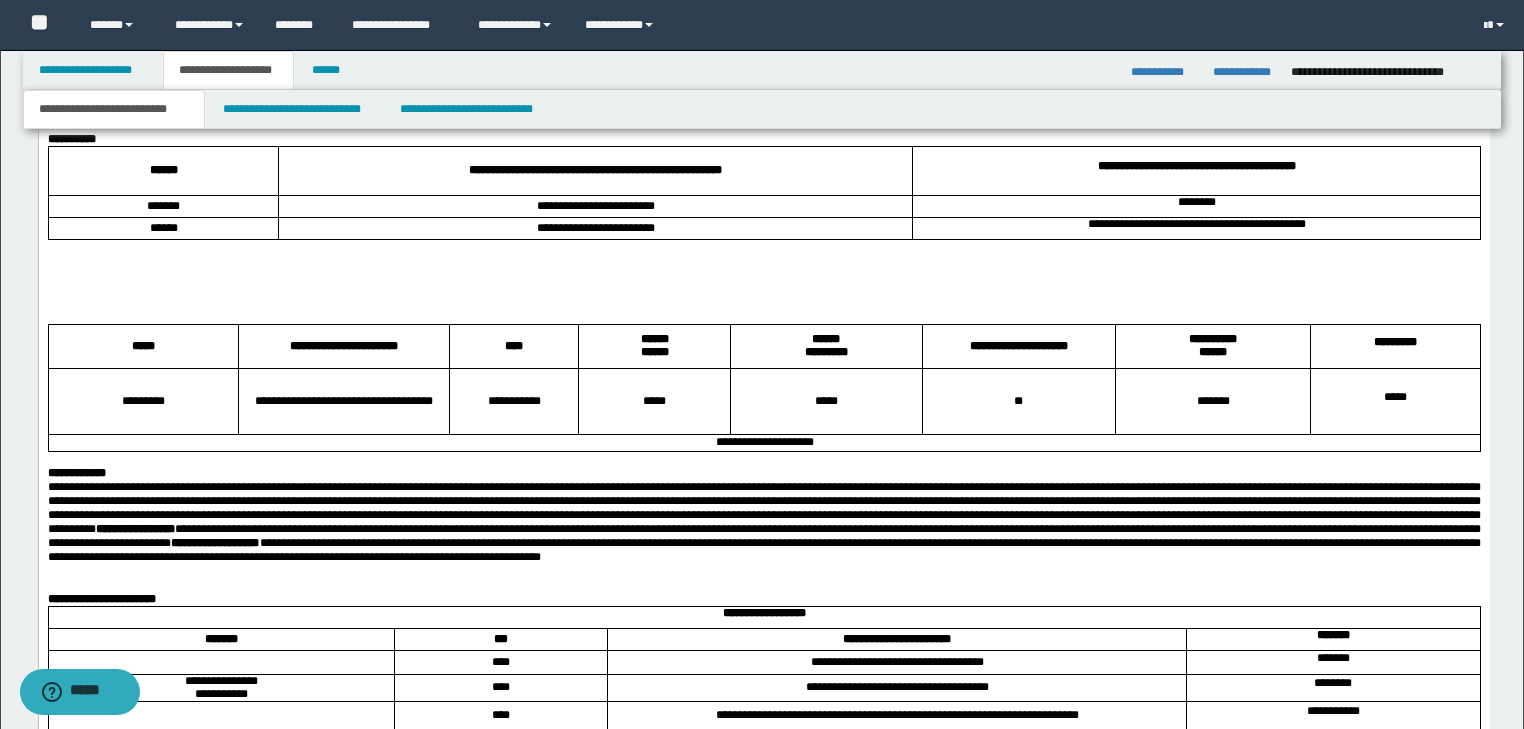 click at bounding box center [763, 262] 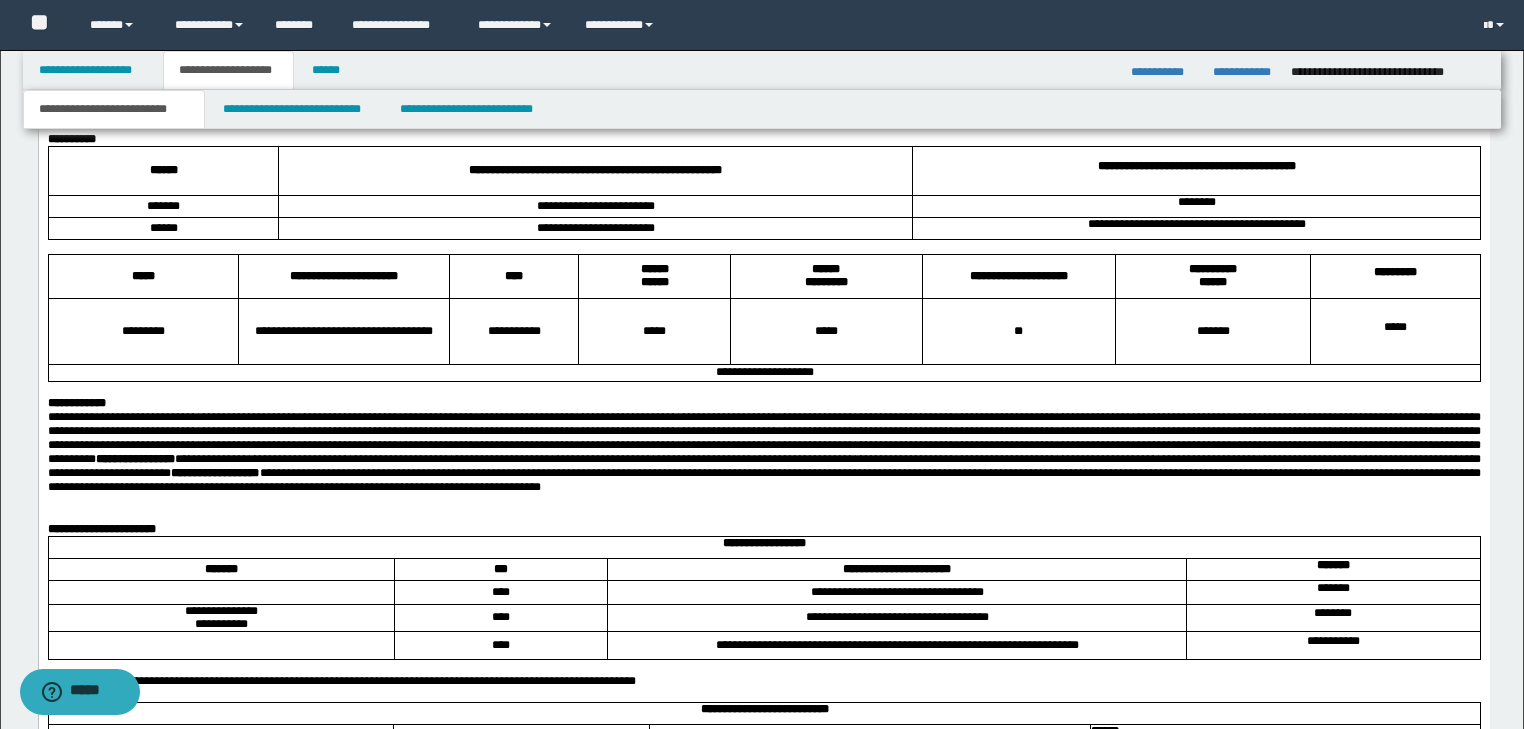 scroll, scrollTop: 4941, scrollLeft: 0, axis: vertical 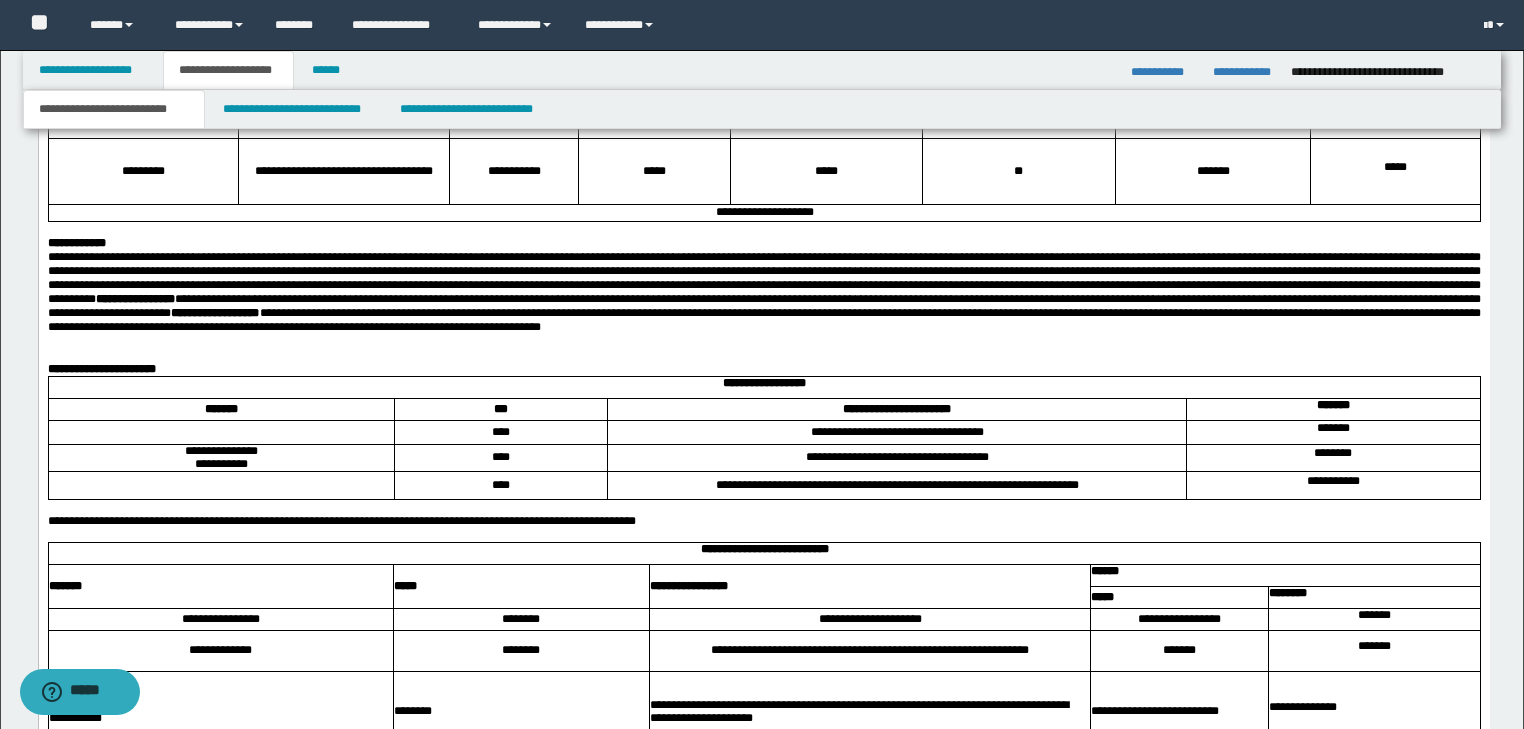 click on "**********" at bounding box center (763, 293) 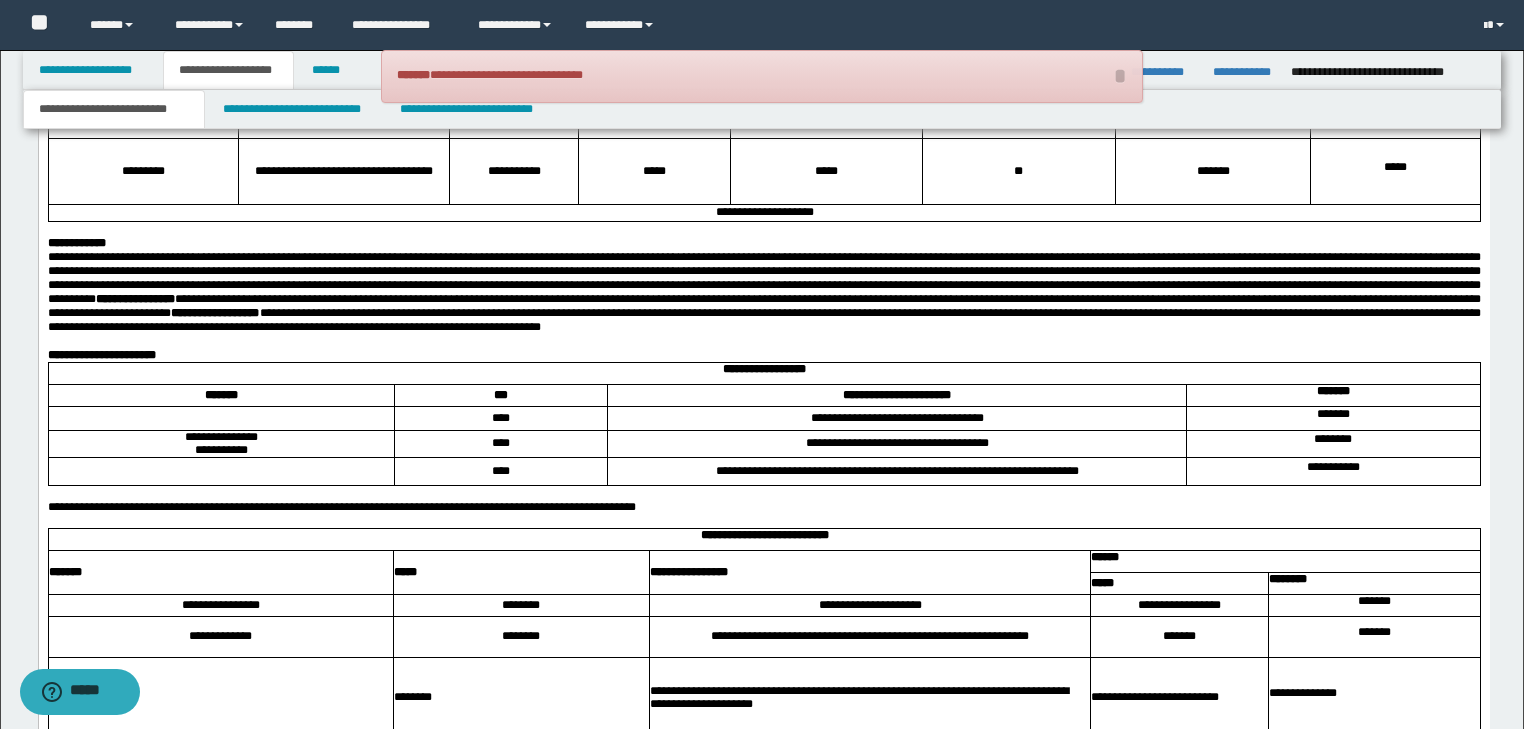 scroll, scrollTop: 5101, scrollLeft: 0, axis: vertical 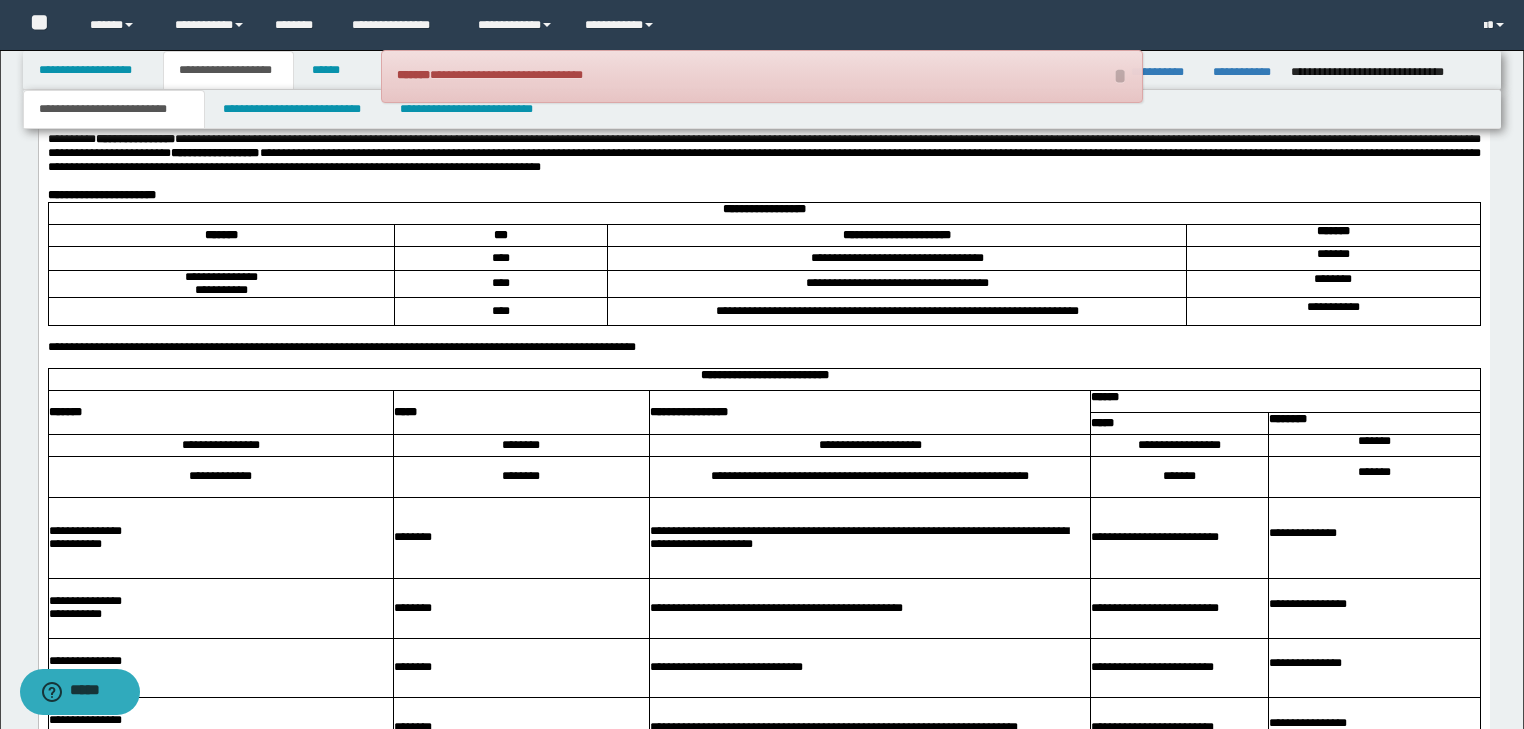 click on "**********" at bounding box center [763, 348] 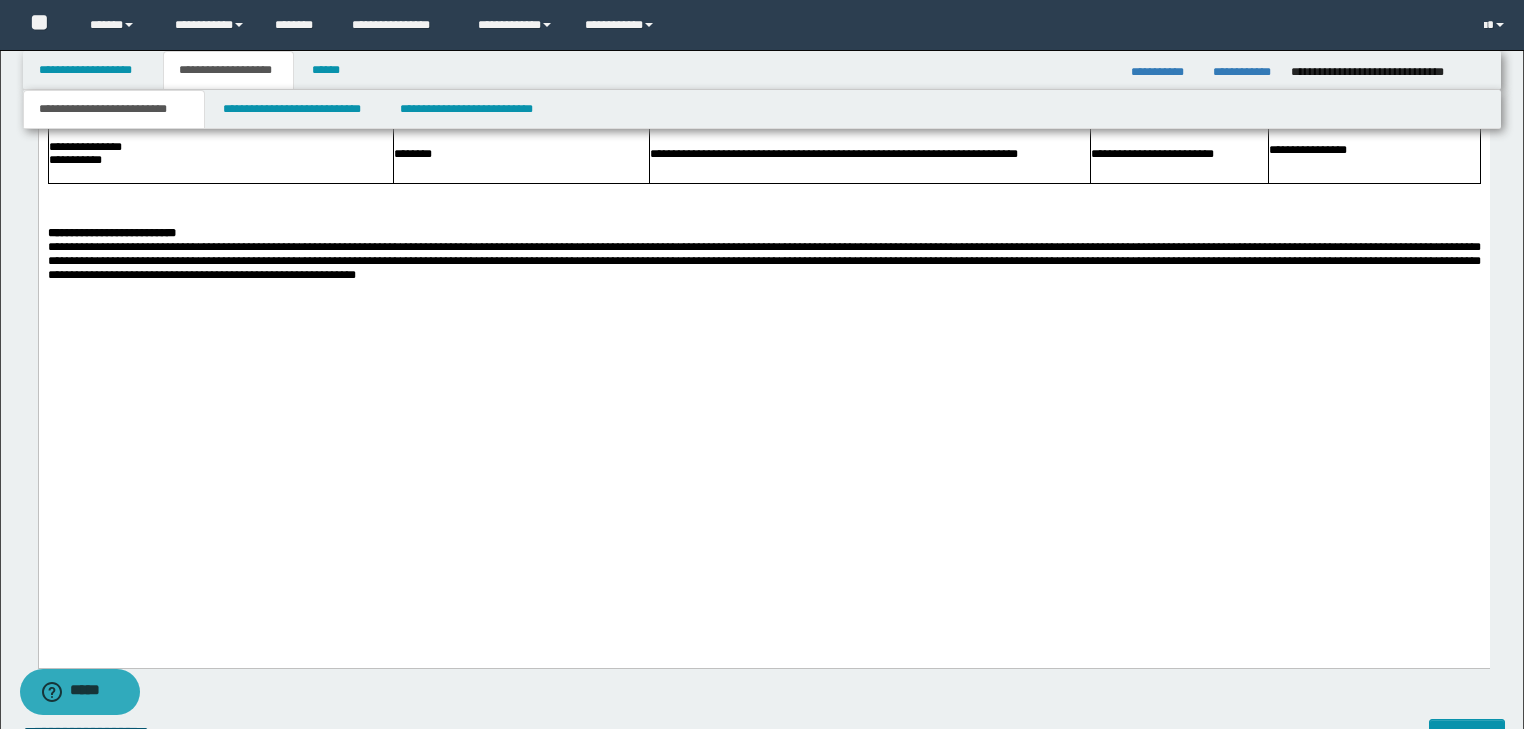 scroll, scrollTop: 5661, scrollLeft: 0, axis: vertical 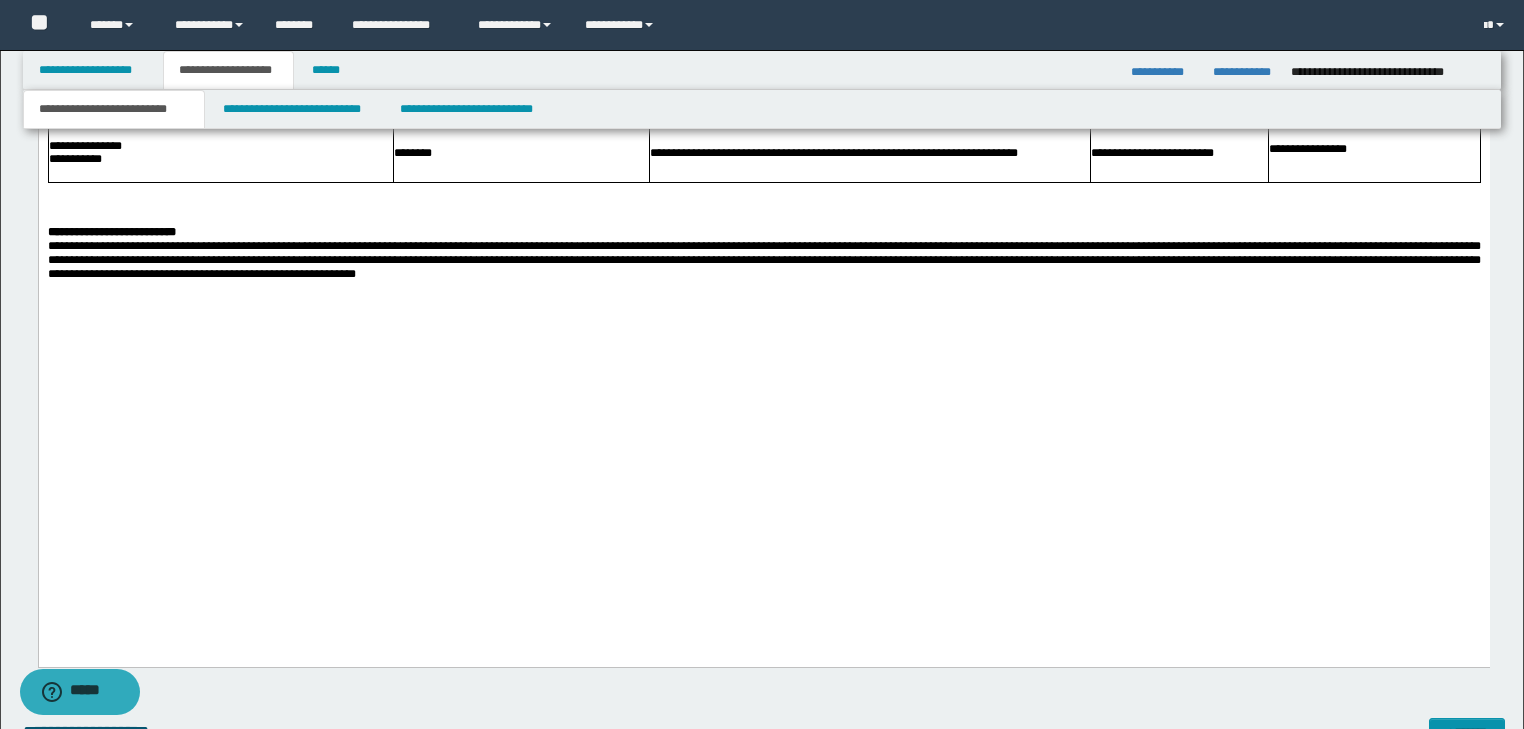 click at bounding box center (763, 191) 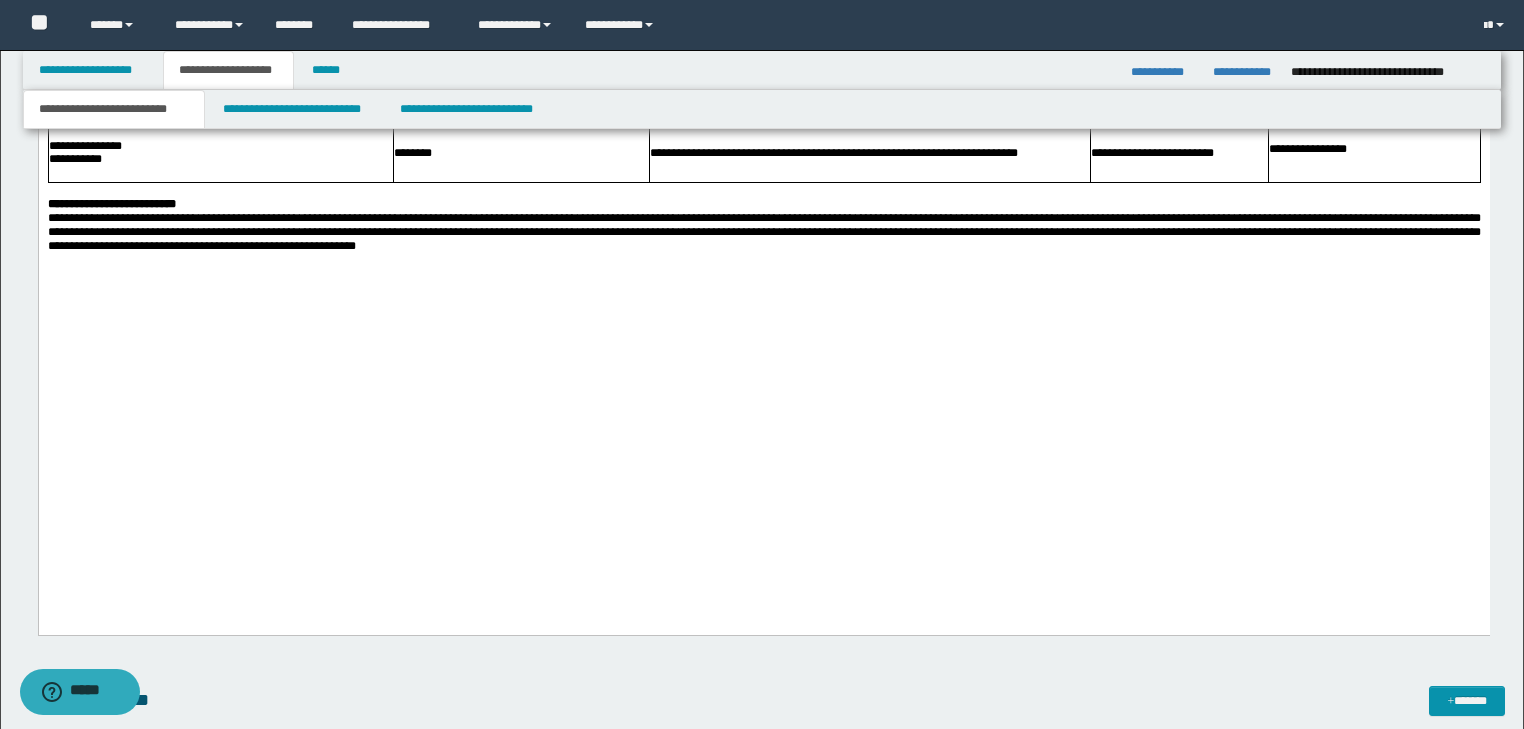 click at bounding box center [763, 261] 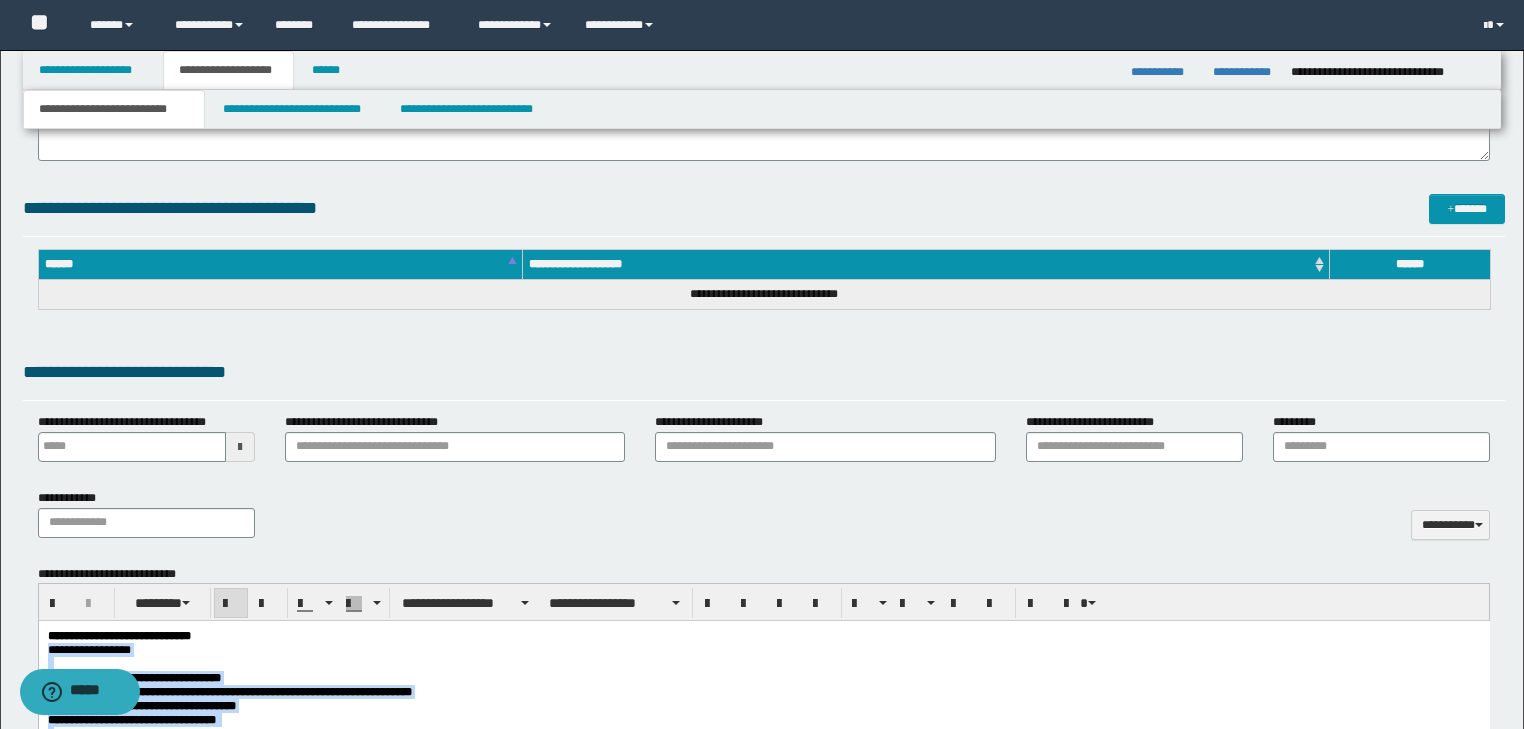 scroll, scrollTop: 720, scrollLeft: 0, axis: vertical 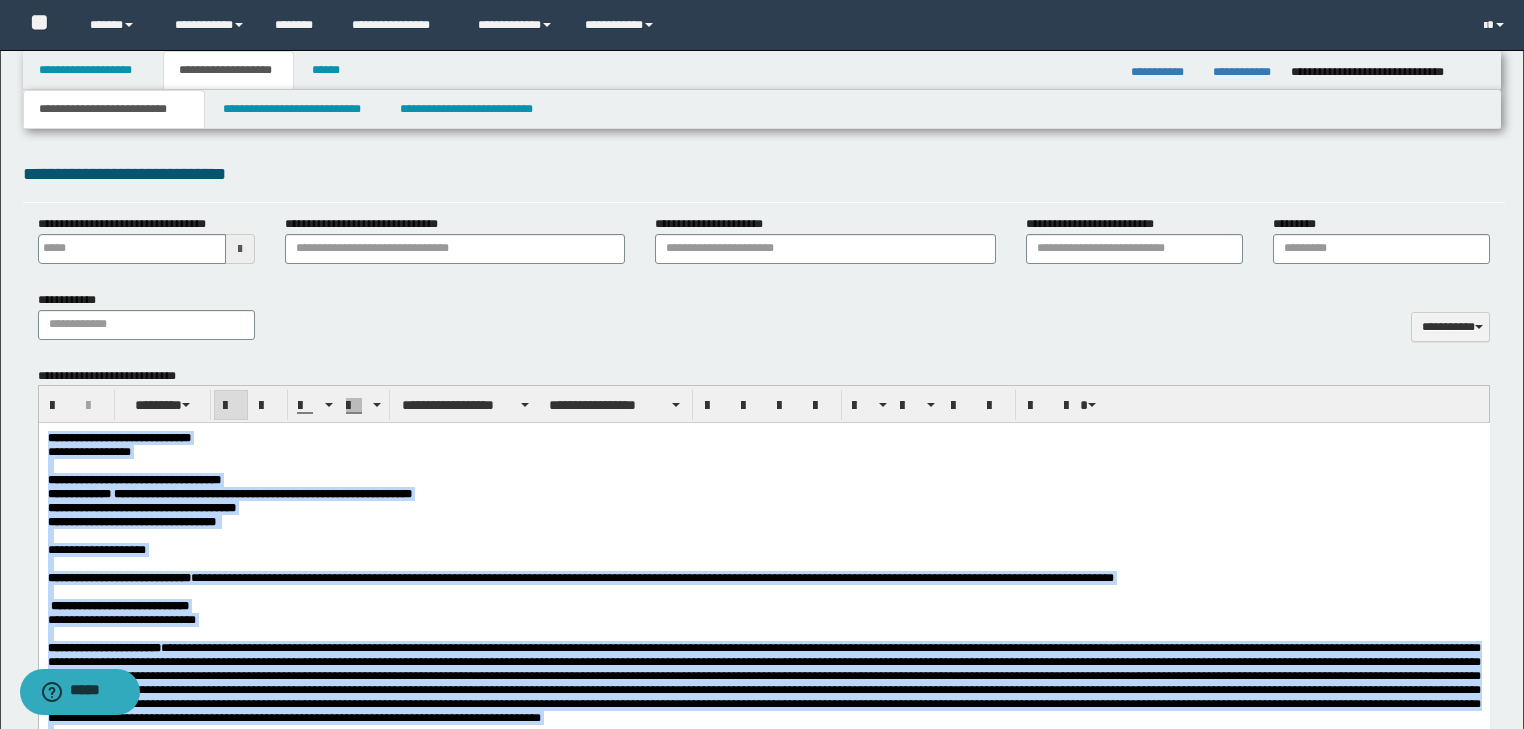 drag, startPoint x: 364, startPoint y: 5434, endPoint x: 39, endPoint y: 428, distance: 5016.5386 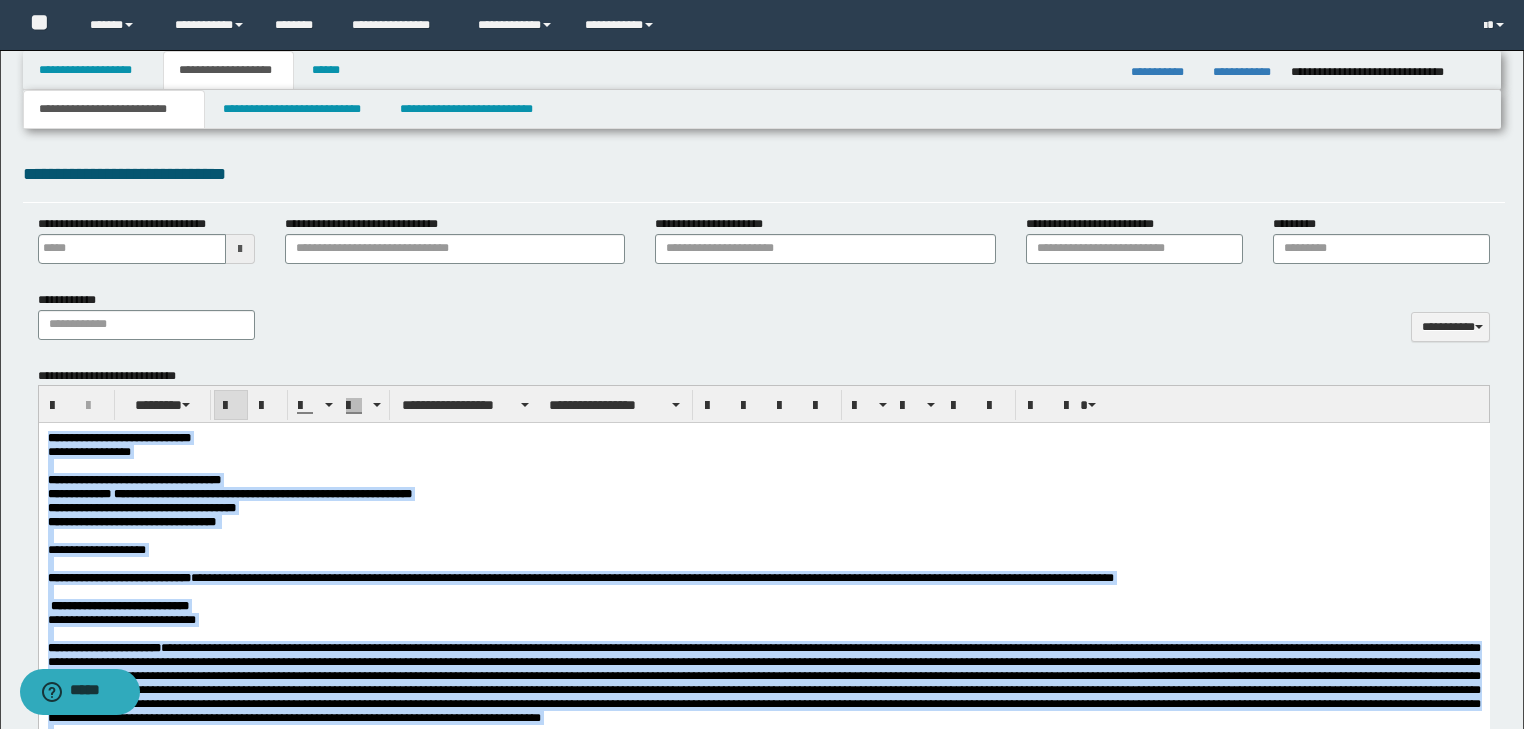 click on "**********" at bounding box center [763, 2837] 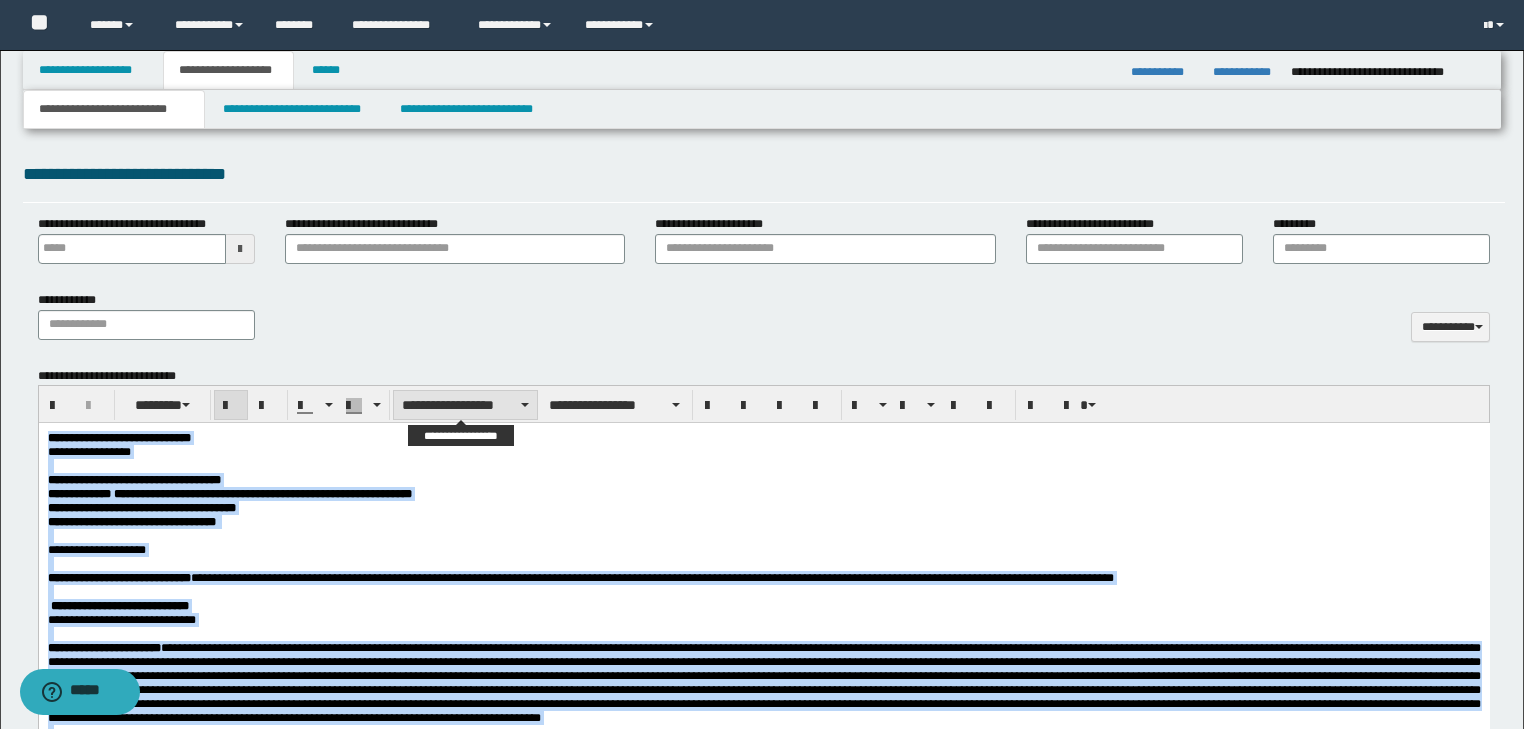 click on "**********" at bounding box center (465, 405) 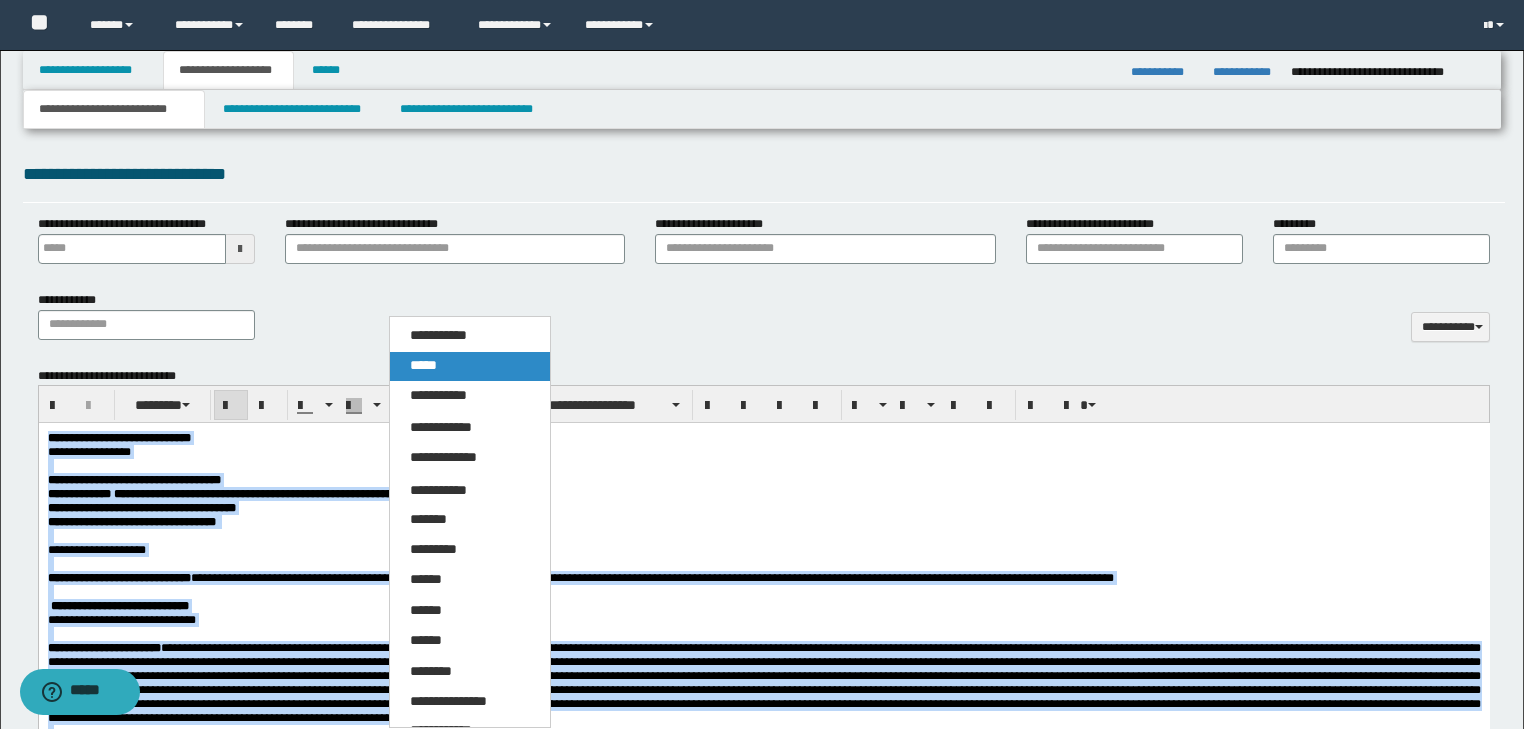 click on "*****" at bounding box center (423, 365) 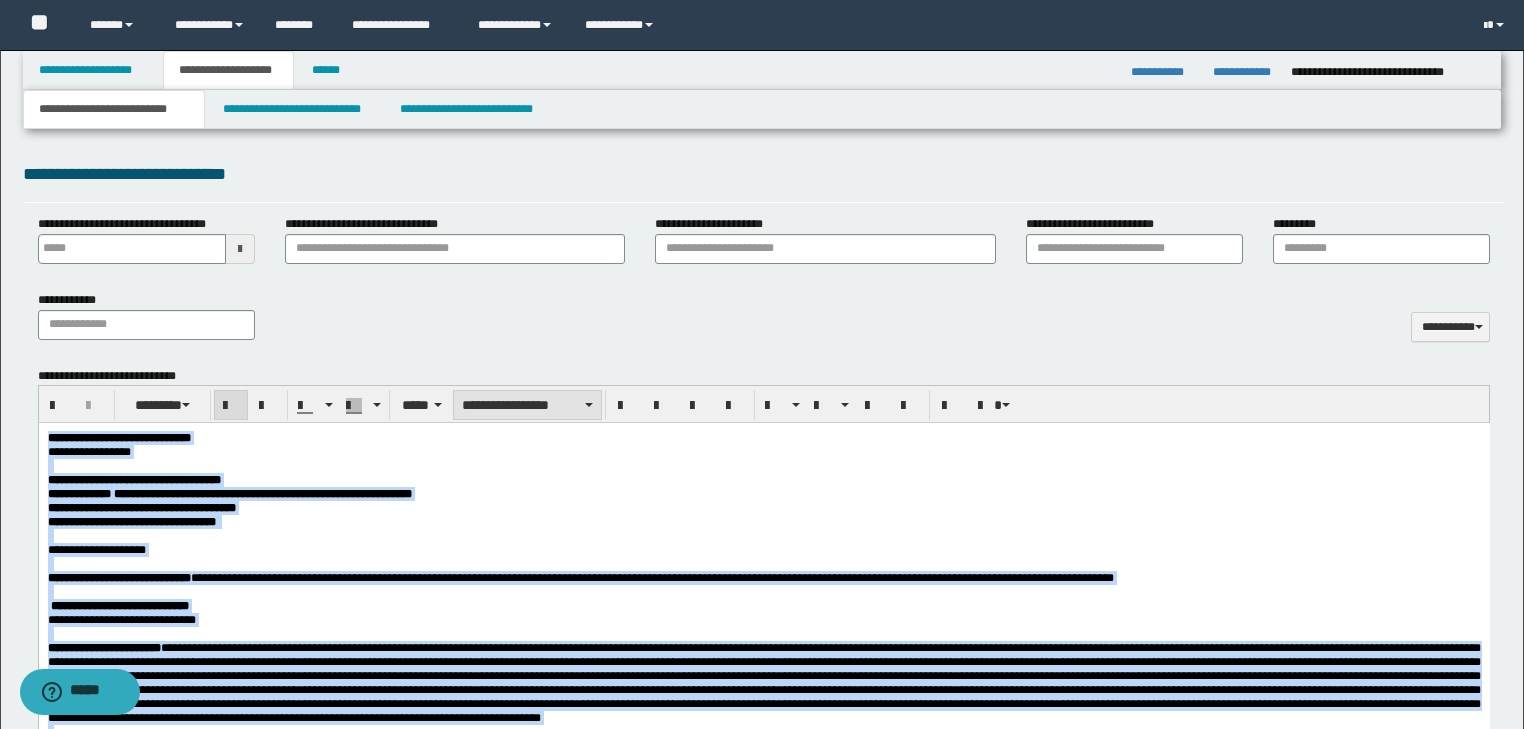 click on "**********" at bounding box center (527, 405) 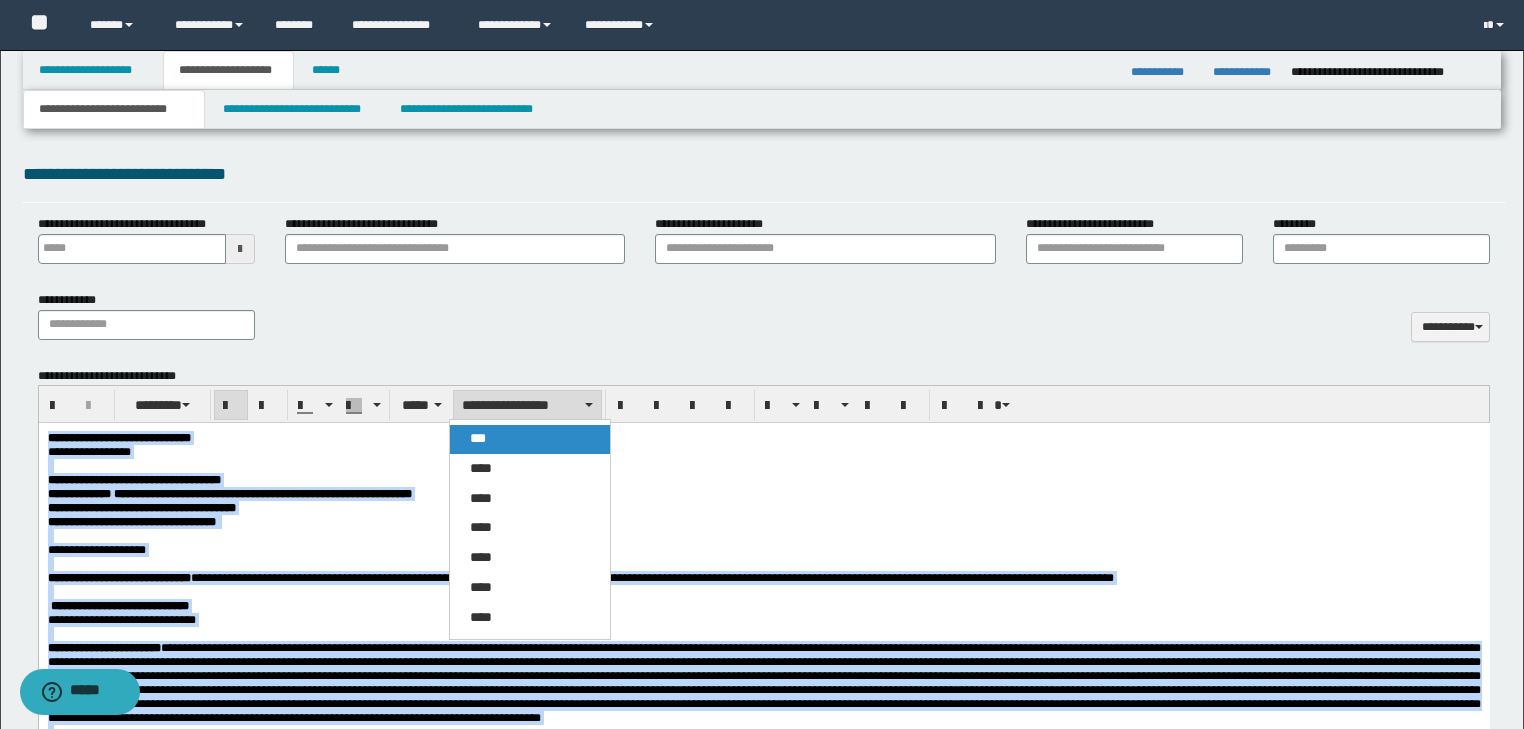 drag, startPoint x: 511, startPoint y: 438, endPoint x: 612, endPoint y: 7, distance: 442.67596 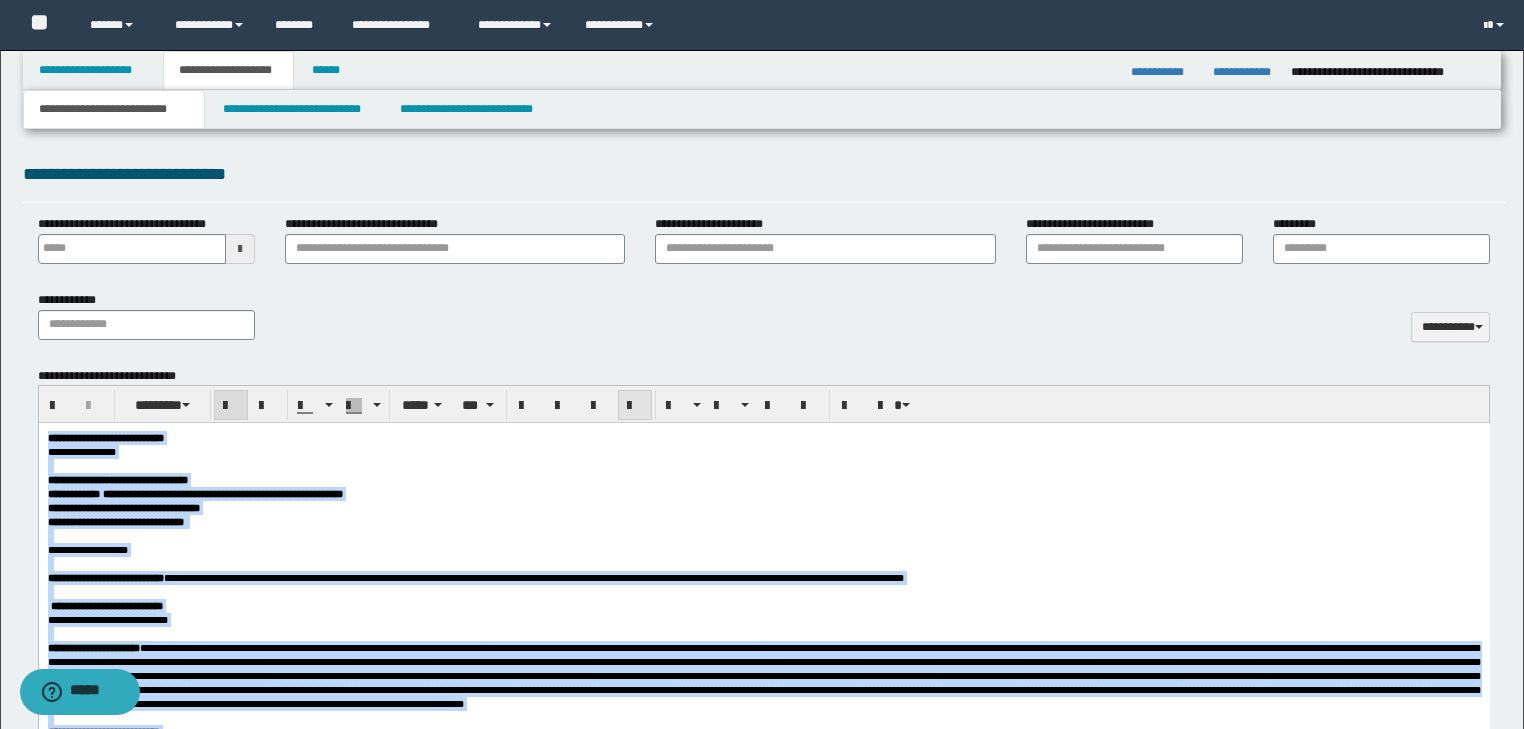 click at bounding box center [635, 406] 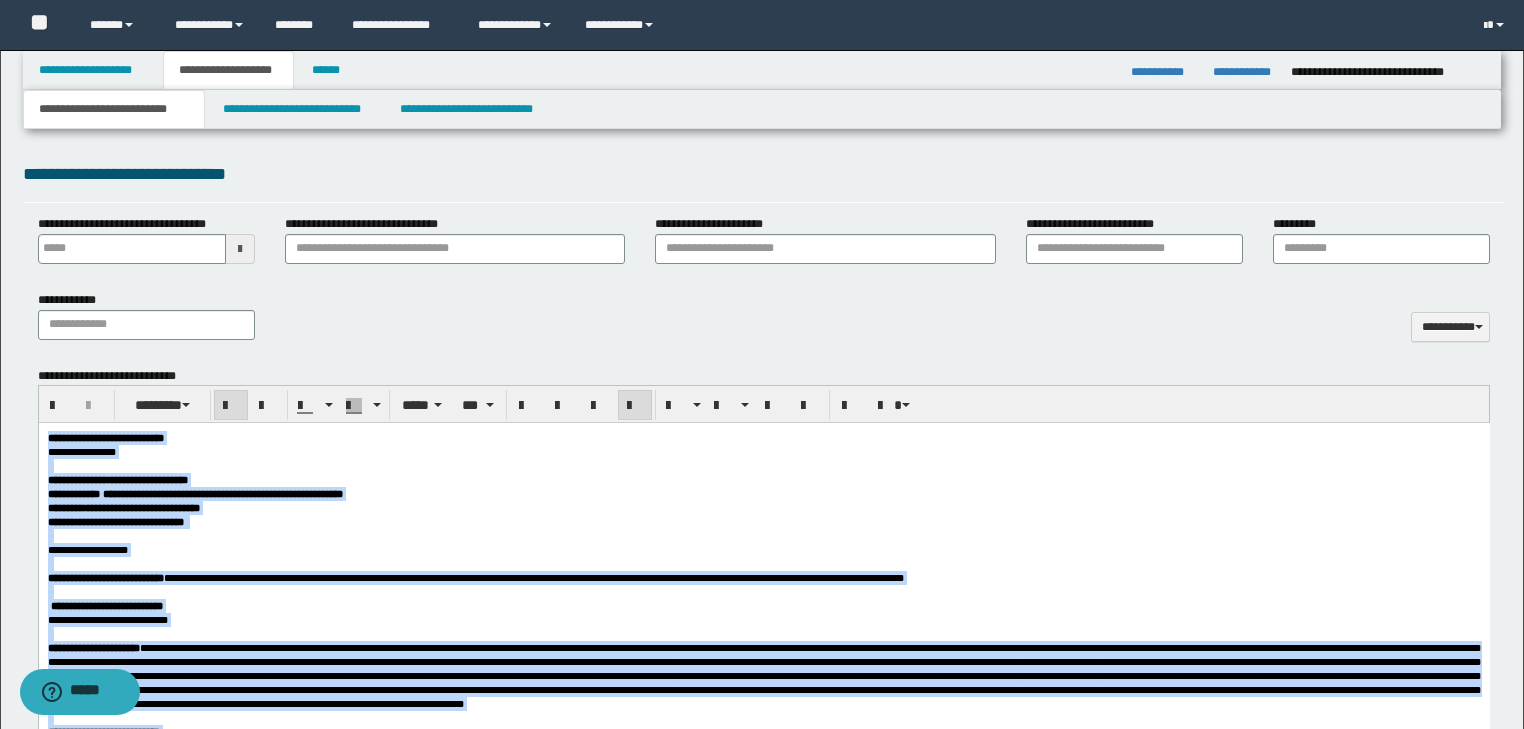 click at bounding box center [635, 406] 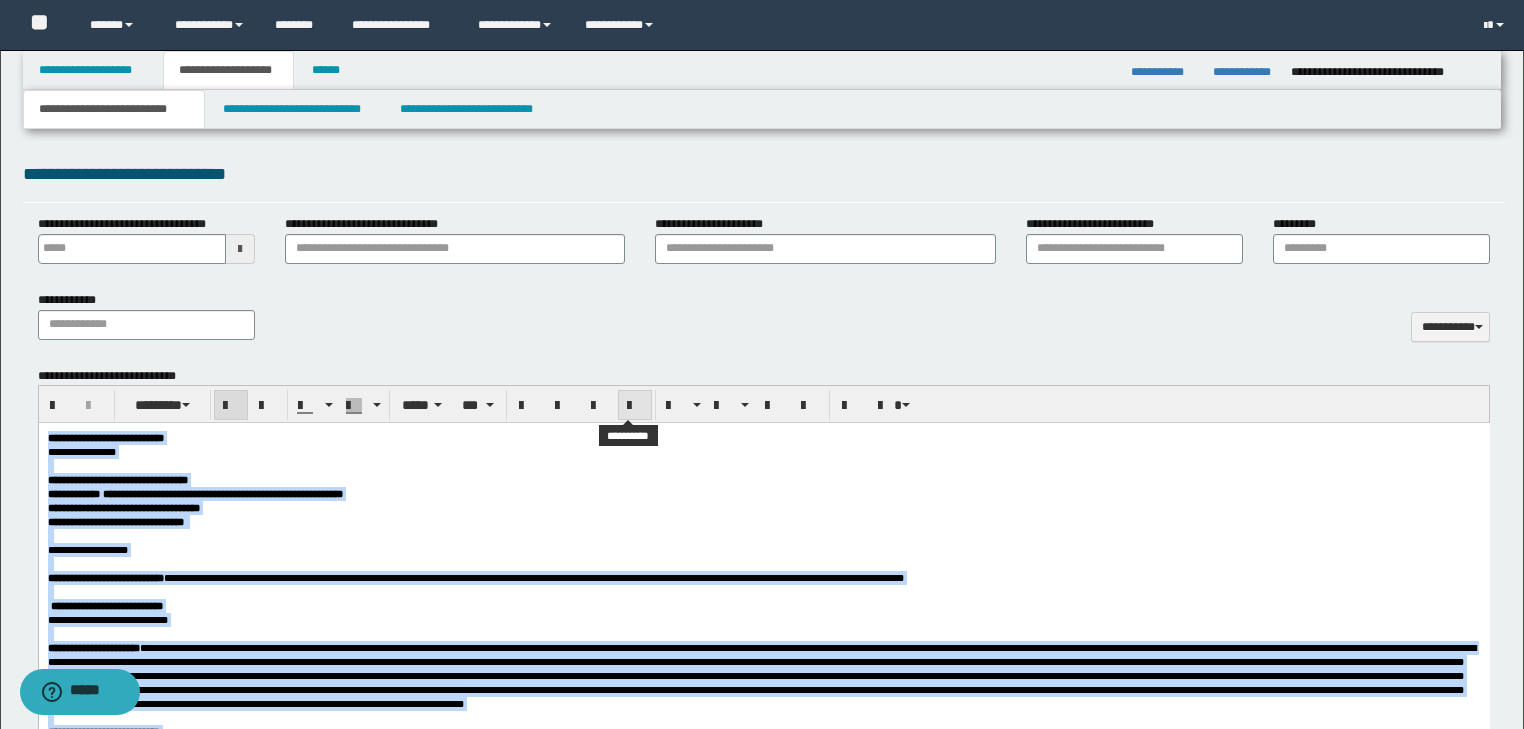 click at bounding box center (635, 406) 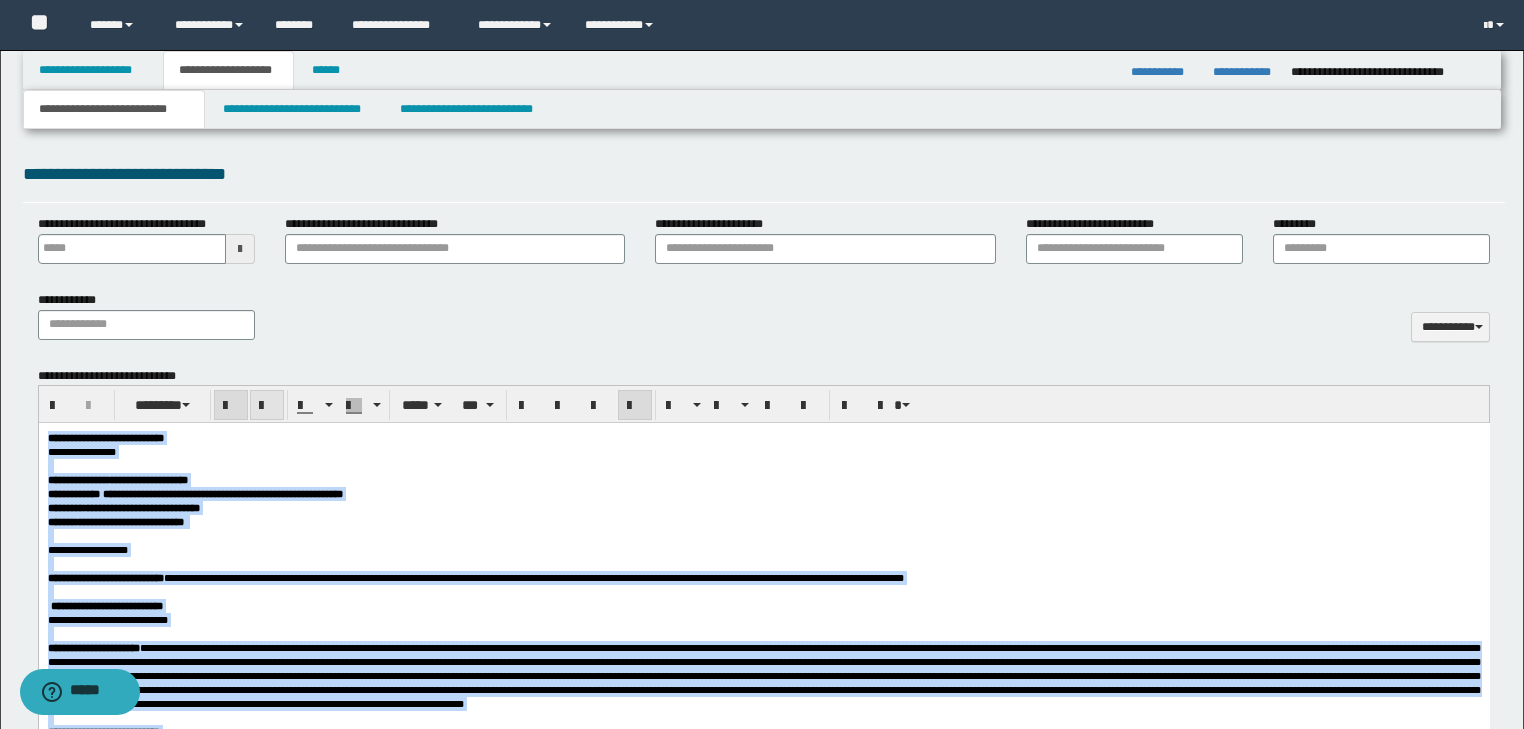 click at bounding box center (267, 406) 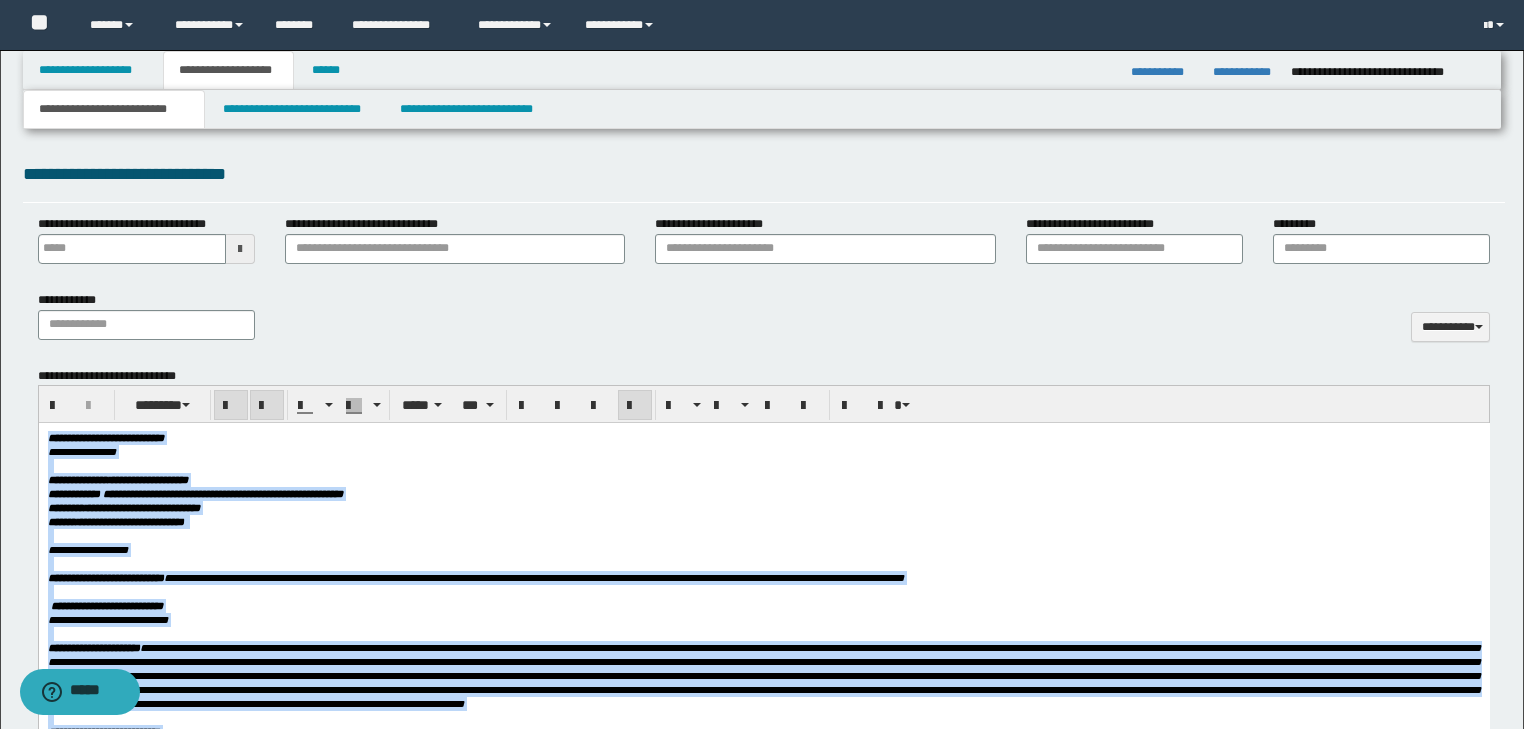 click at bounding box center [267, 406] 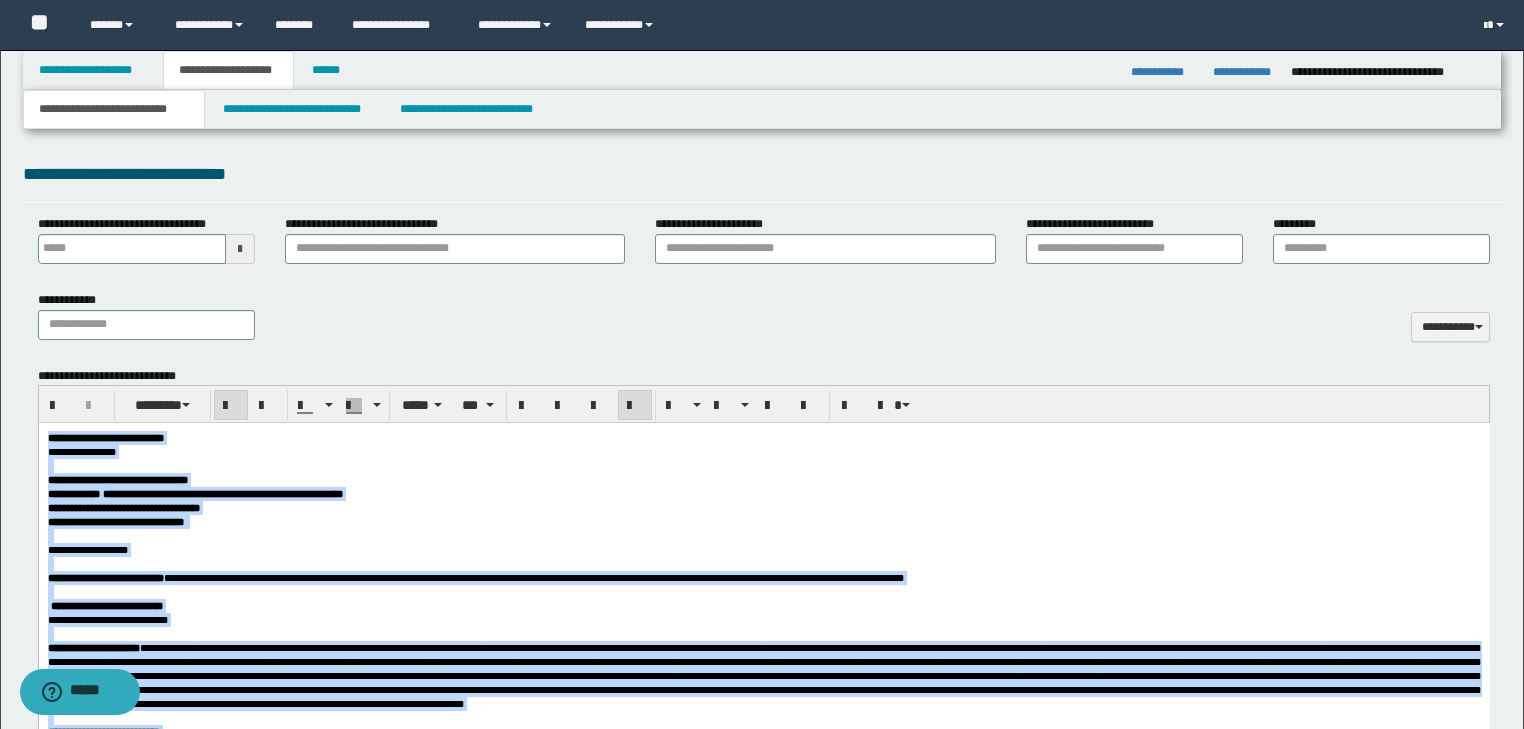 click at bounding box center [763, 466] 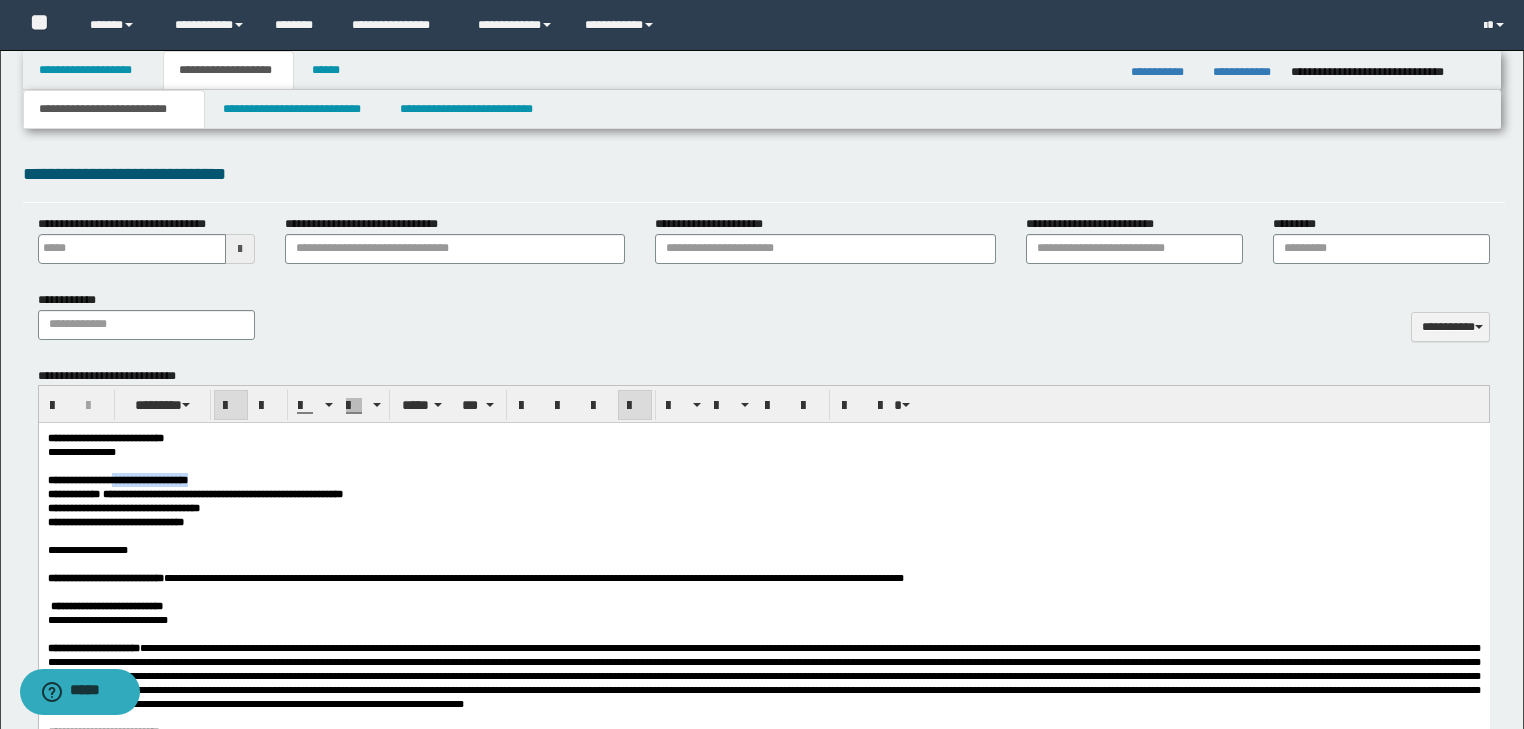 drag, startPoint x: 146, startPoint y: 487, endPoint x: 303, endPoint y: 485, distance: 157.01274 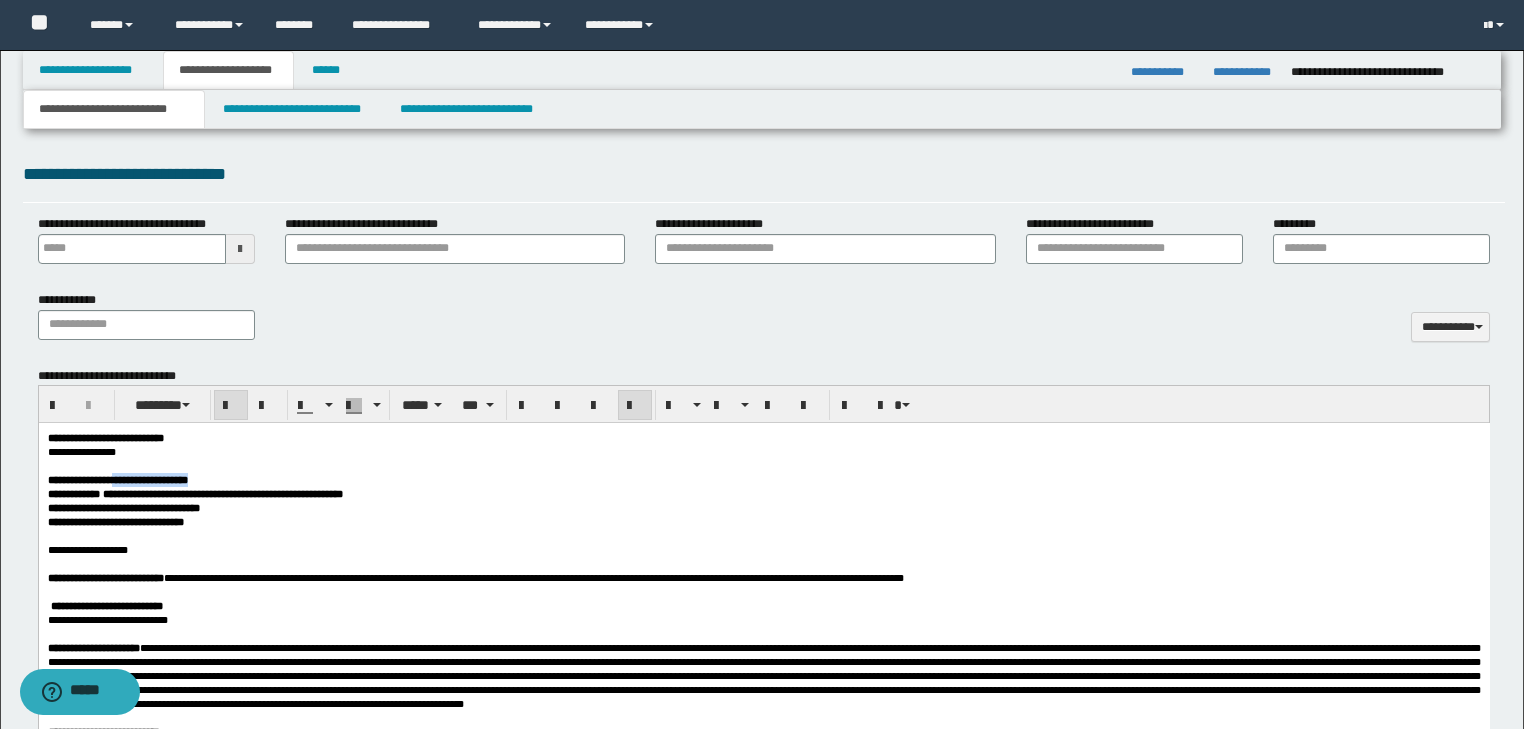 click on "**********" at bounding box center (763, 480) 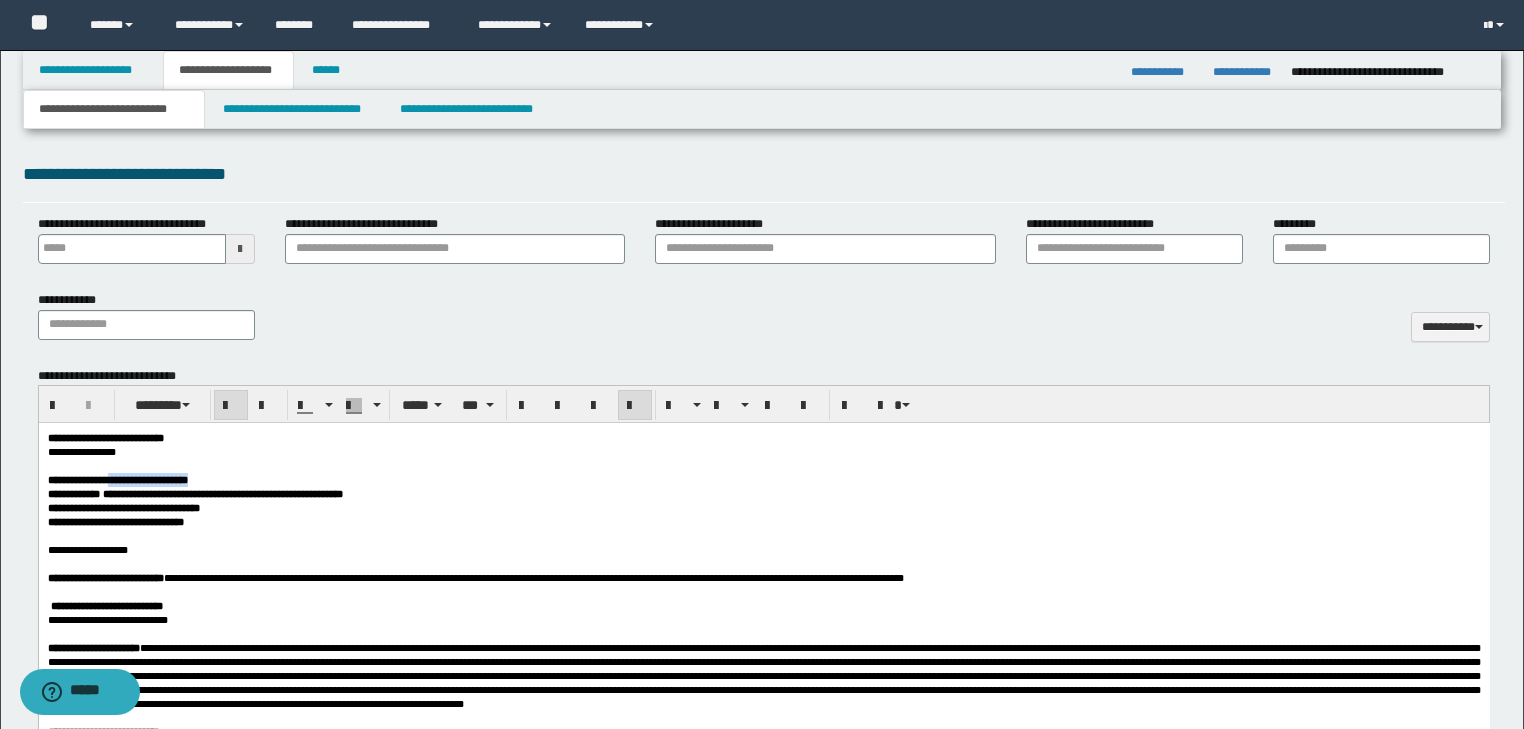 drag, startPoint x: 140, startPoint y: 486, endPoint x: 312, endPoint y: 482, distance: 172.04651 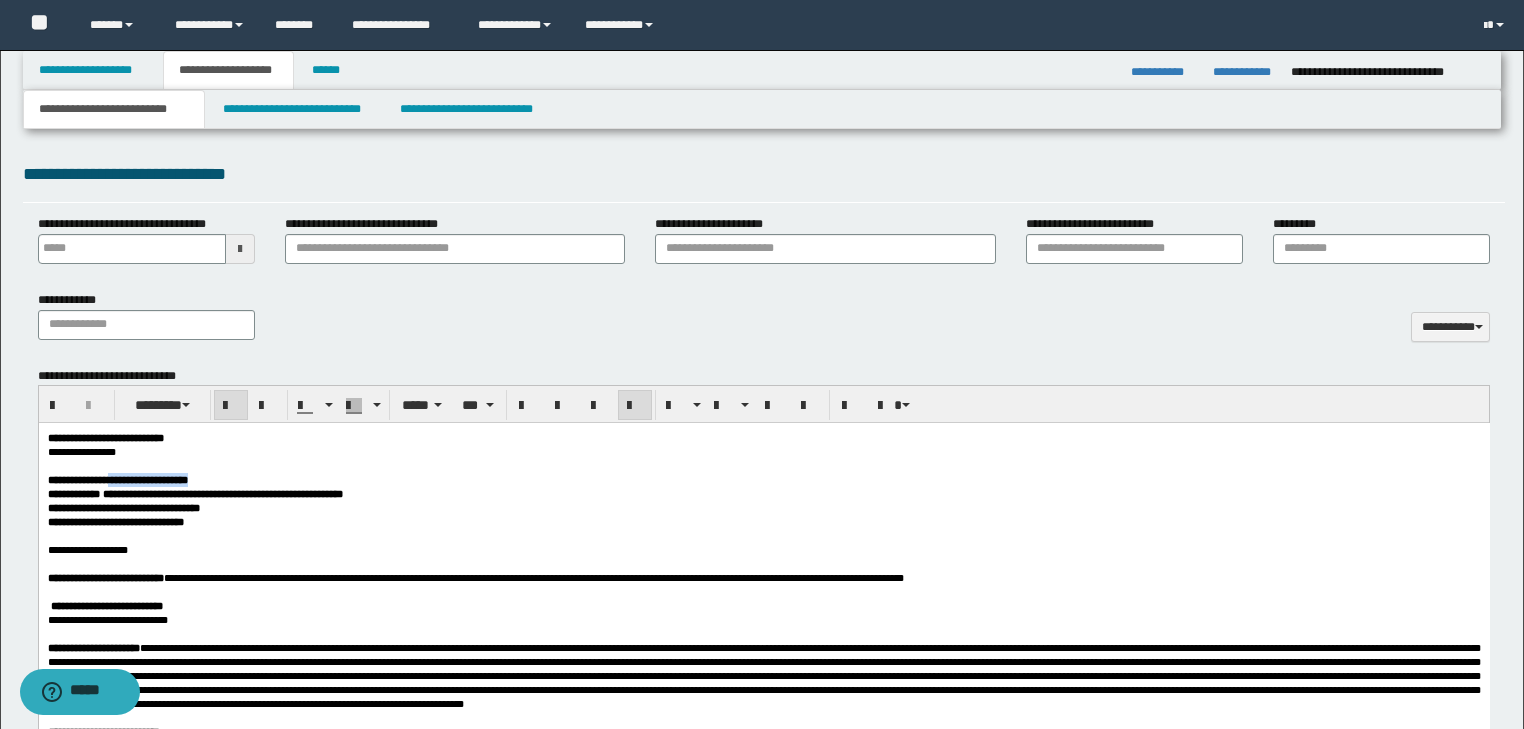 click on "**********" at bounding box center [763, 480] 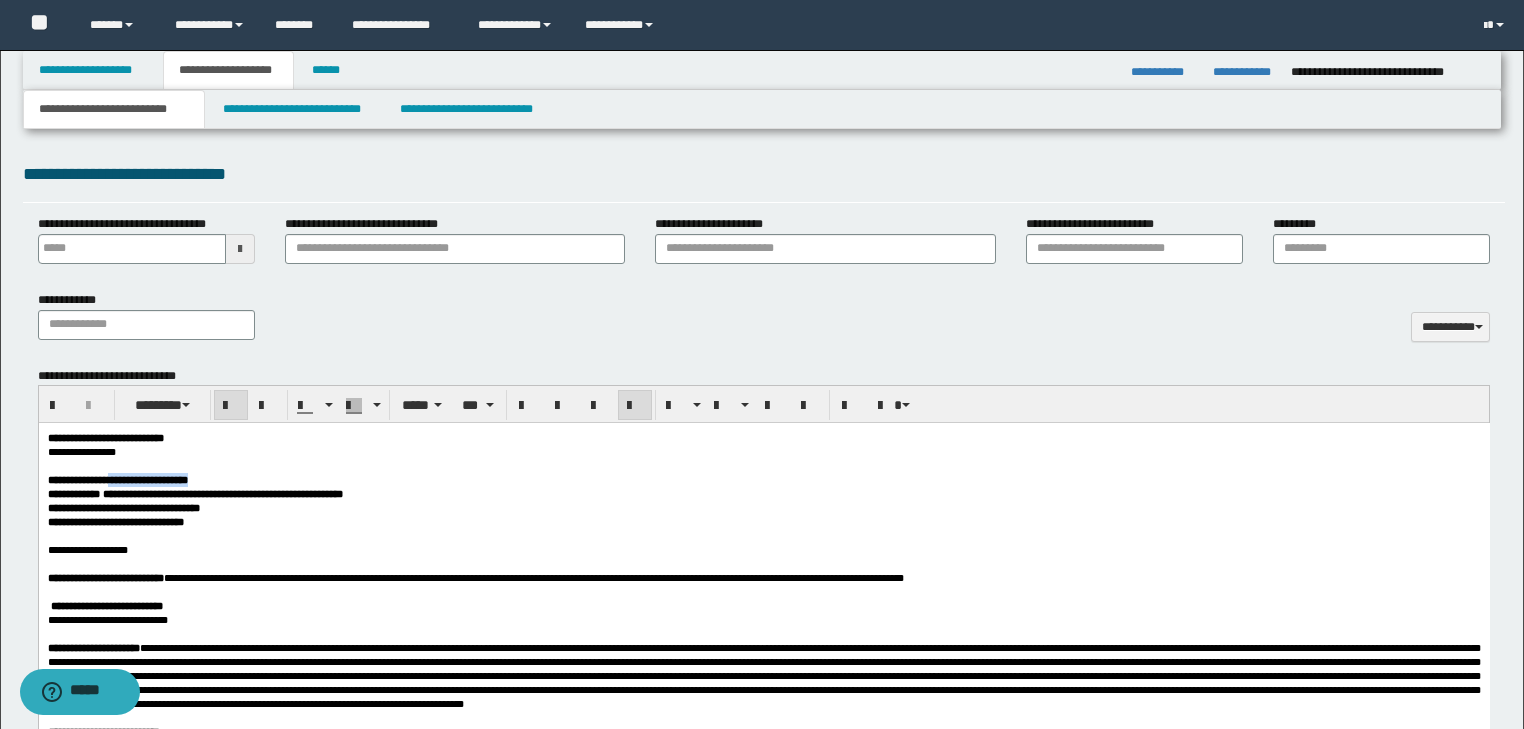 copy on "**********" 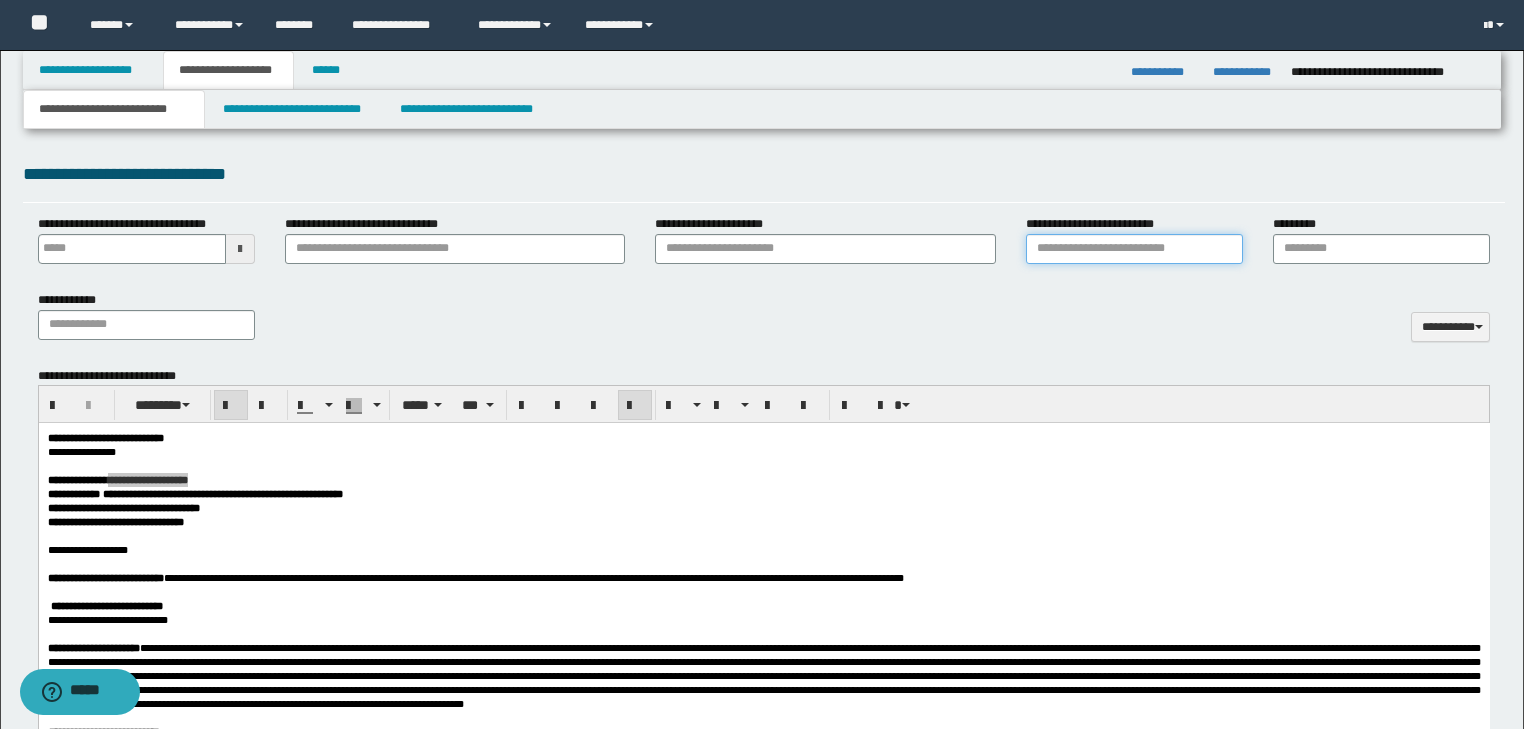 click on "**********" at bounding box center [1134, 249] 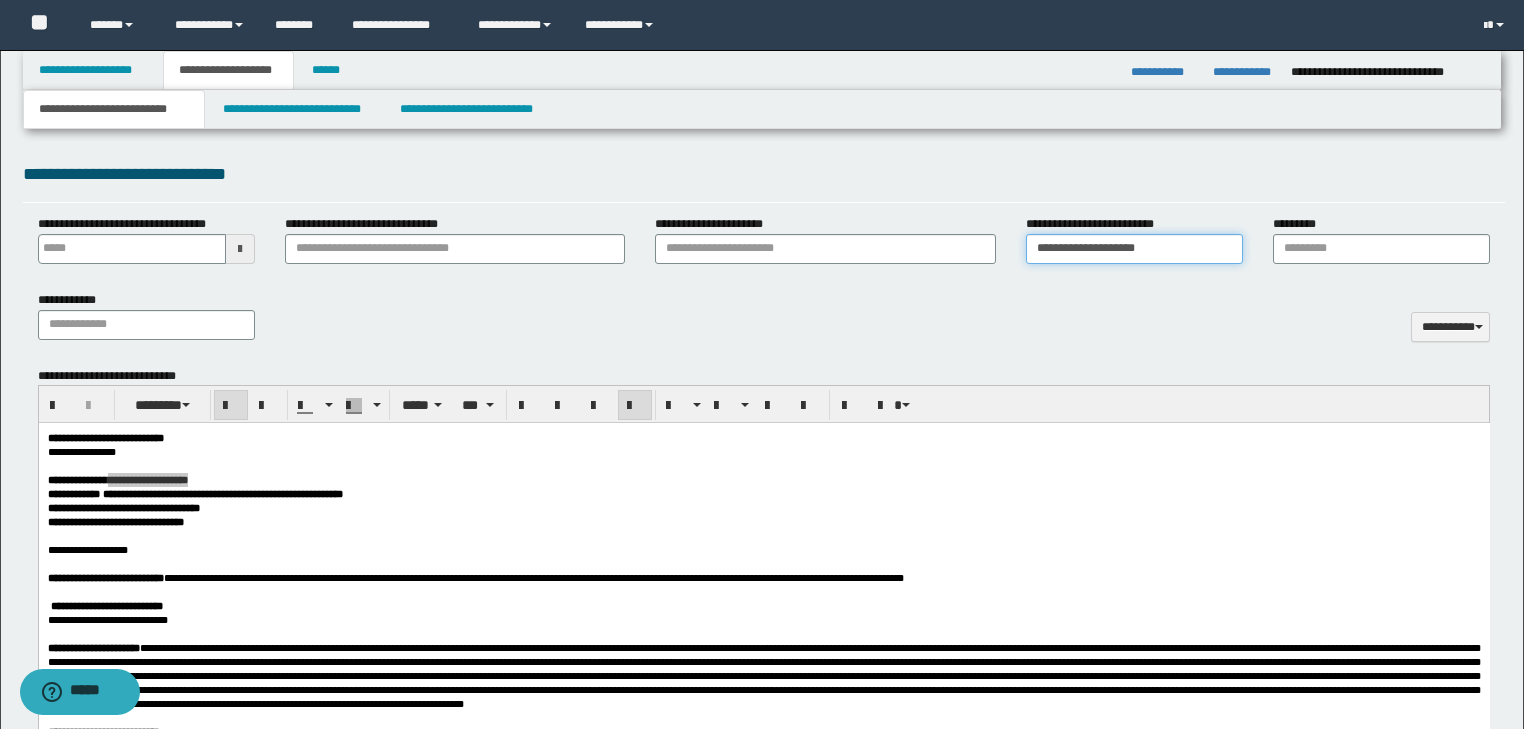 type on "**********" 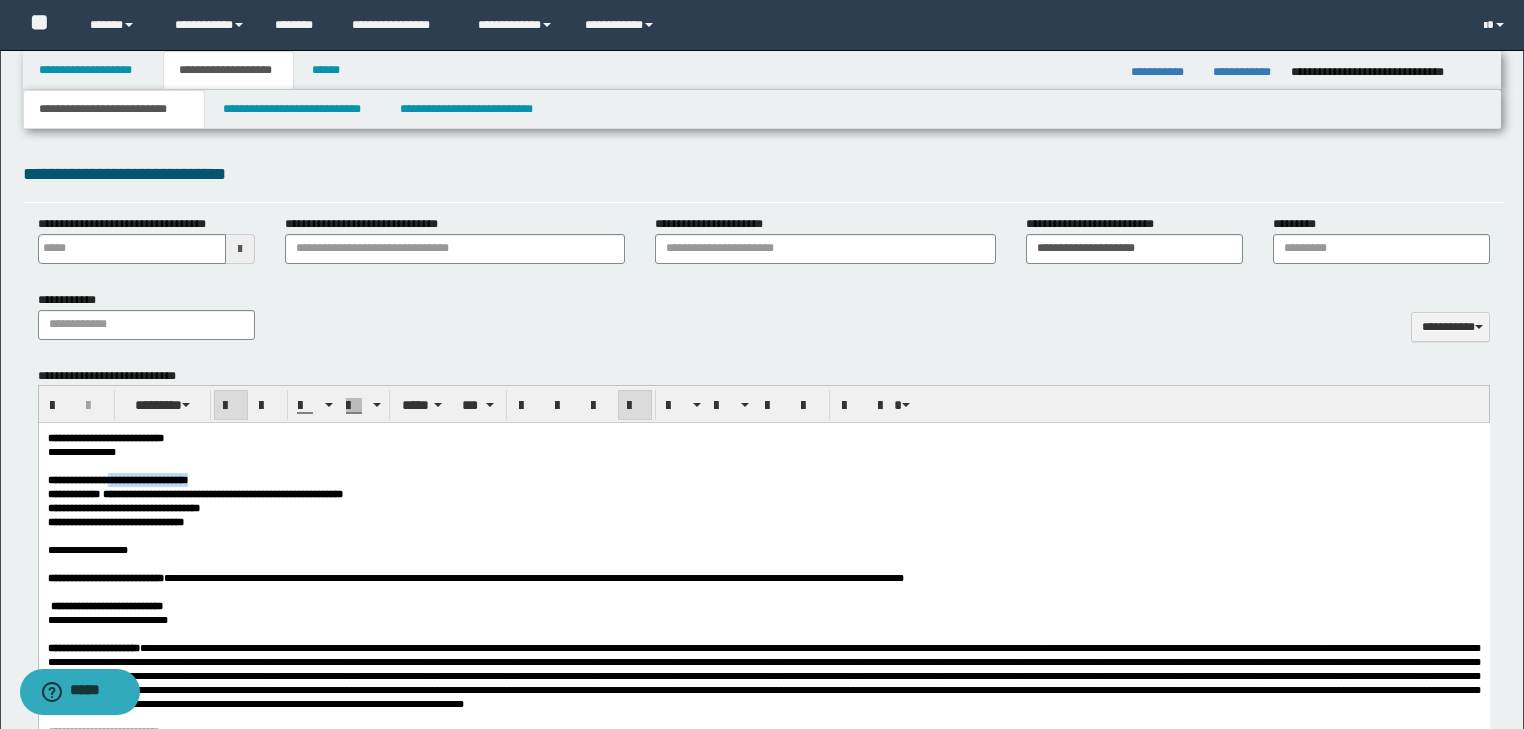 drag, startPoint x: 233, startPoint y: 544, endPoint x: 223, endPoint y: 522, distance: 24.166092 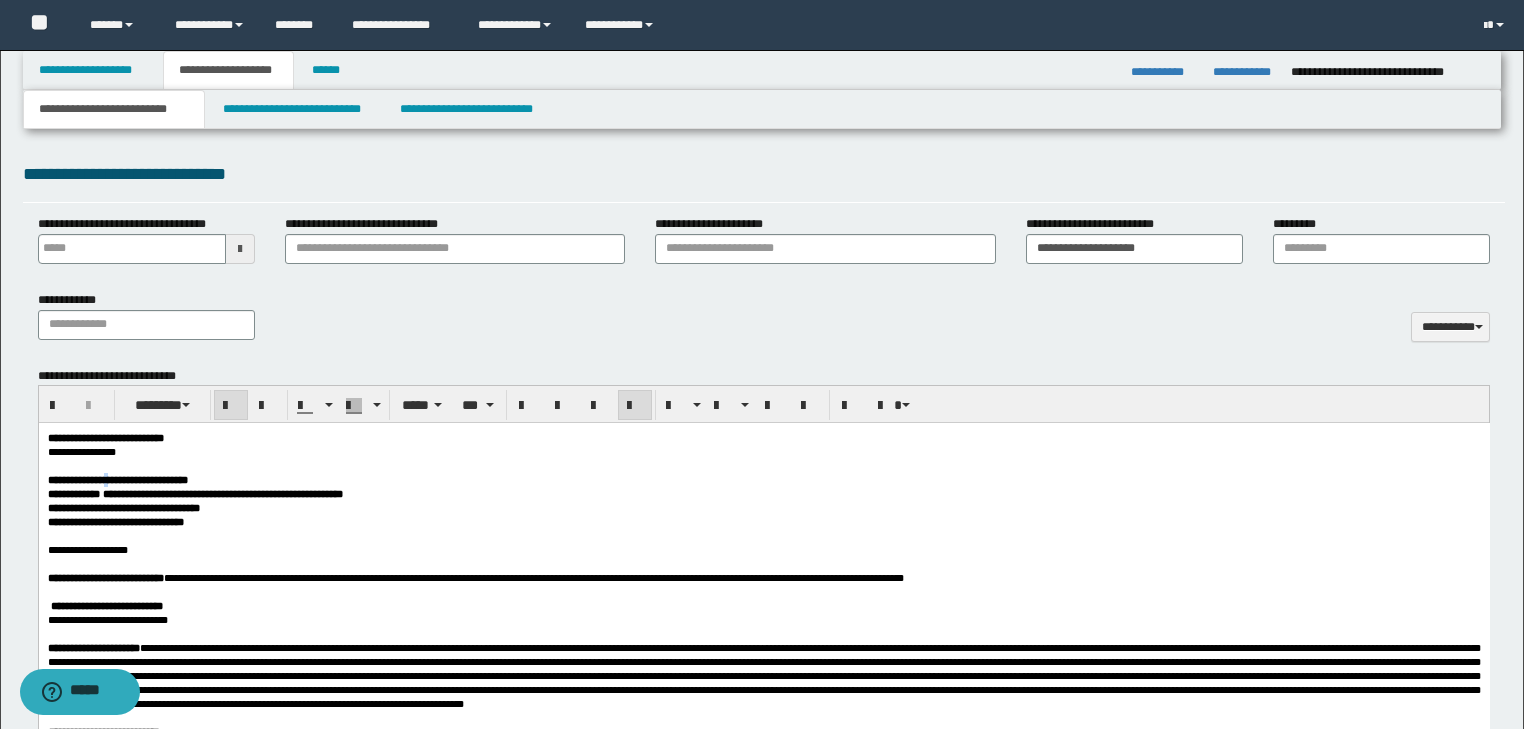 click on "**********" at bounding box center [763, 2729] 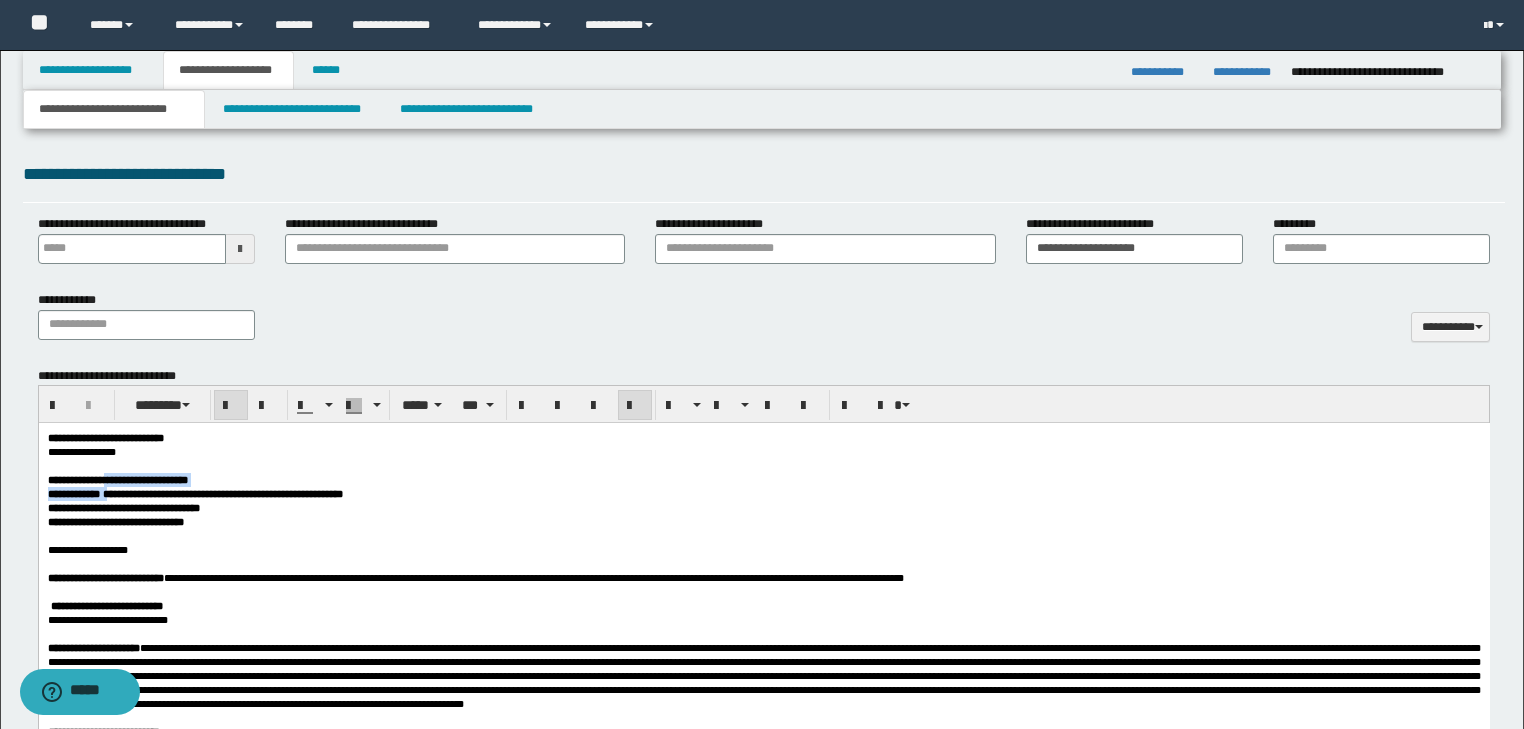 click on "**********" at bounding box center (222, 494) 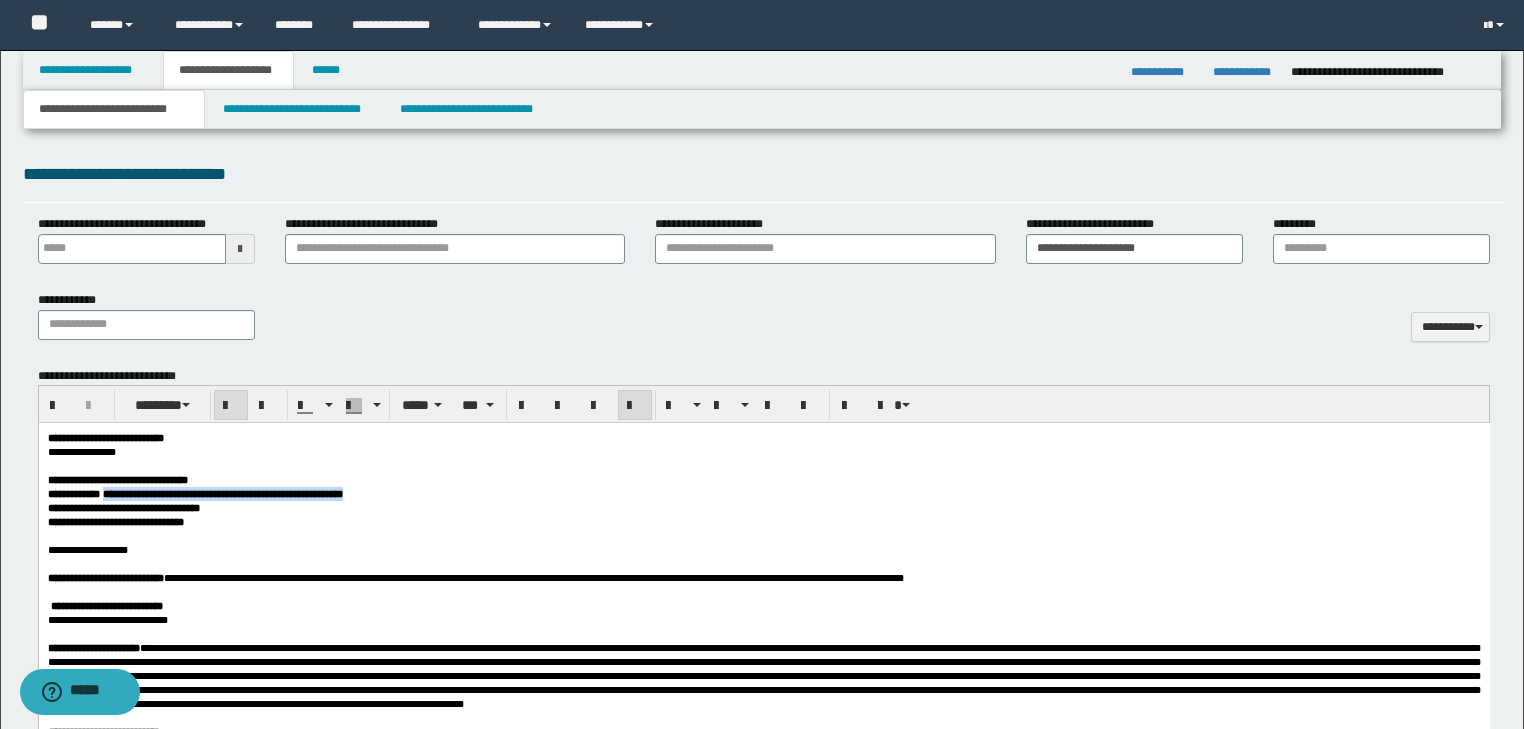drag, startPoint x: 136, startPoint y: 502, endPoint x: 506, endPoint y: 499, distance: 370.01218 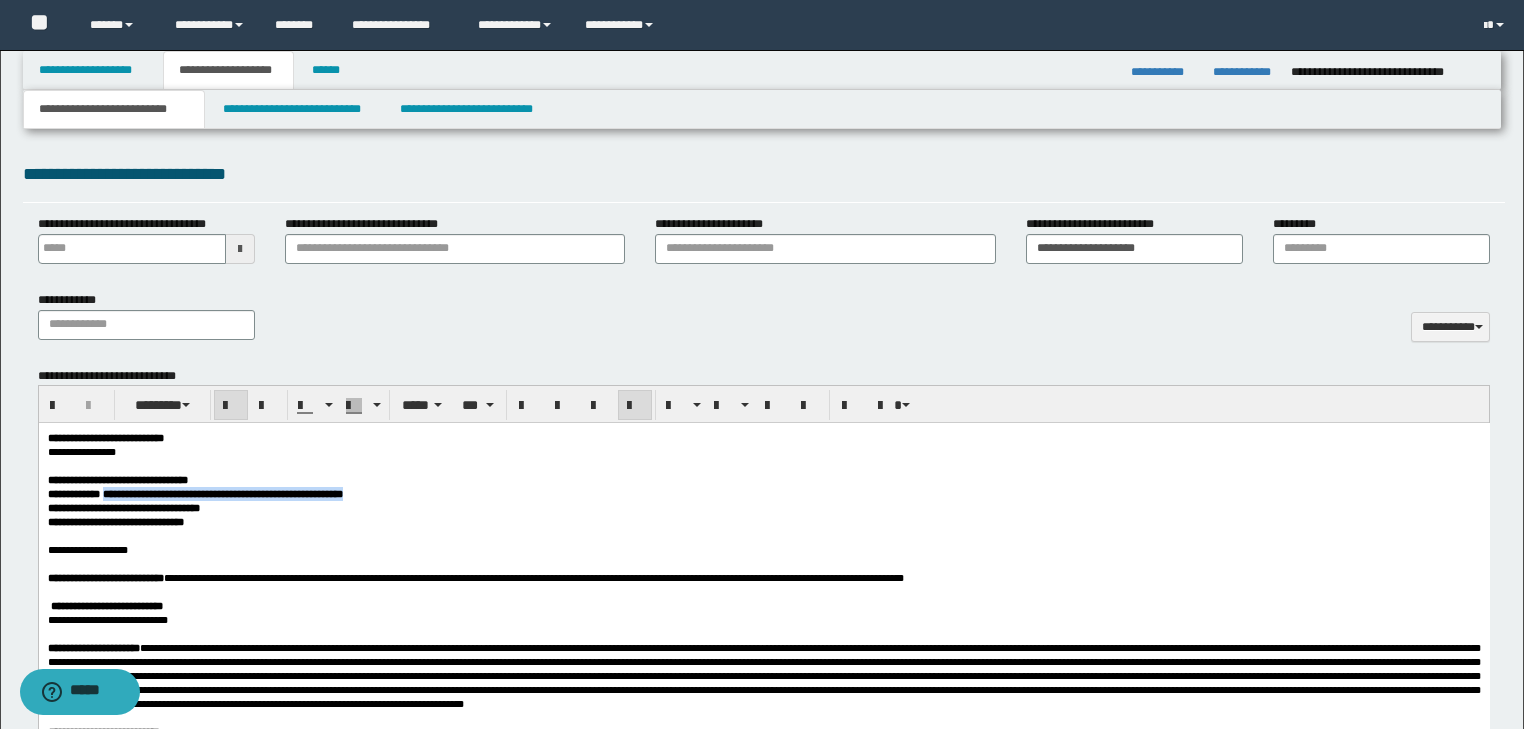 click on "**********" at bounding box center [763, 494] 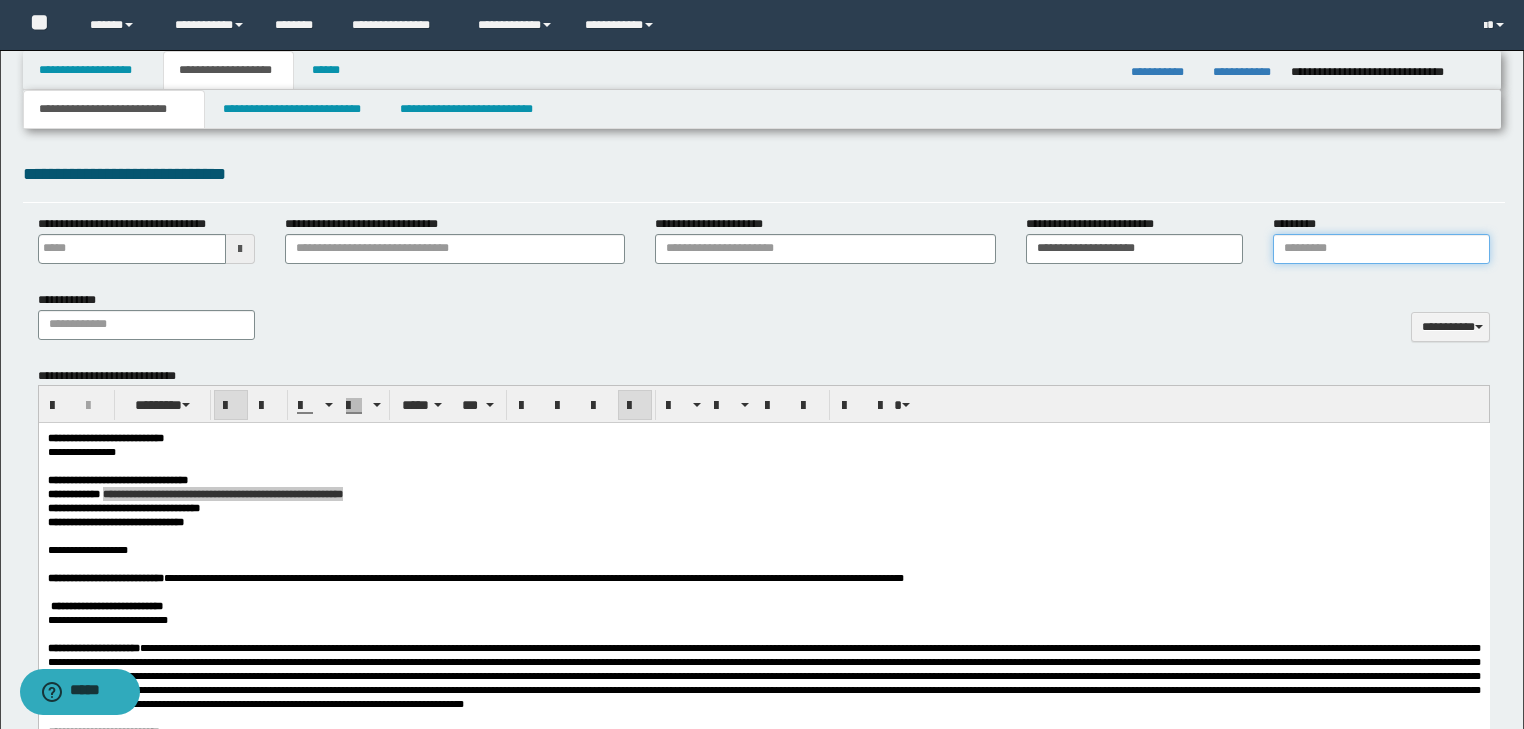 click on "*********" at bounding box center (1381, 249) 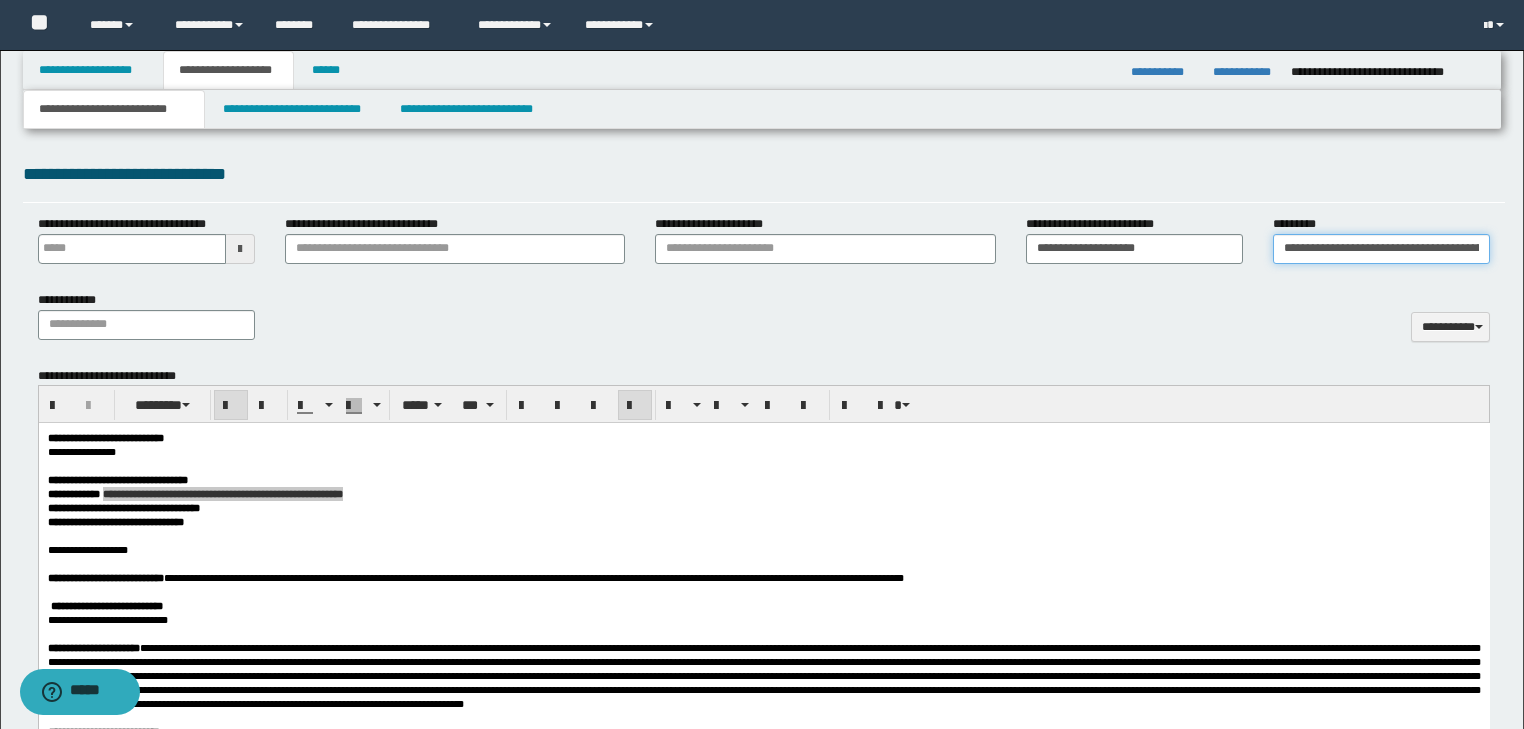 scroll, scrollTop: 0, scrollLeft: 172, axis: horizontal 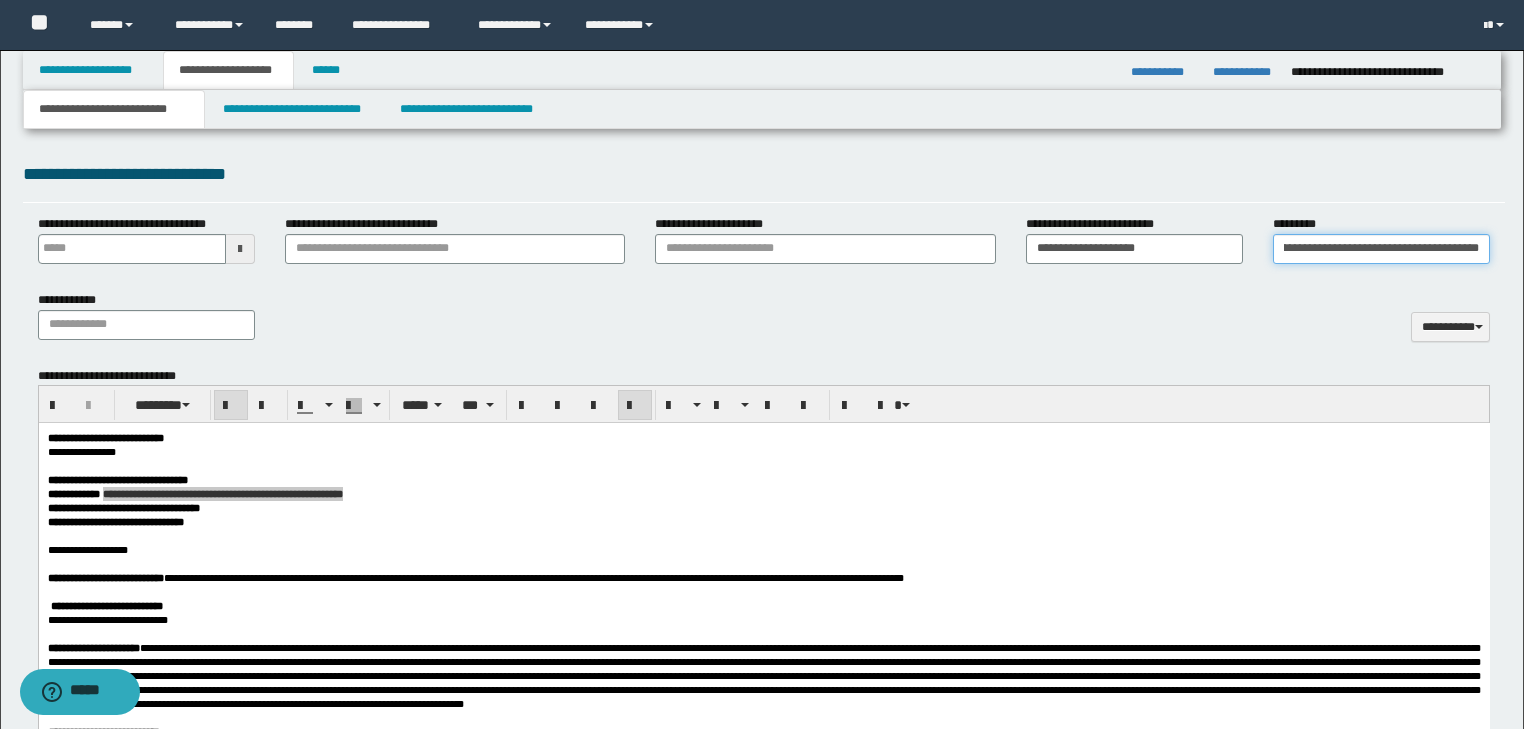 drag, startPoint x: 1352, startPoint y: 252, endPoint x: 1535, endPoint y: 240, distance: 183.39302 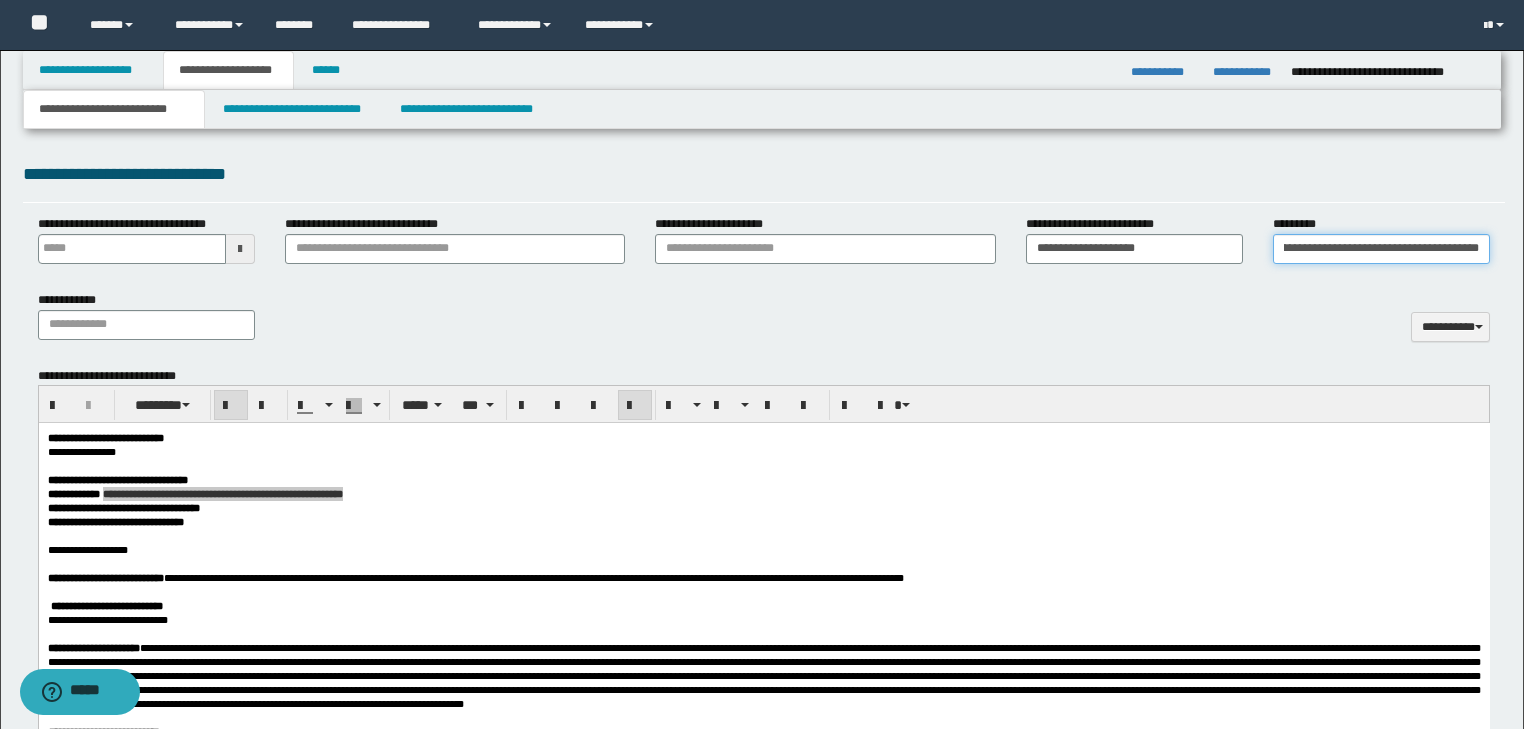 click on "**********" at bounding box center (762, -356) 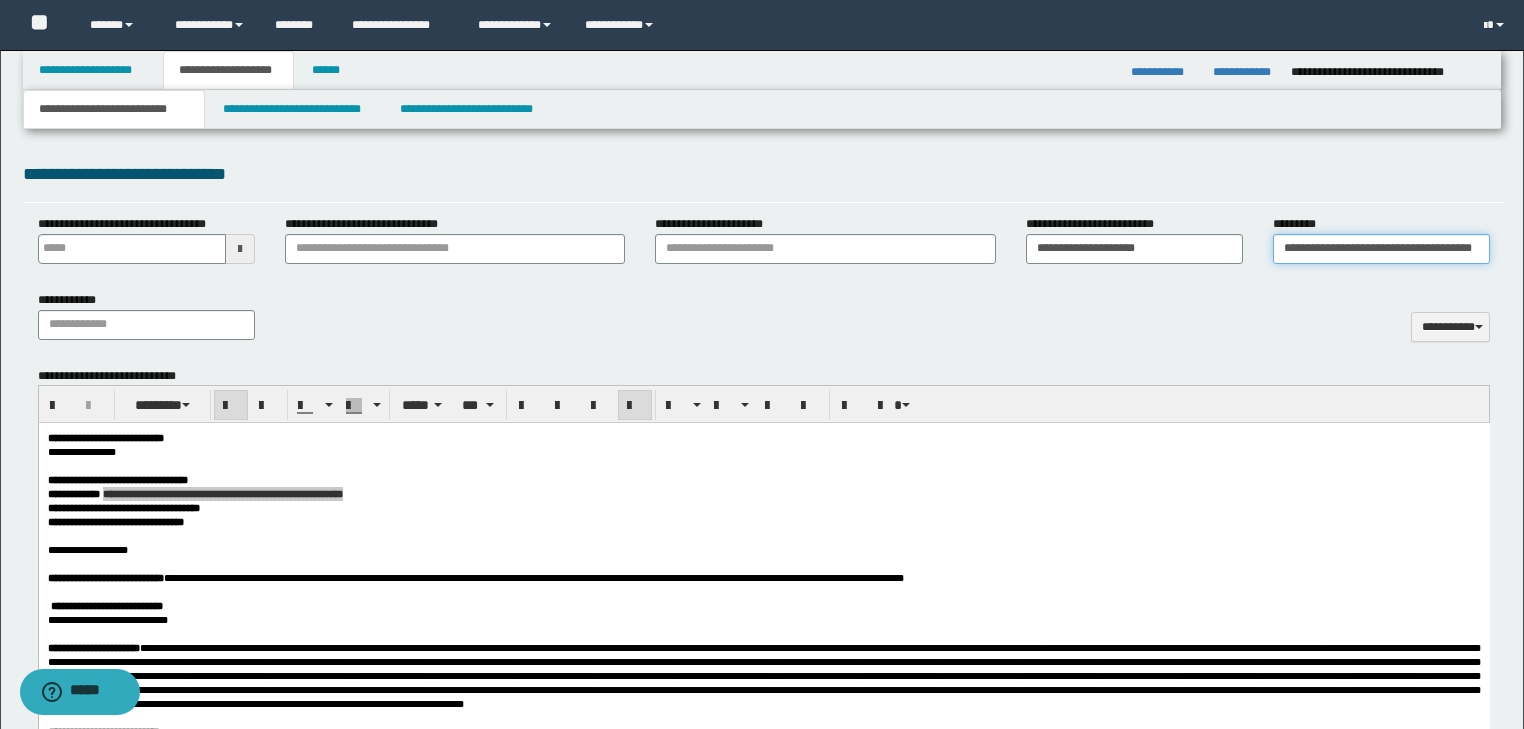 scroll, scrollTop: 0, scrollLeft: 45, axis: horizontal 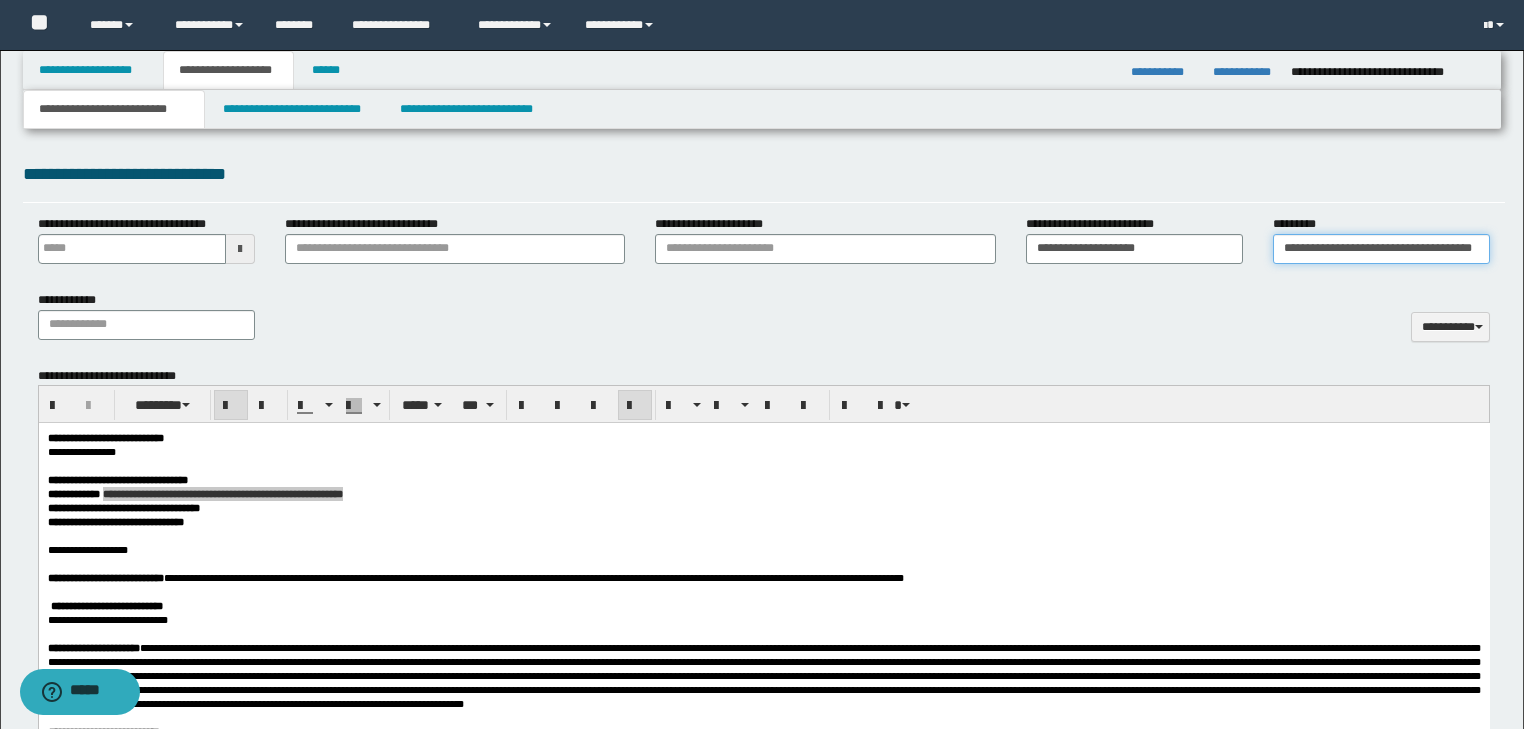 type on "**********" 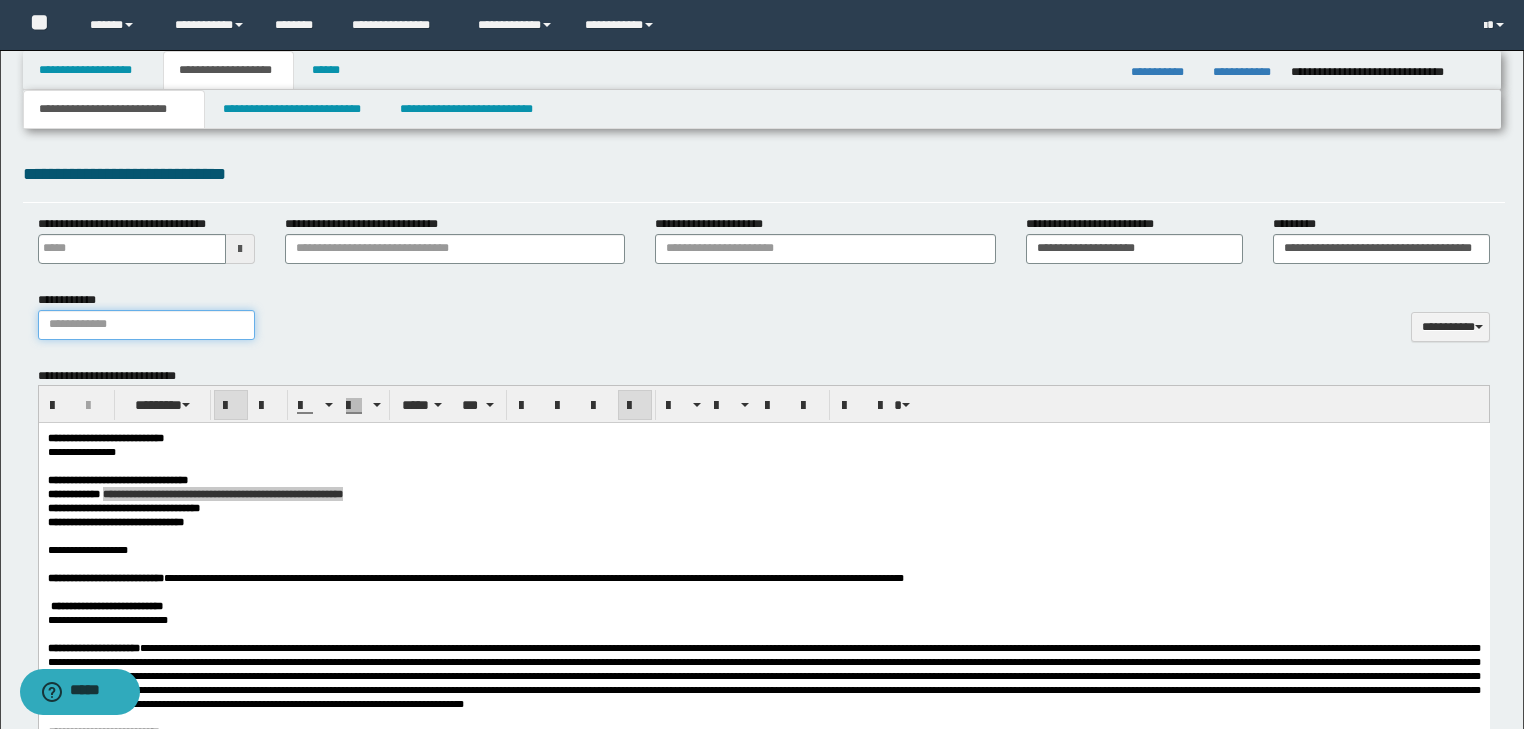 click on "**********" at bounding box center (146, 325) 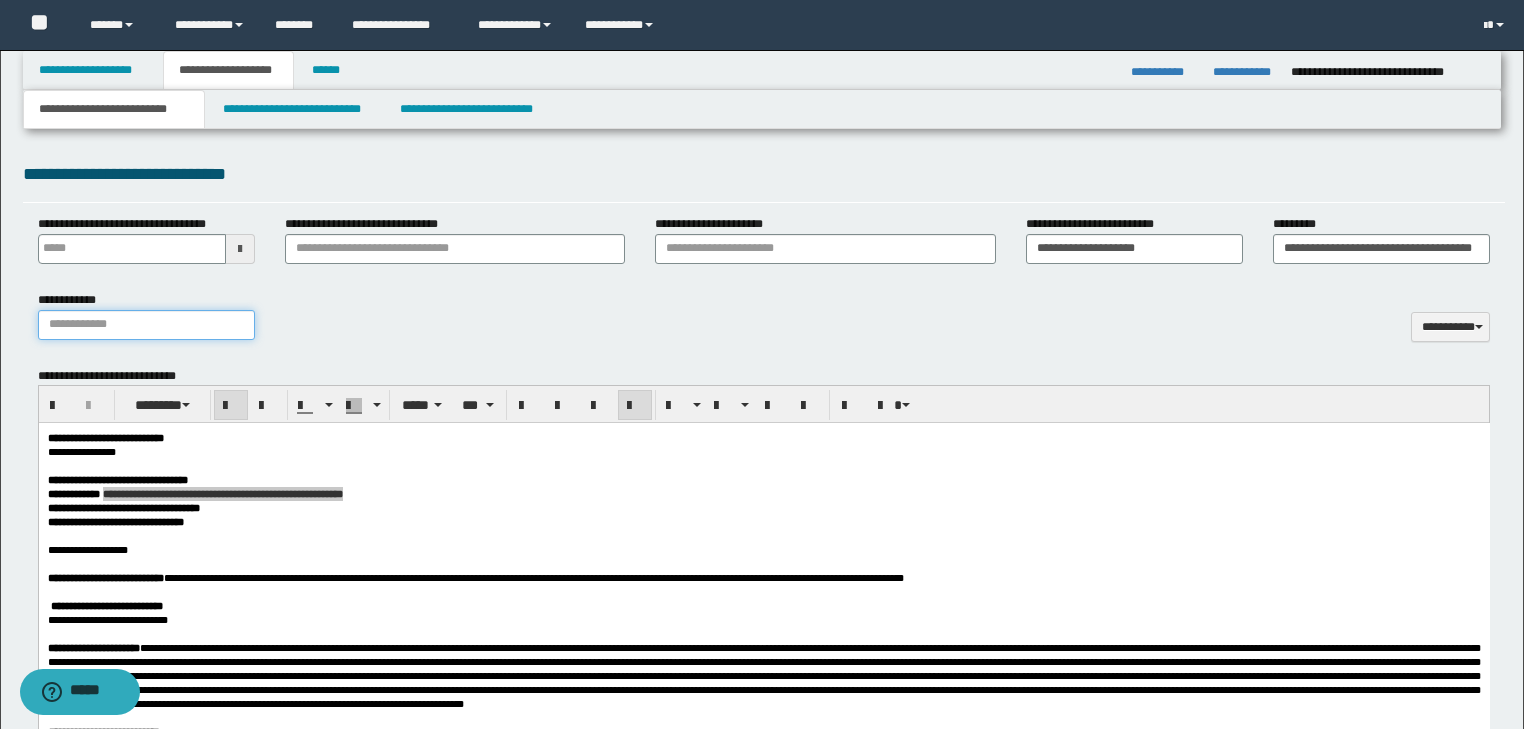 scroll, scrollTop: 0, scrollLeft: 0, axis: both 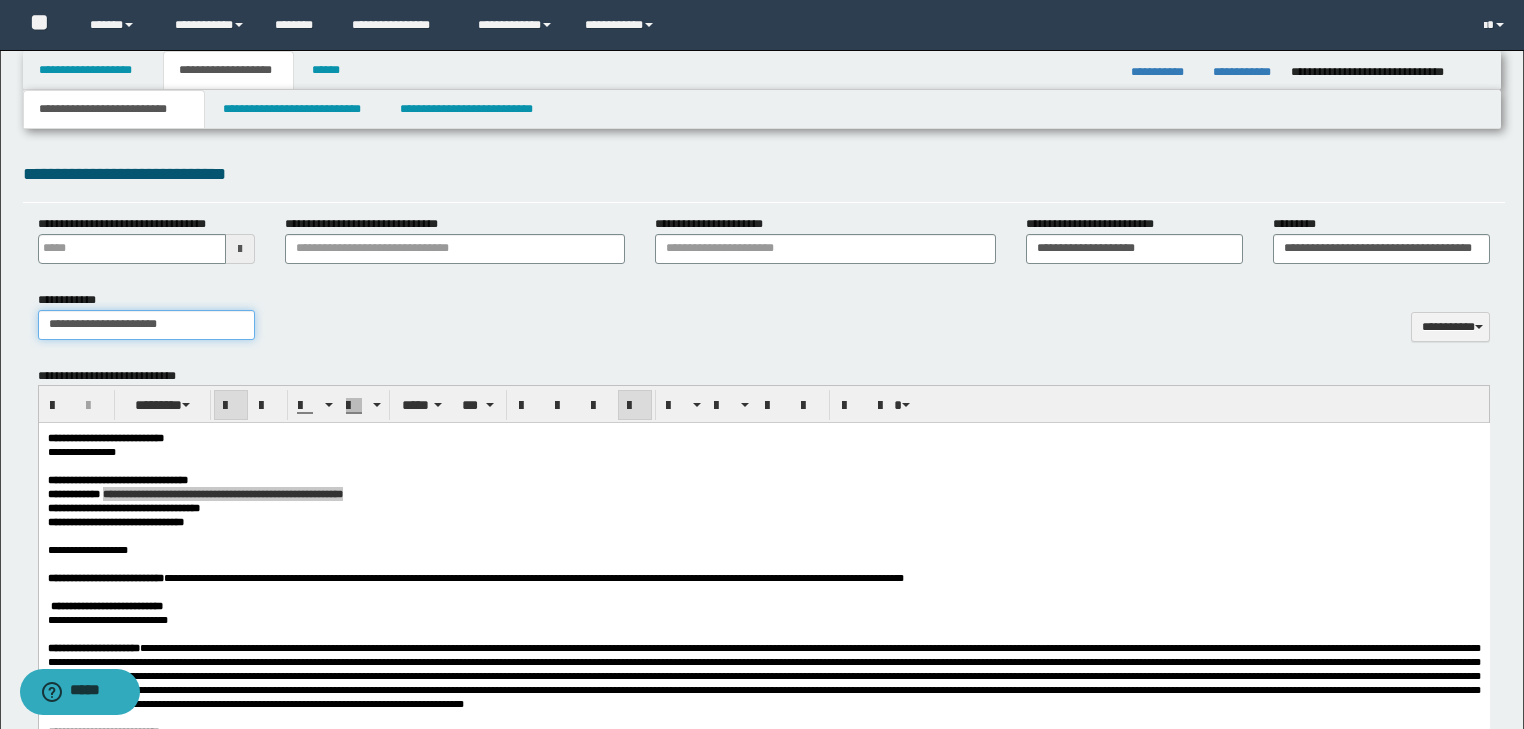 type on "**********" 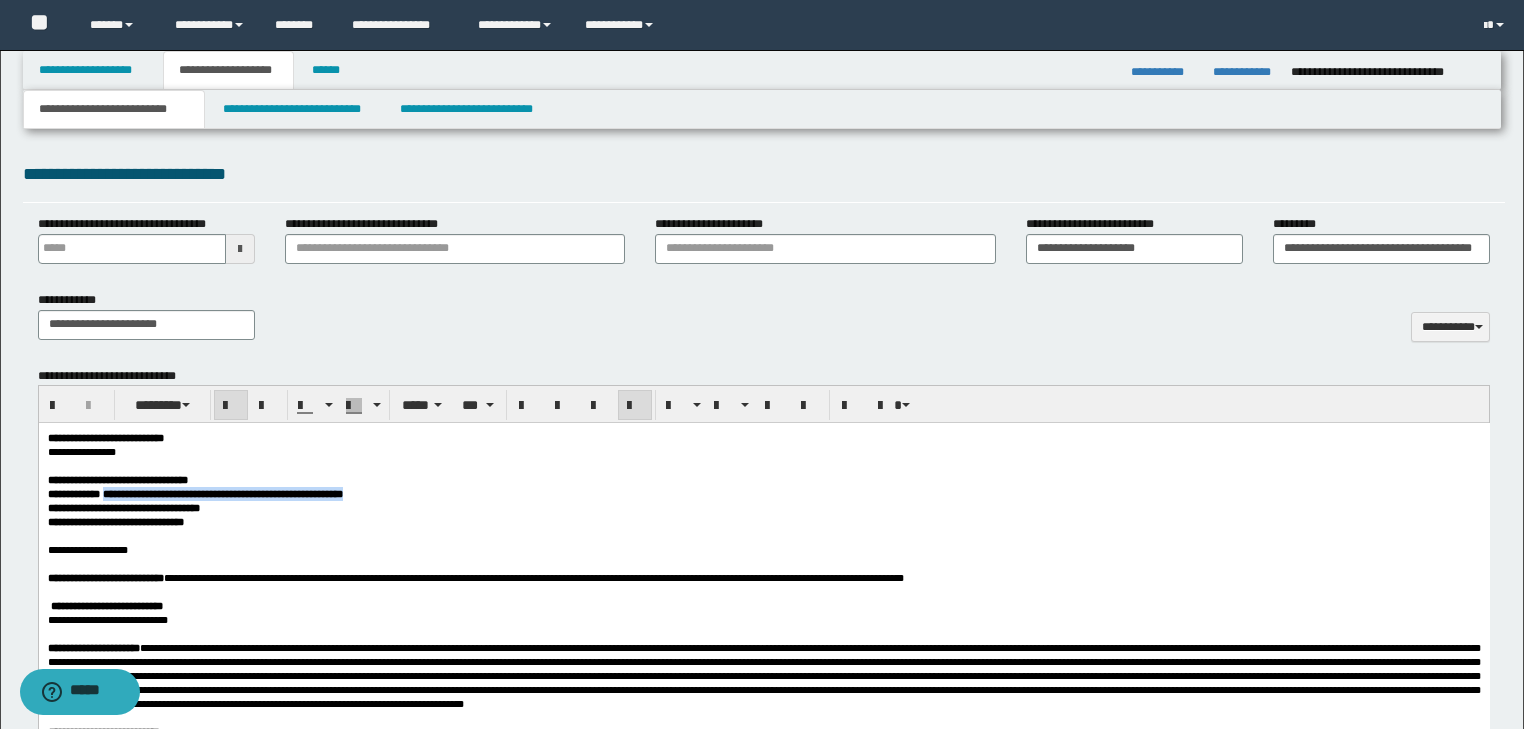 click on "**********" at bounding box center (763, 480) 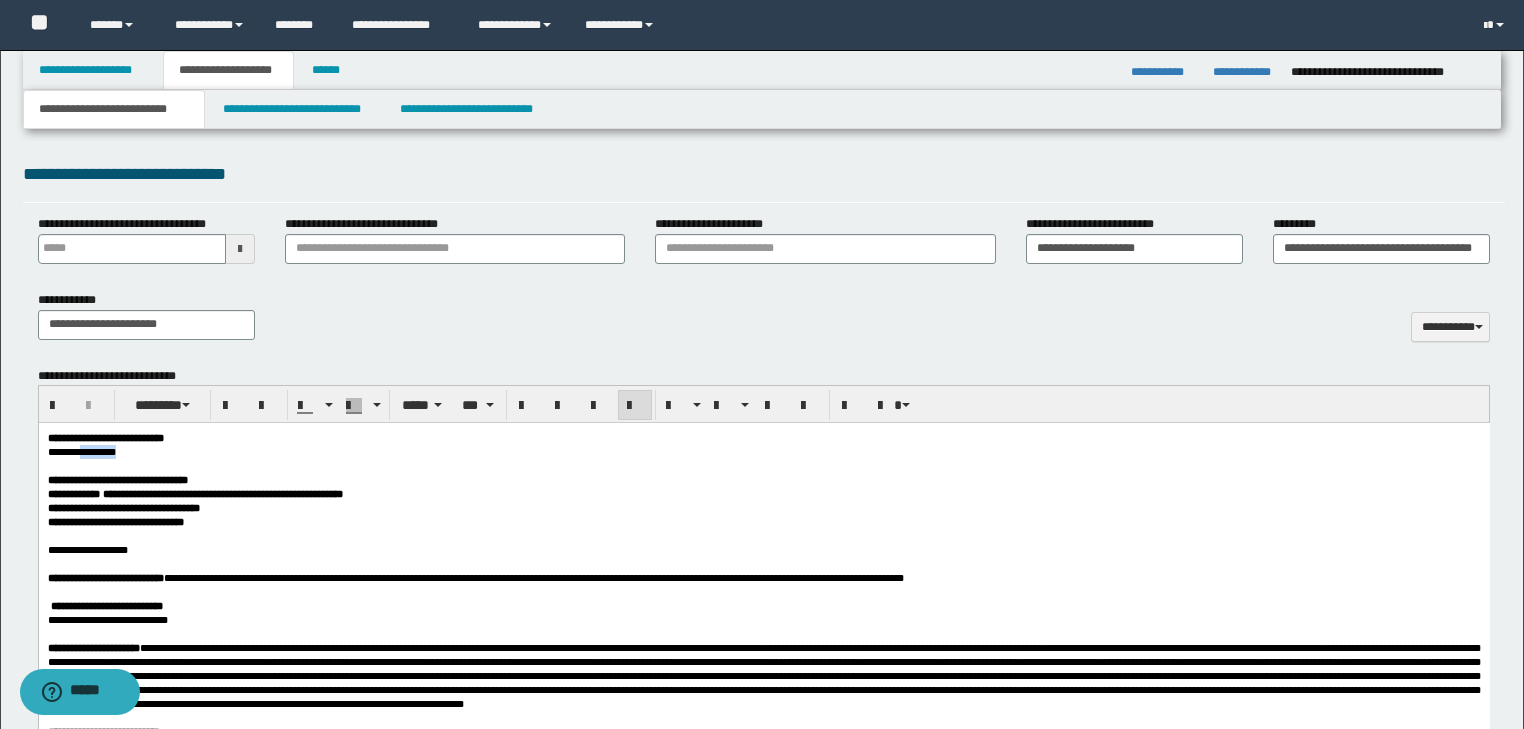 drag, startPoint x: 86, startPoint y: 456, endPoint x: 130, endPoint y: 455, distance: 44.011364 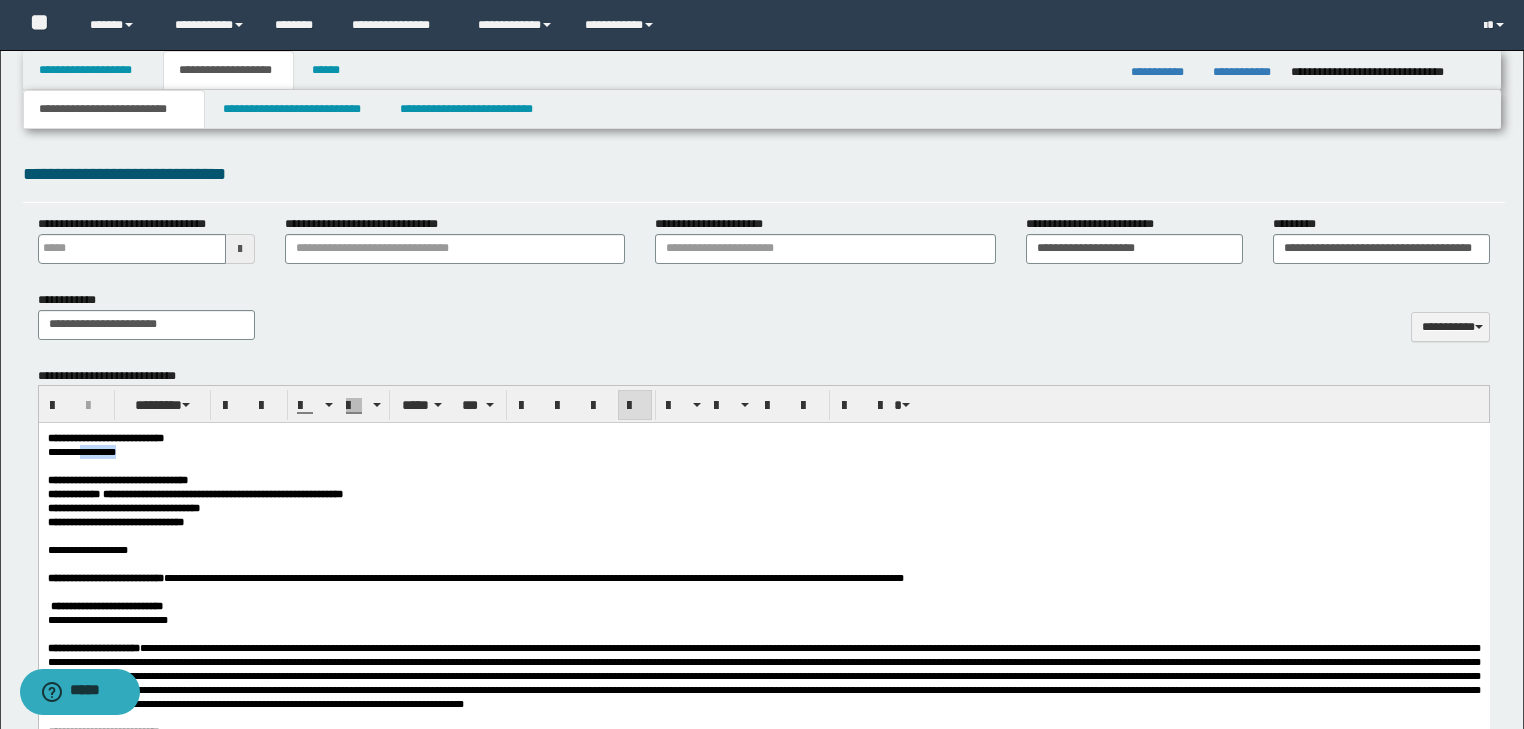 click on "**********" at bounding box center [81, 452] 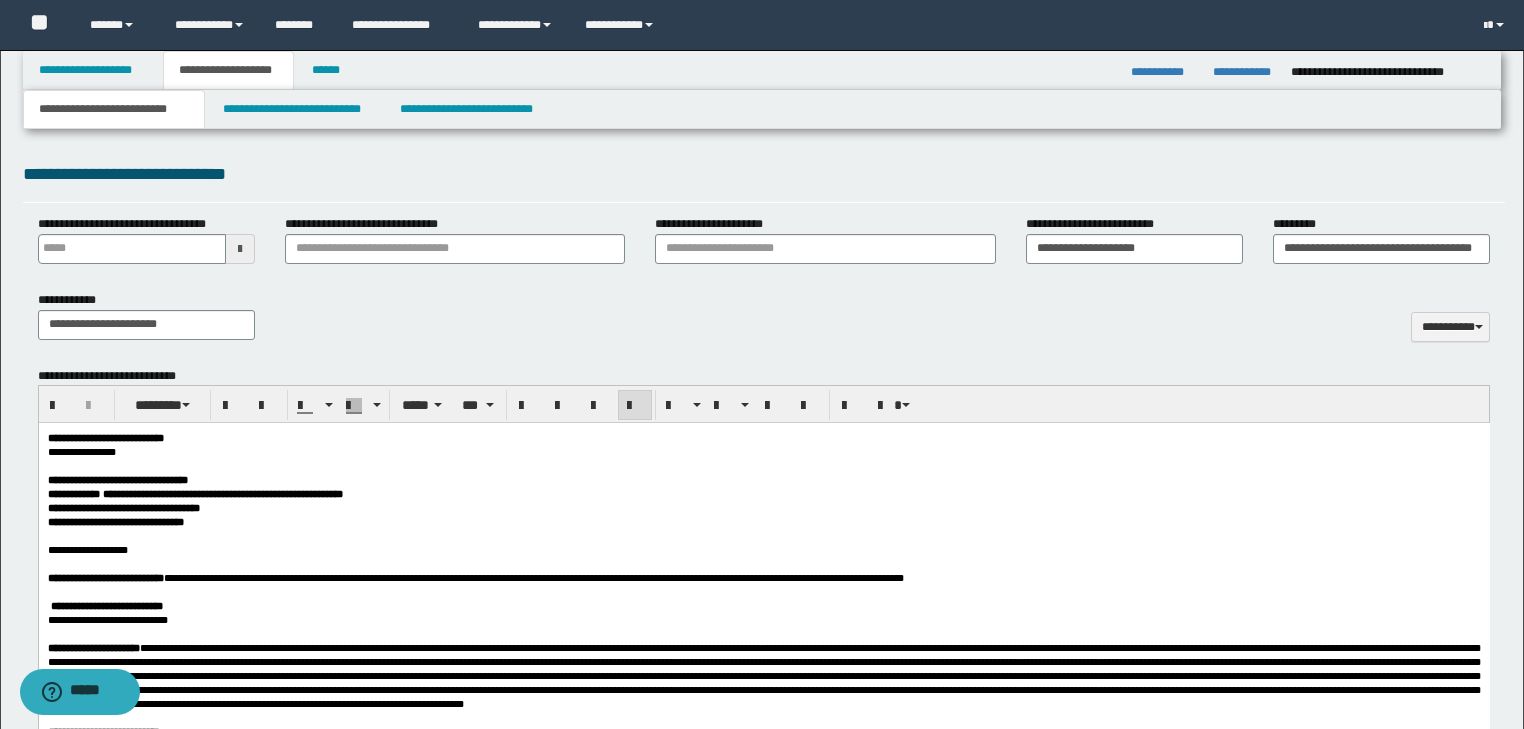click on "**********" at bounding box center (763, 452) 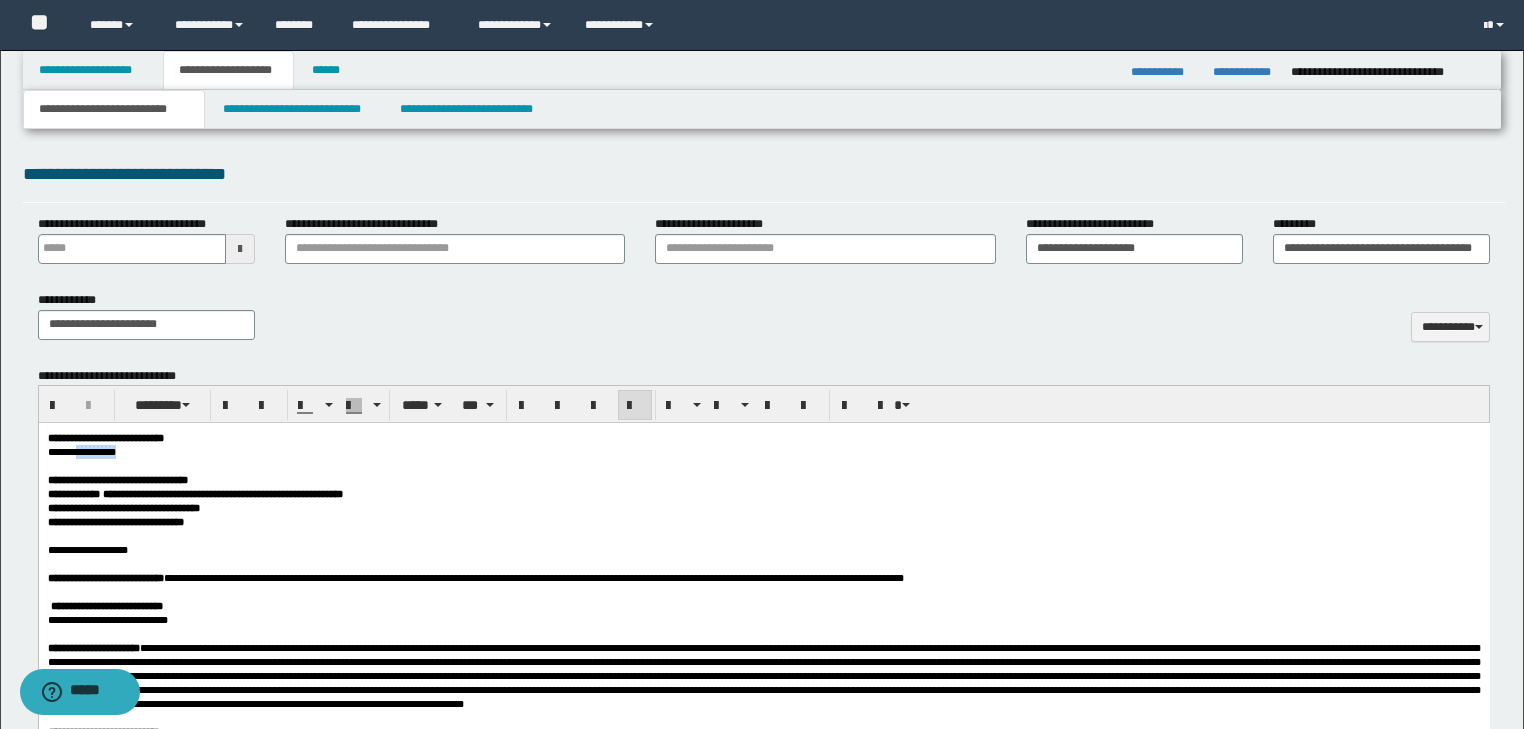 drag, startPoint x: 83, startPoint y: 458, endPoint x: 159, endPoint y: 461, distance: 76.05919 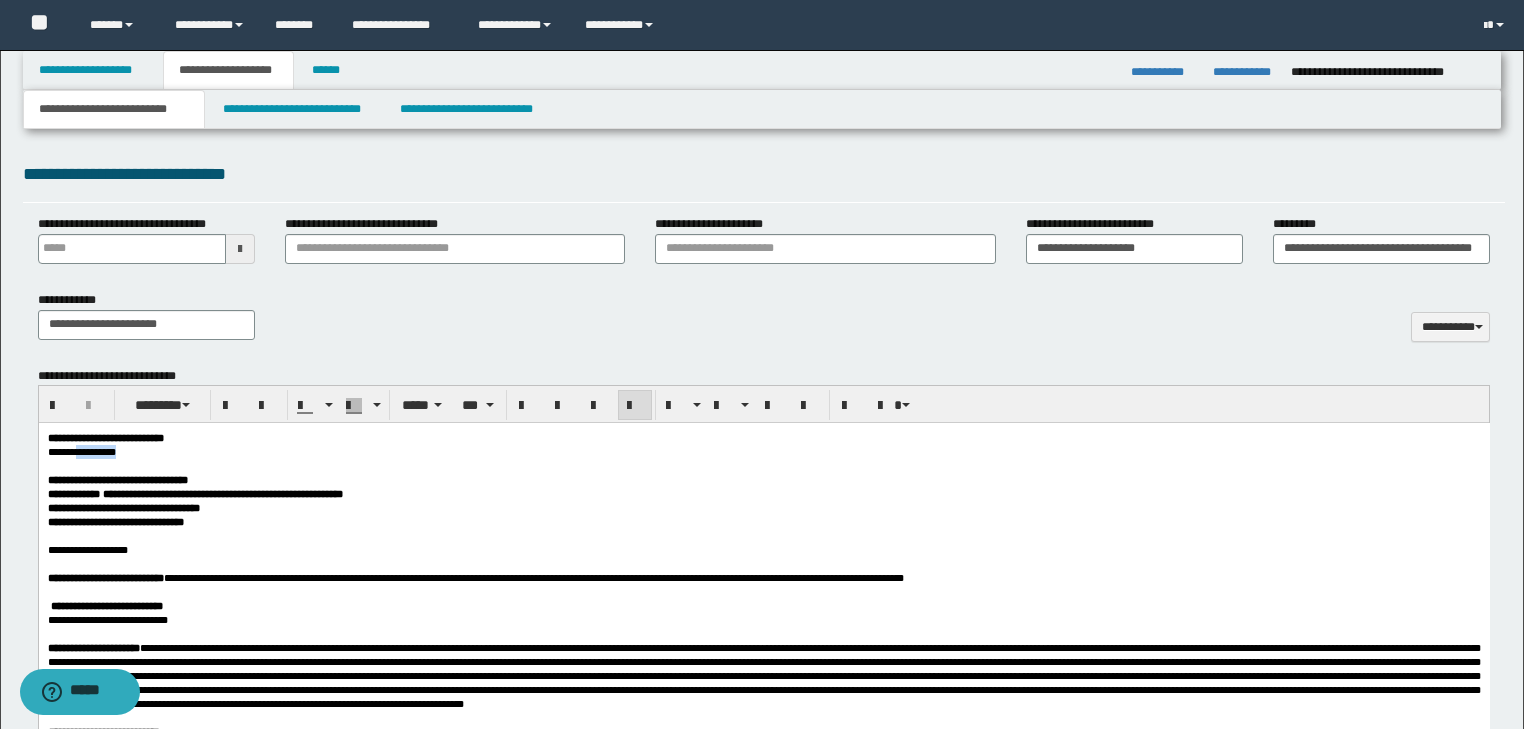 click on "**********" at bounding box center (763, 452) 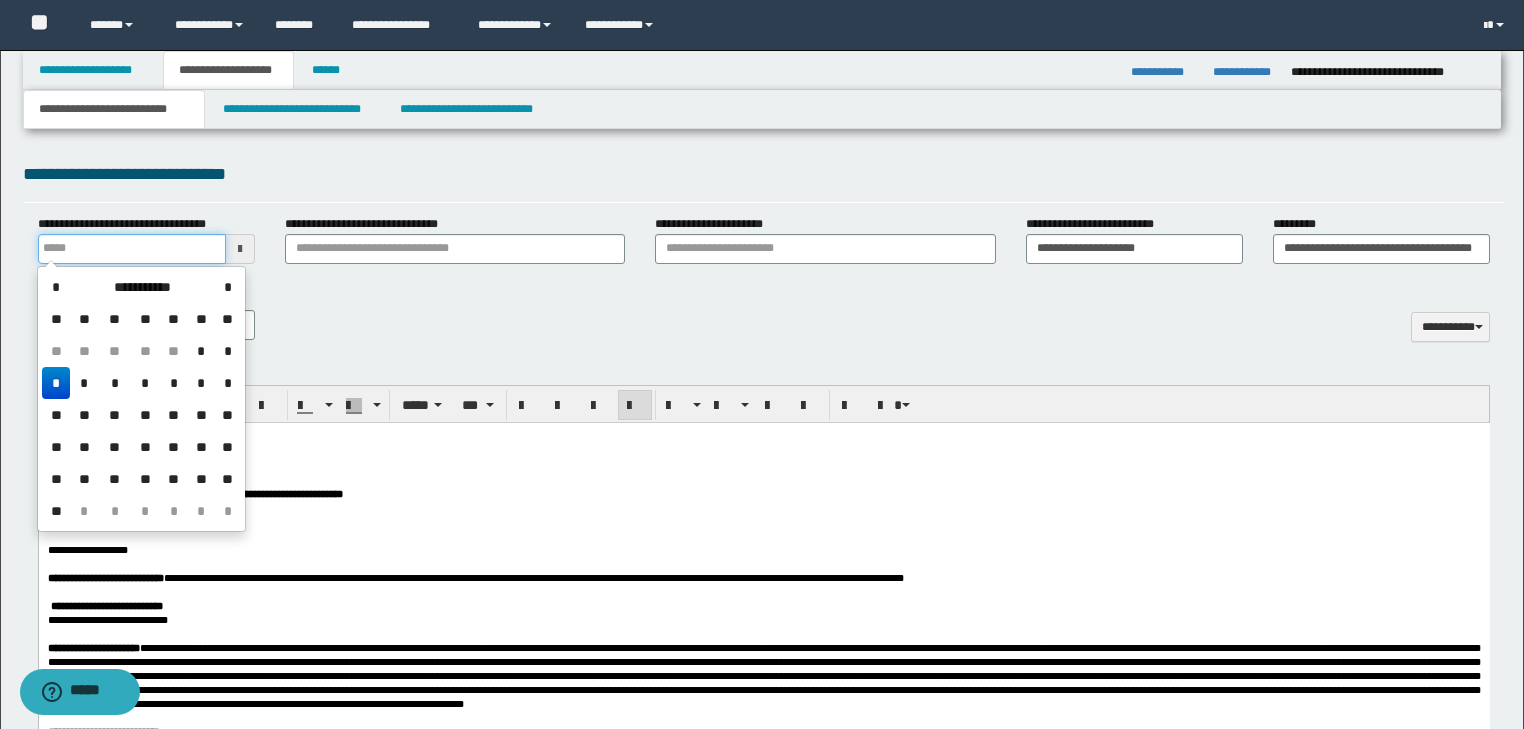 click on "**********" at bounding box center (132, 249) 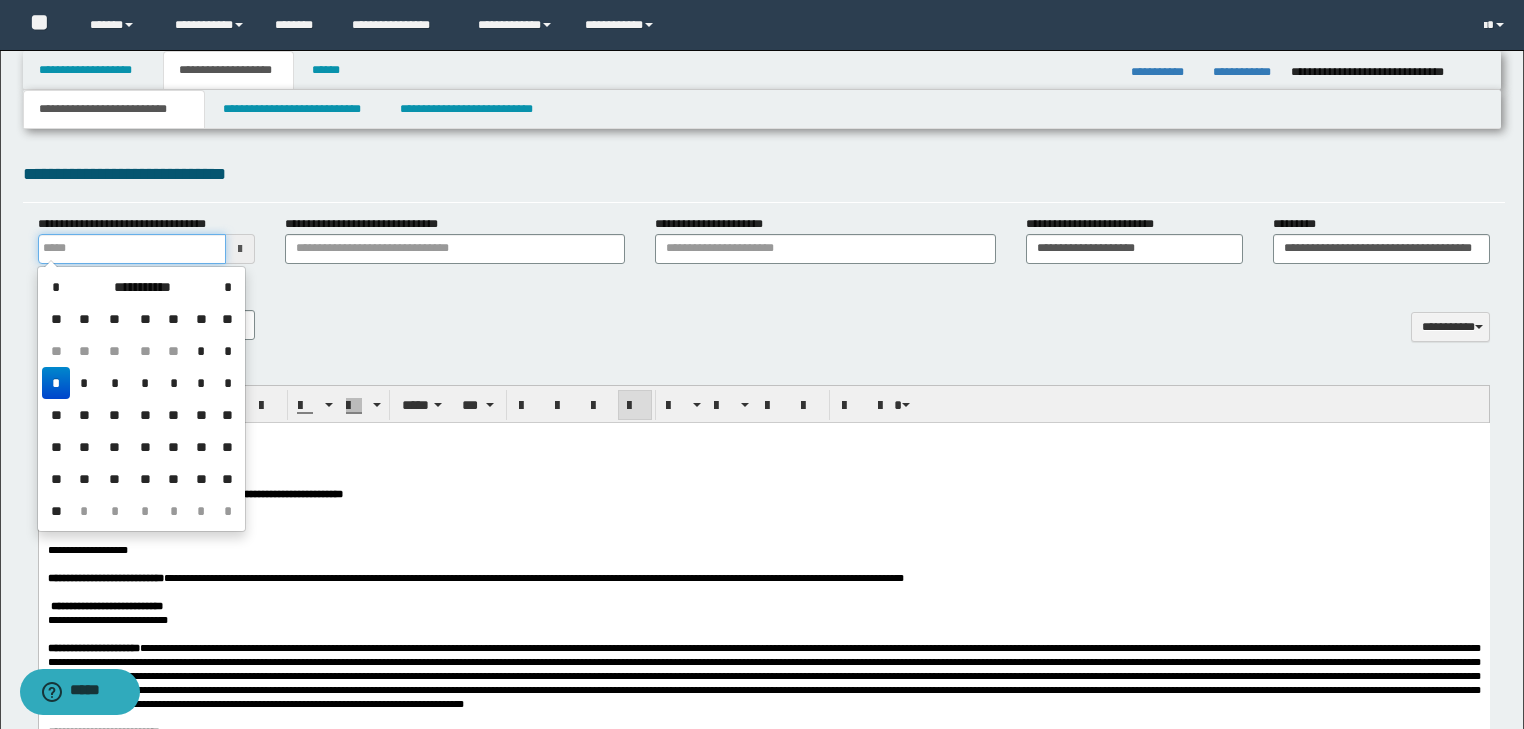 type on "**********" 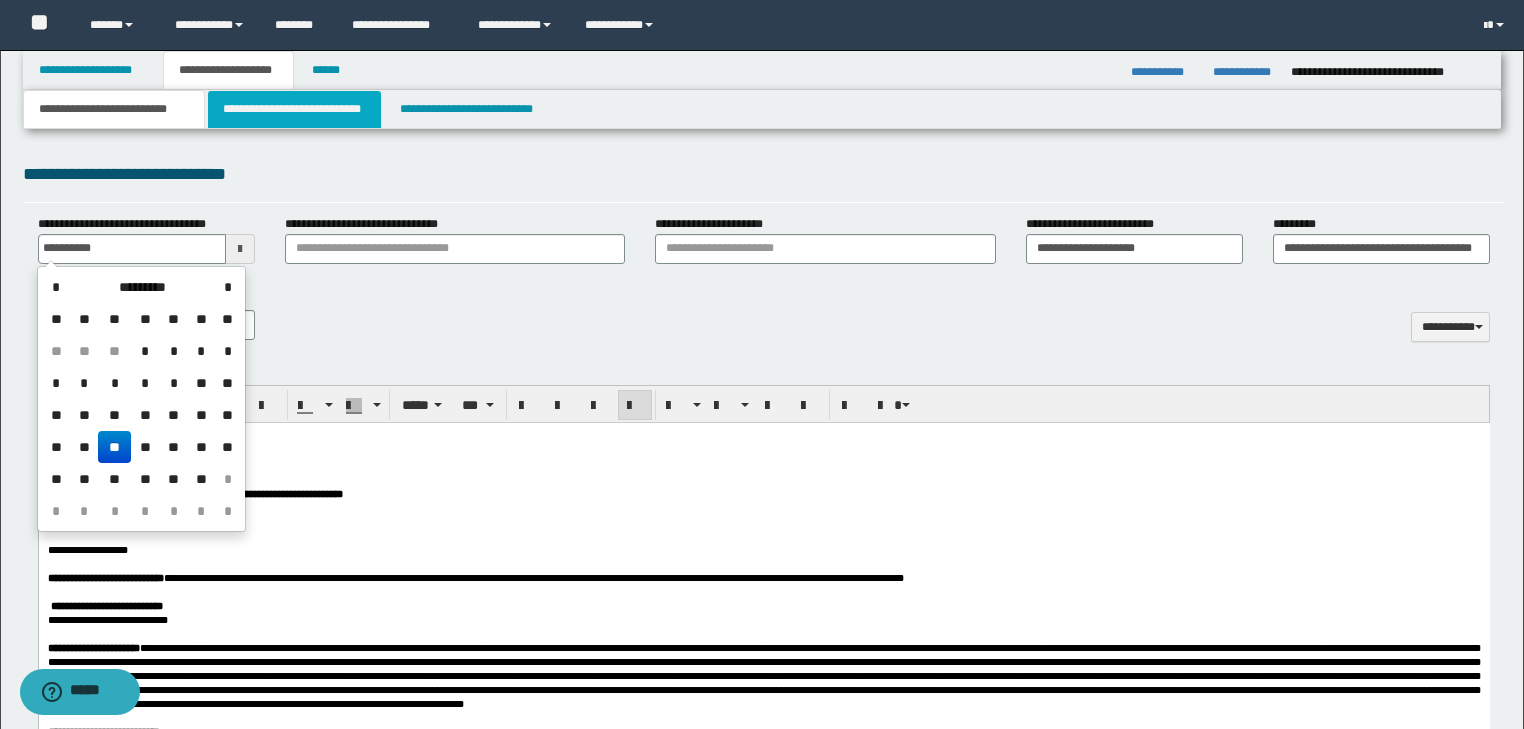 click on "**********" at bounding box center (294, 109) 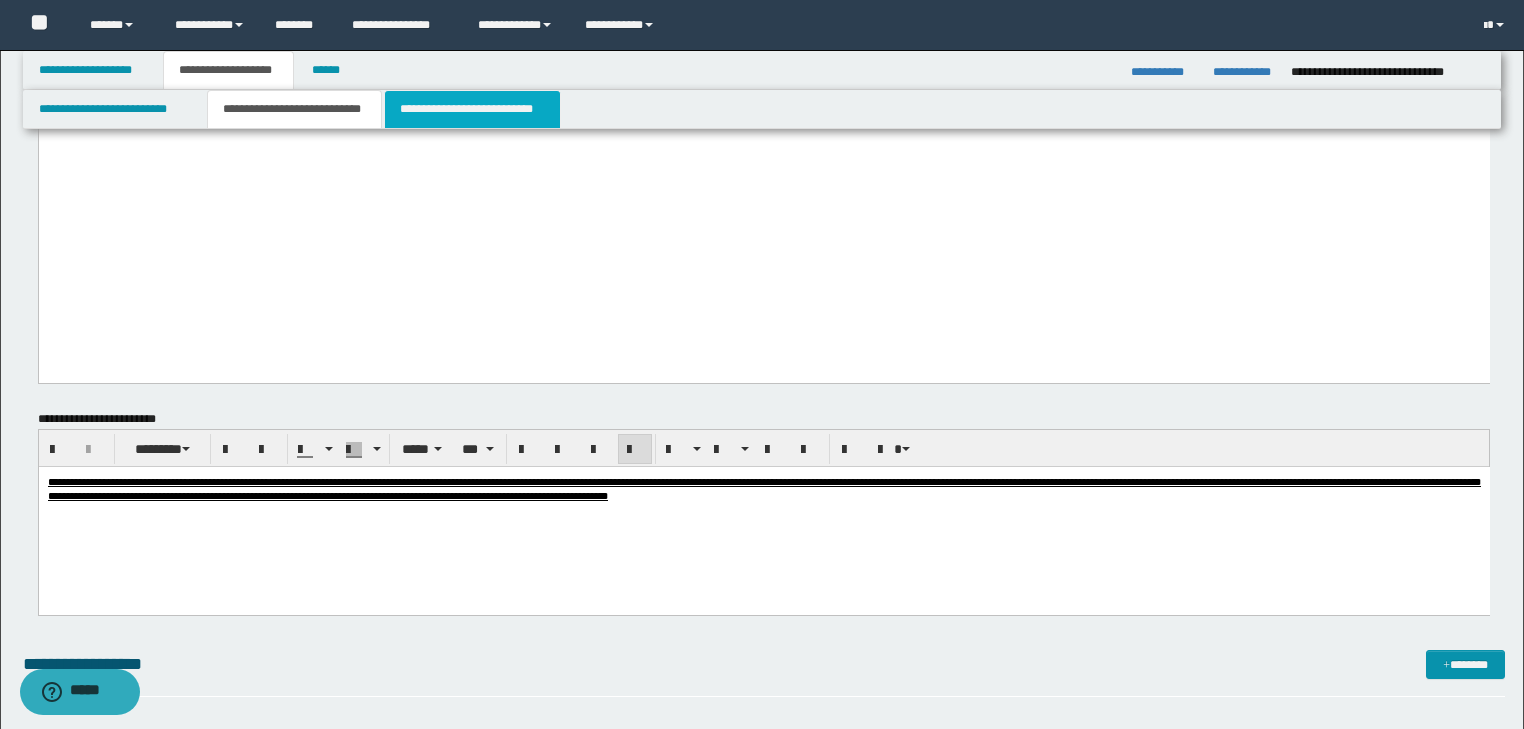 click on "**********" at bounding box center [472, 109] 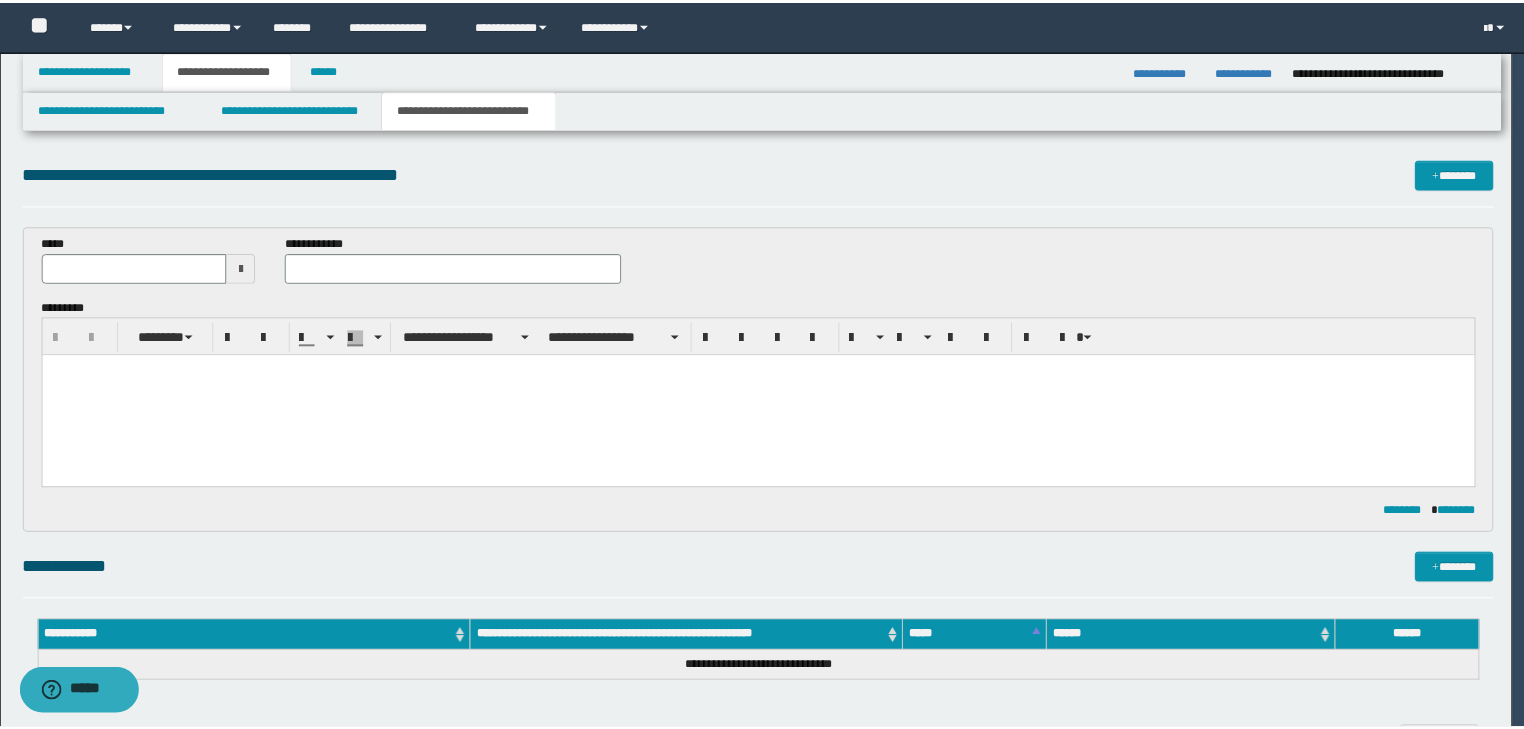 scroll, scrollTop: 0, scrollLeft: 0, axis: both 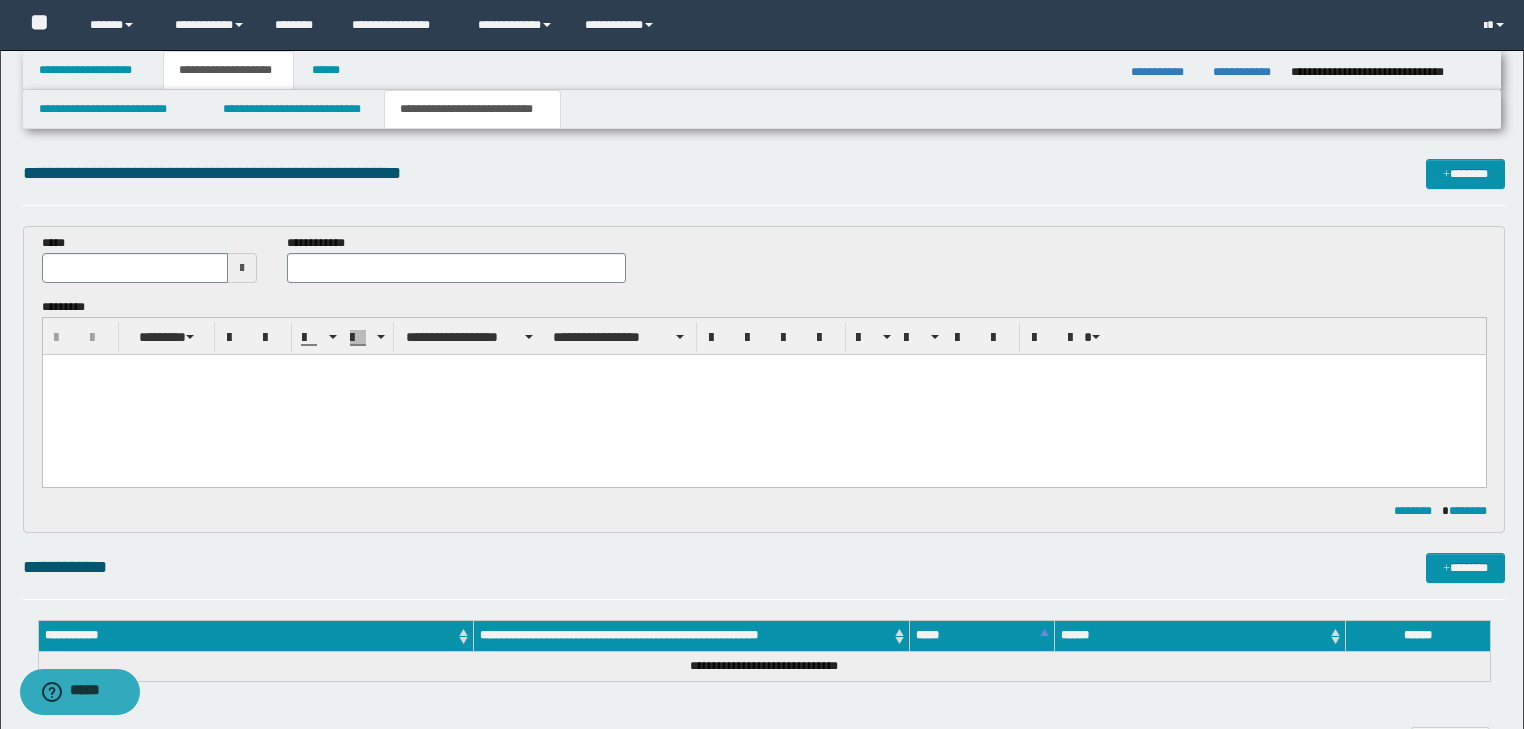 click at bounding box center (763, 369) 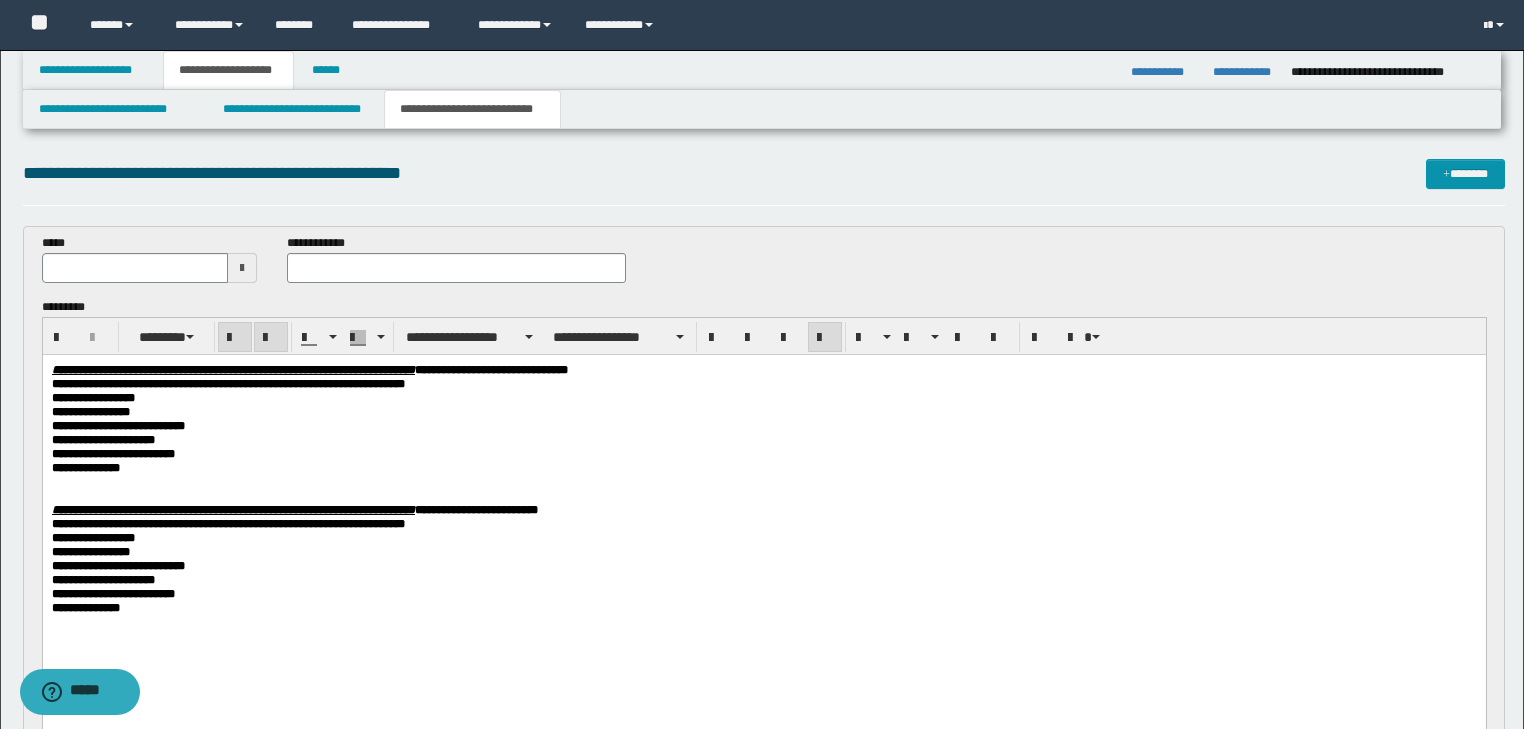 drag, startPoint x: 48, startPoint y: 370, endPoint x: 316, endPoint y: 661, distance: 395.60712 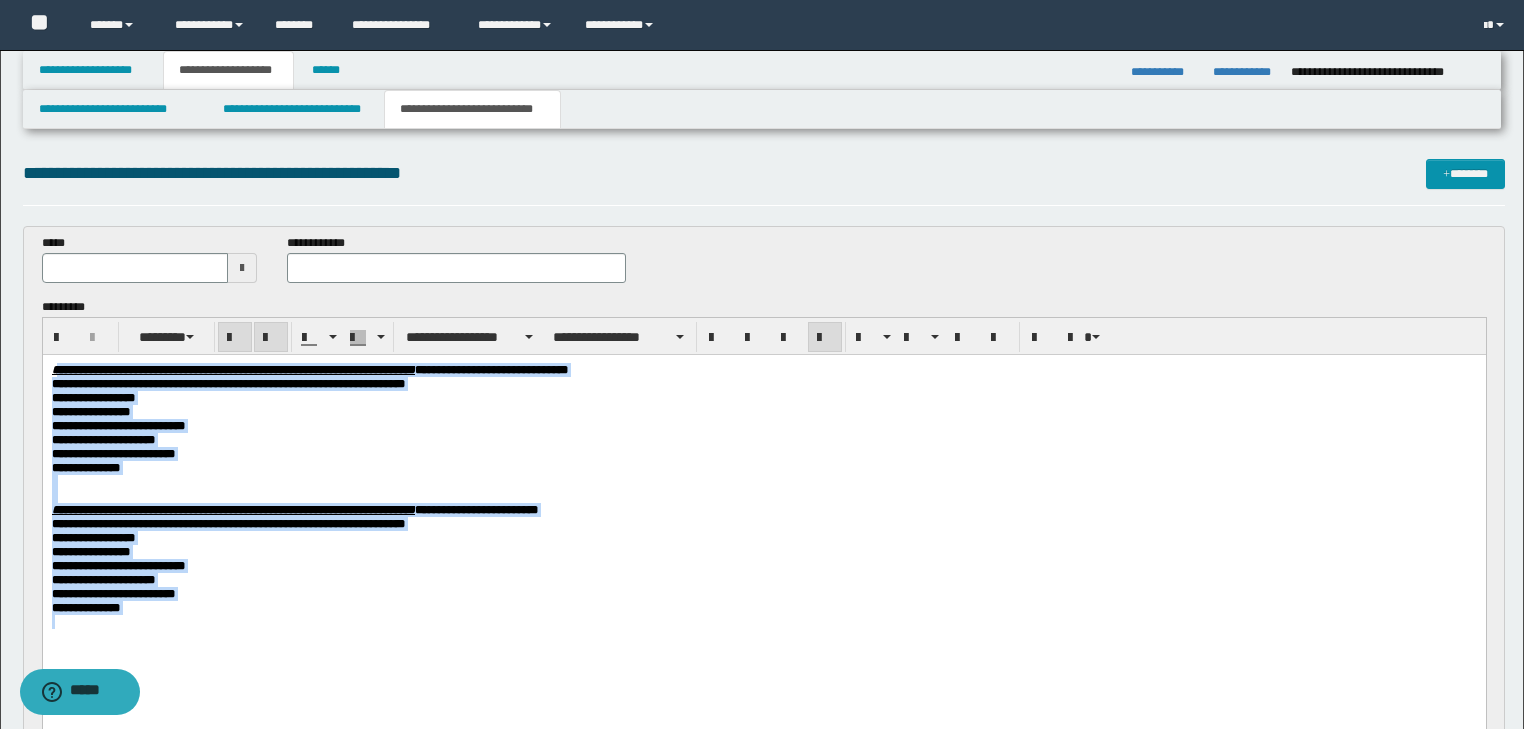 drag, startPoint x: 54, startPoint y: 365, endPoint x: 387, endPoint y: 650, distance: 438.3081 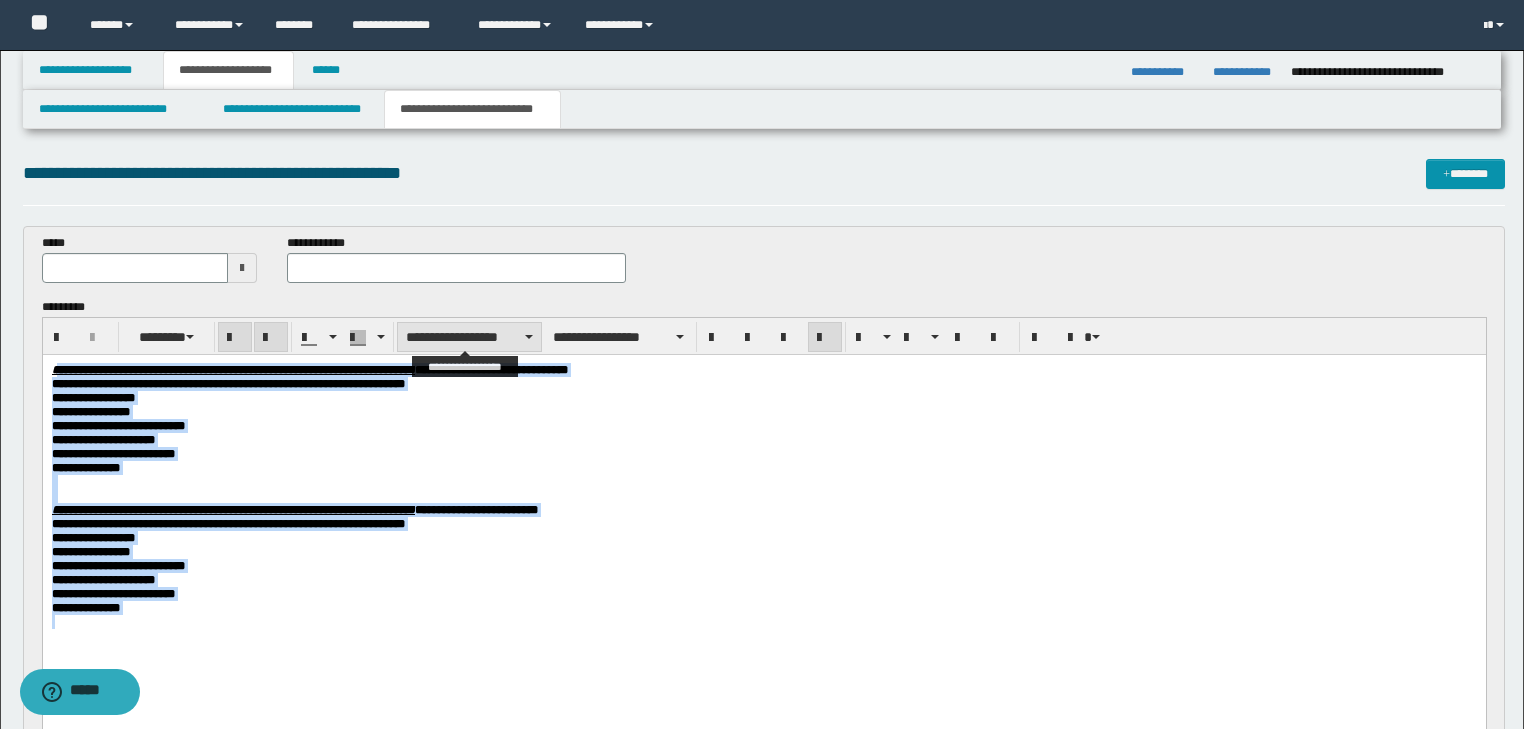 click on "**********" at bounding box center [469, 337] 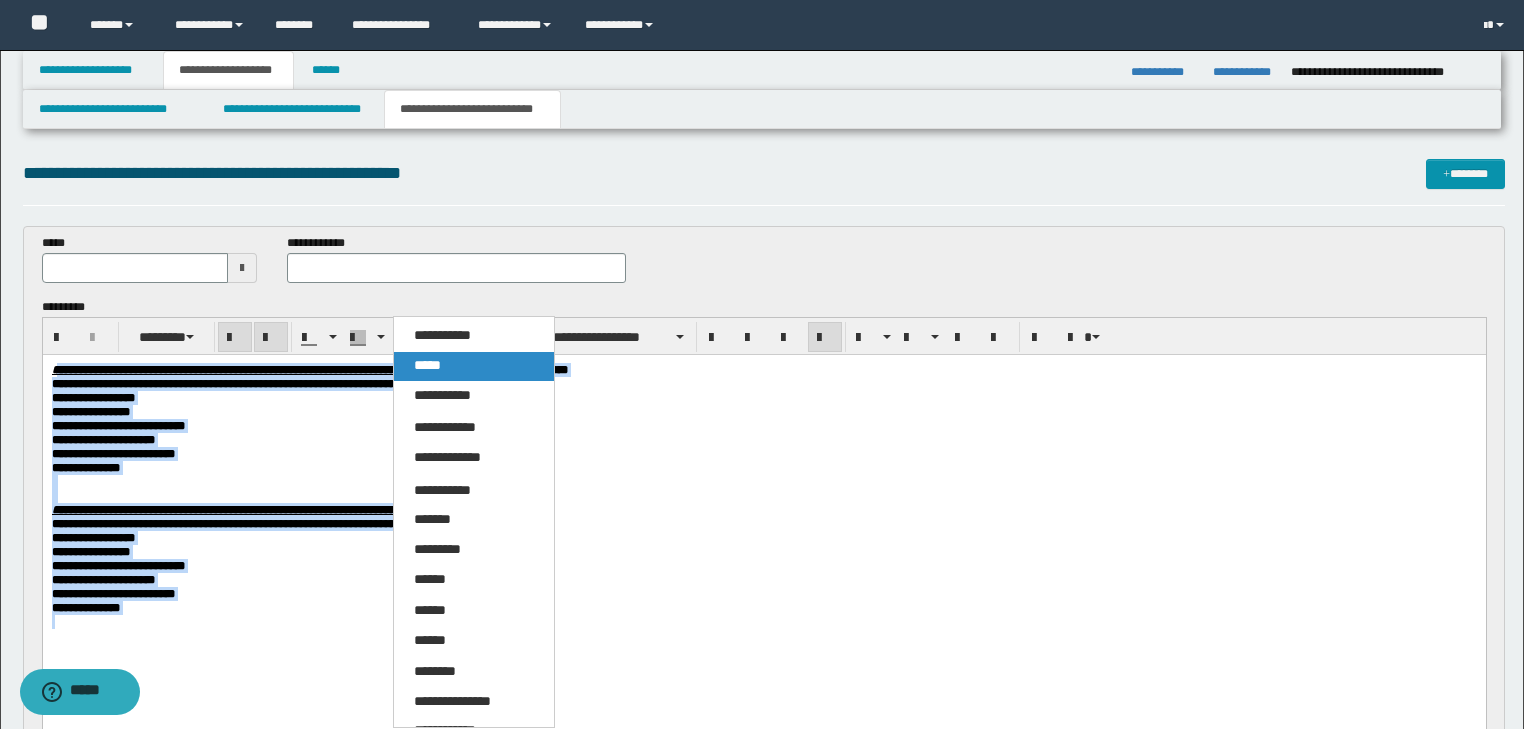 click on "*****" at bounding box center (474, 366) 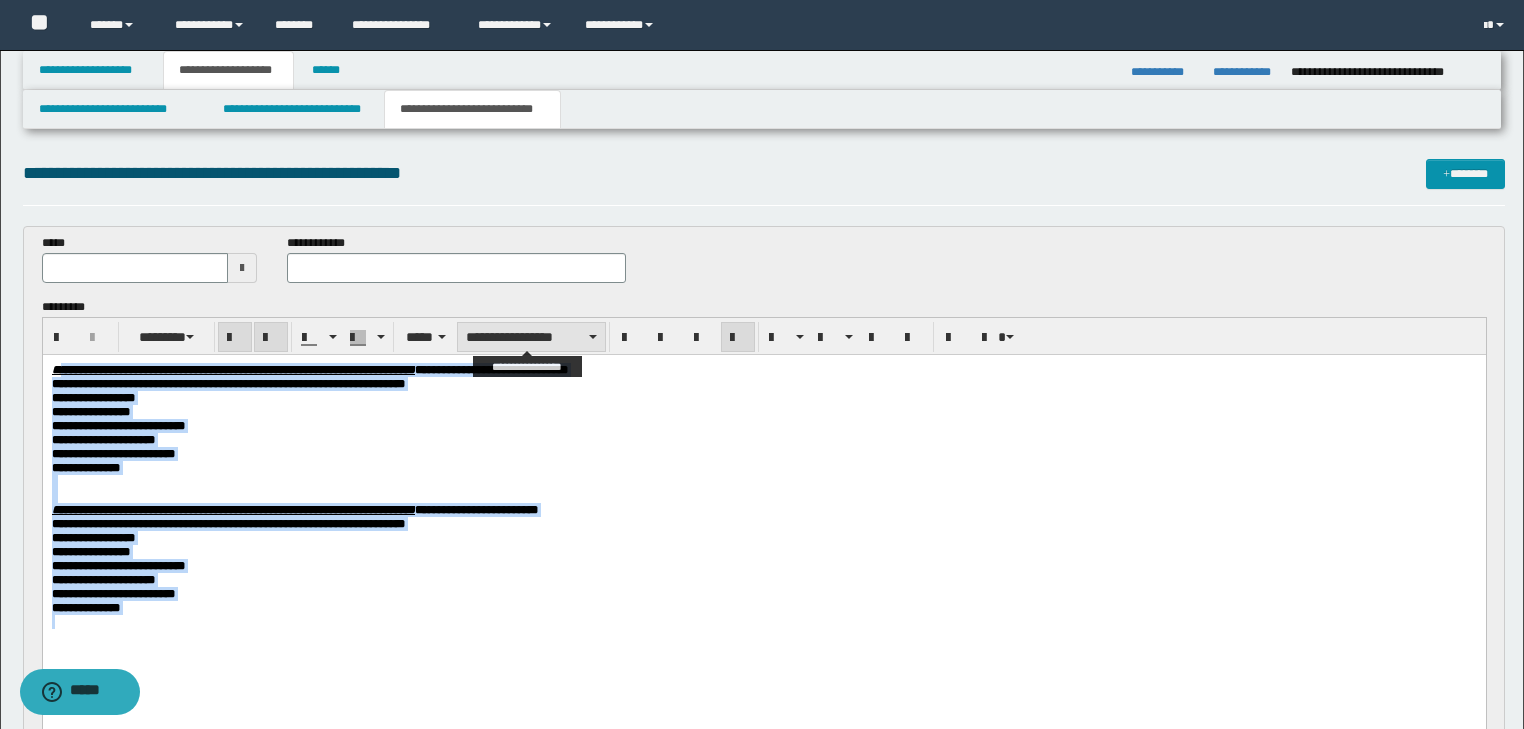 click on "**********" at bounding box center (531, 337) 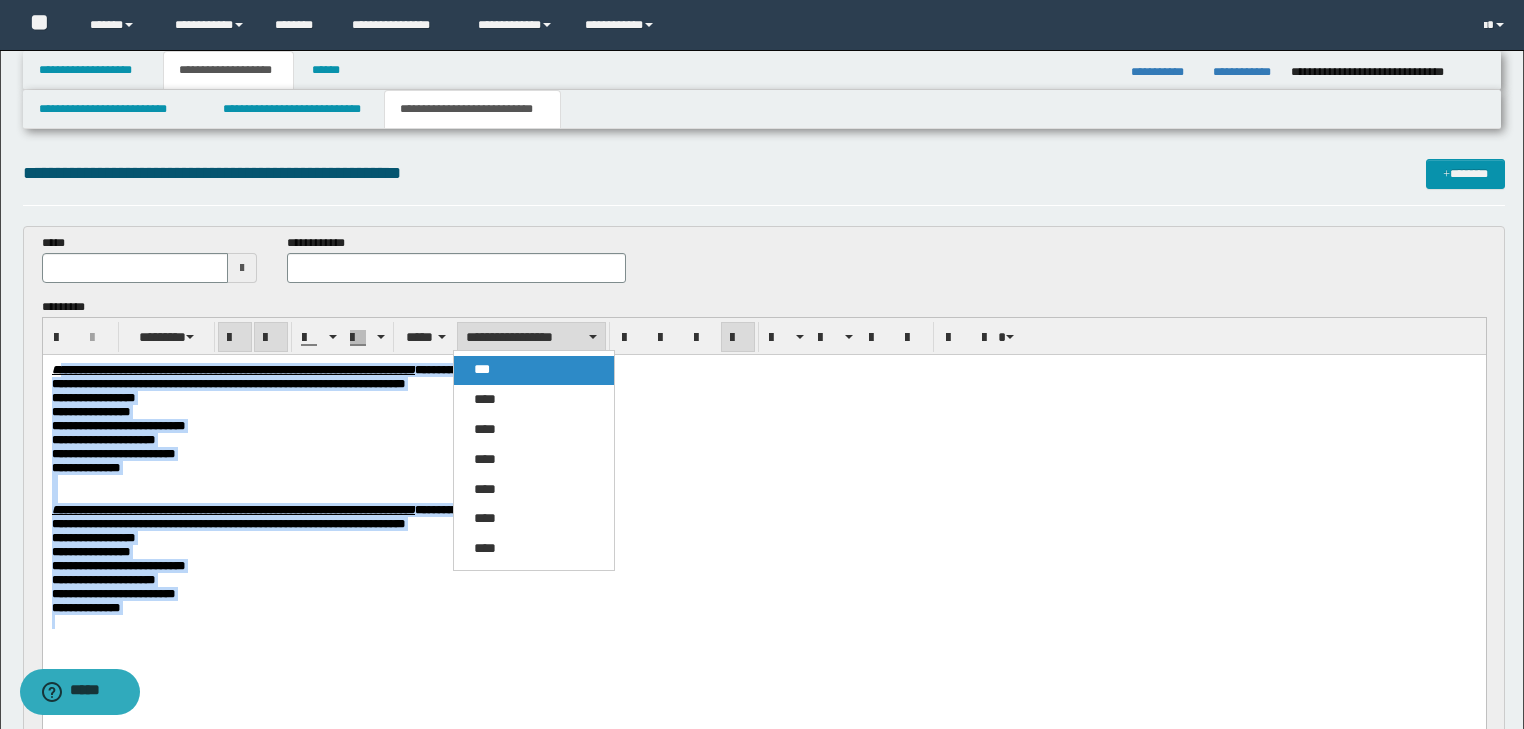 click on "***" at bounding box center [534, 370] 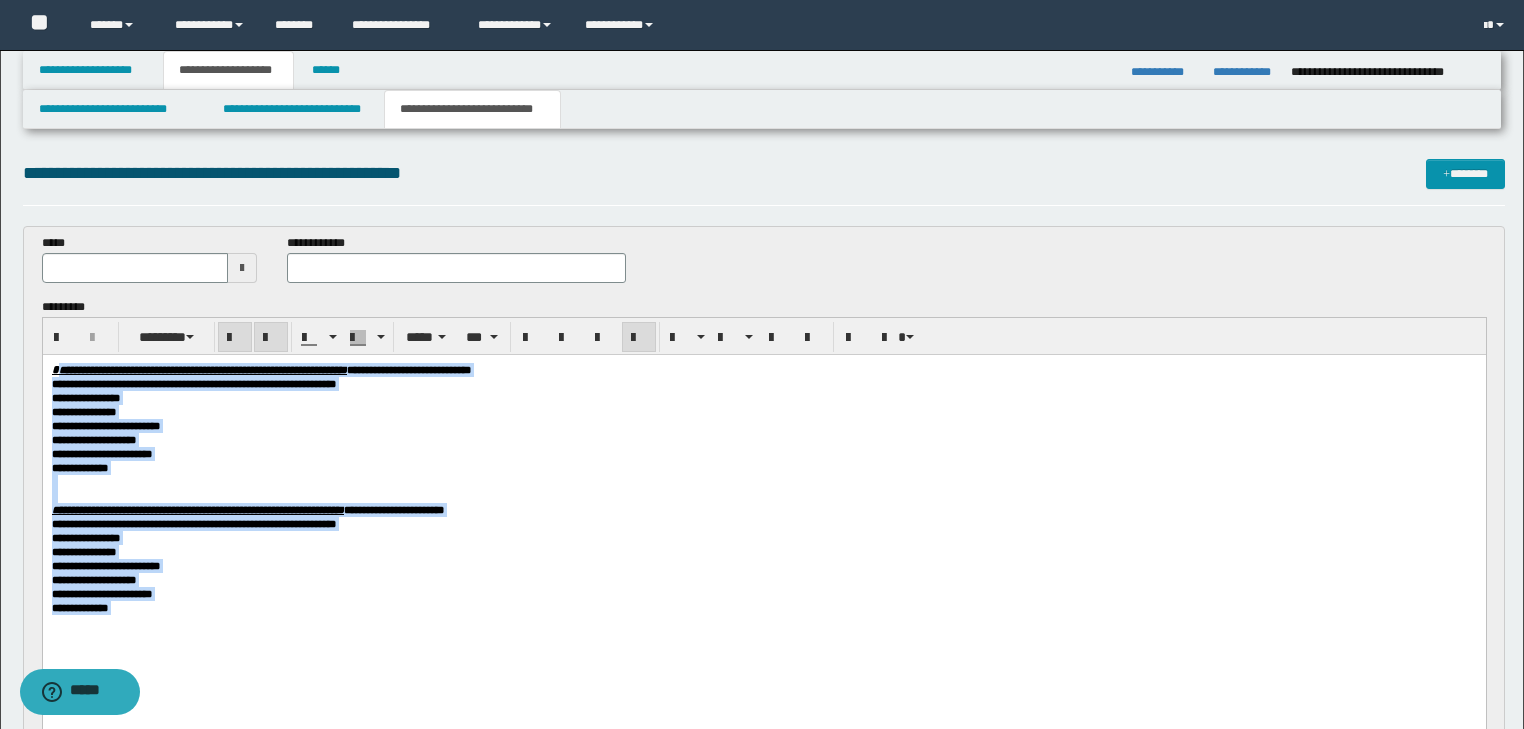 click at bounding box center [639, 338] 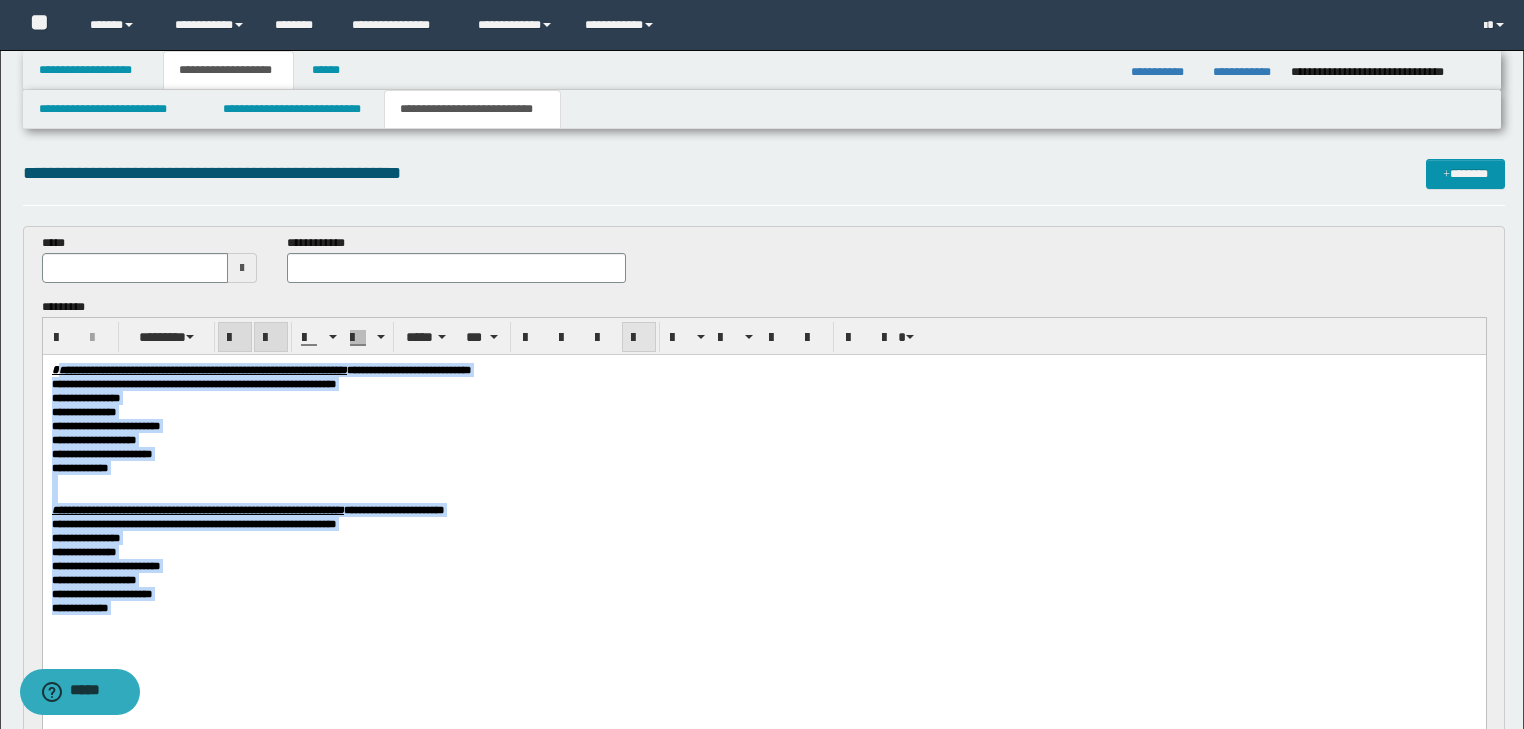 click at bounding box center [639, 338] 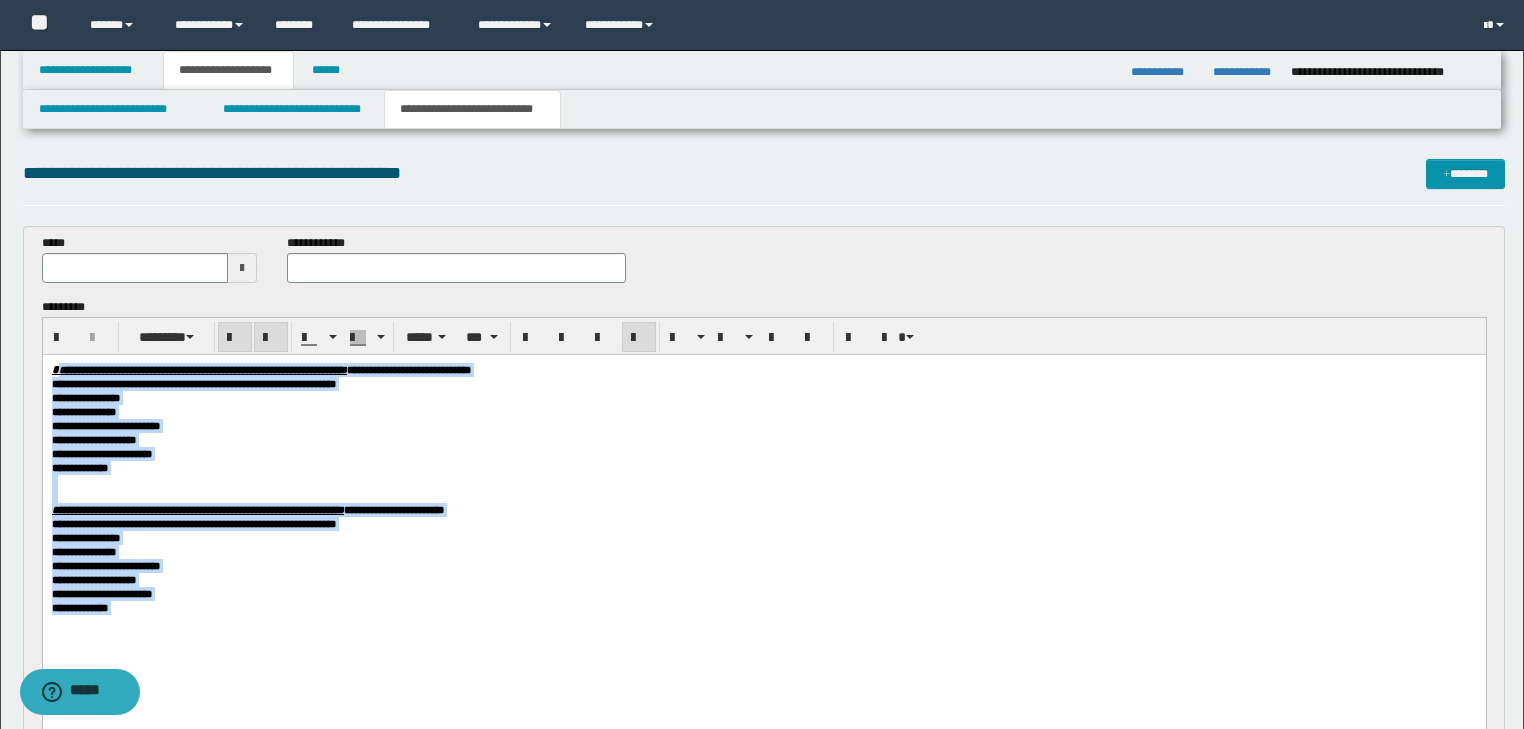 click on "**********" at bounding box center [763, 467] 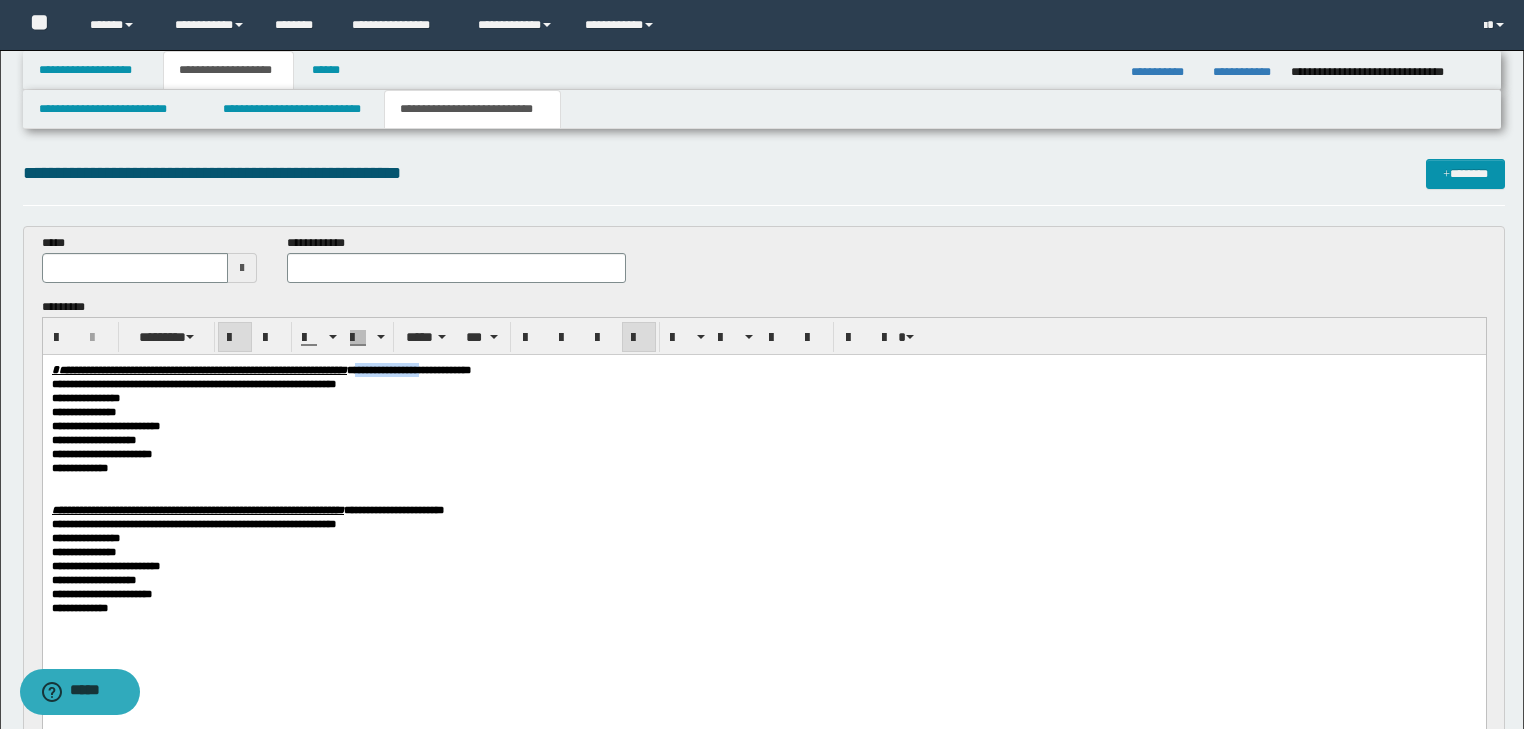 drag, startPoint x: 511, startPoint y: 368, endPoint x: 599, endPoint y: 371, distance: 88.051125 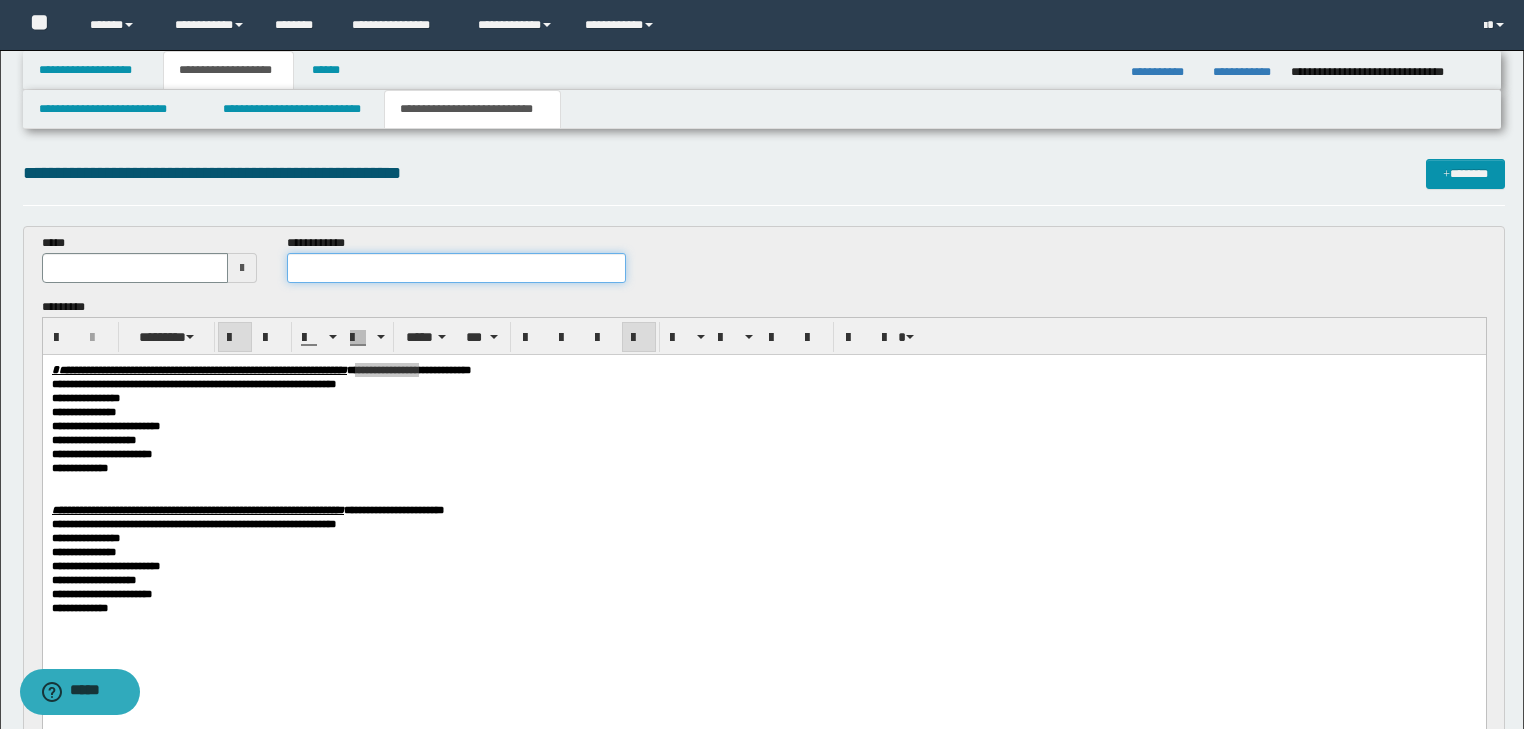 click at bounding box center [456, 268] 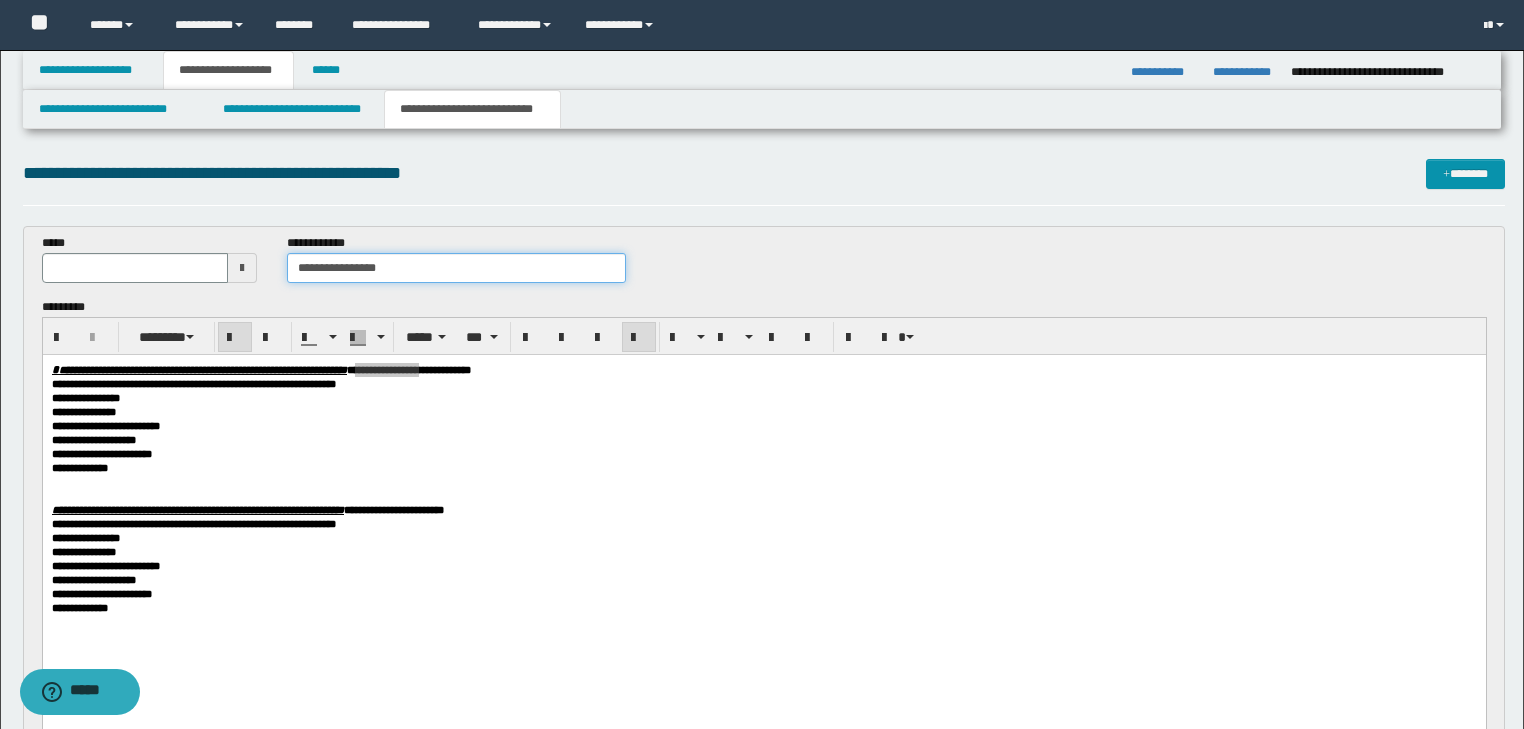 type on "**********" 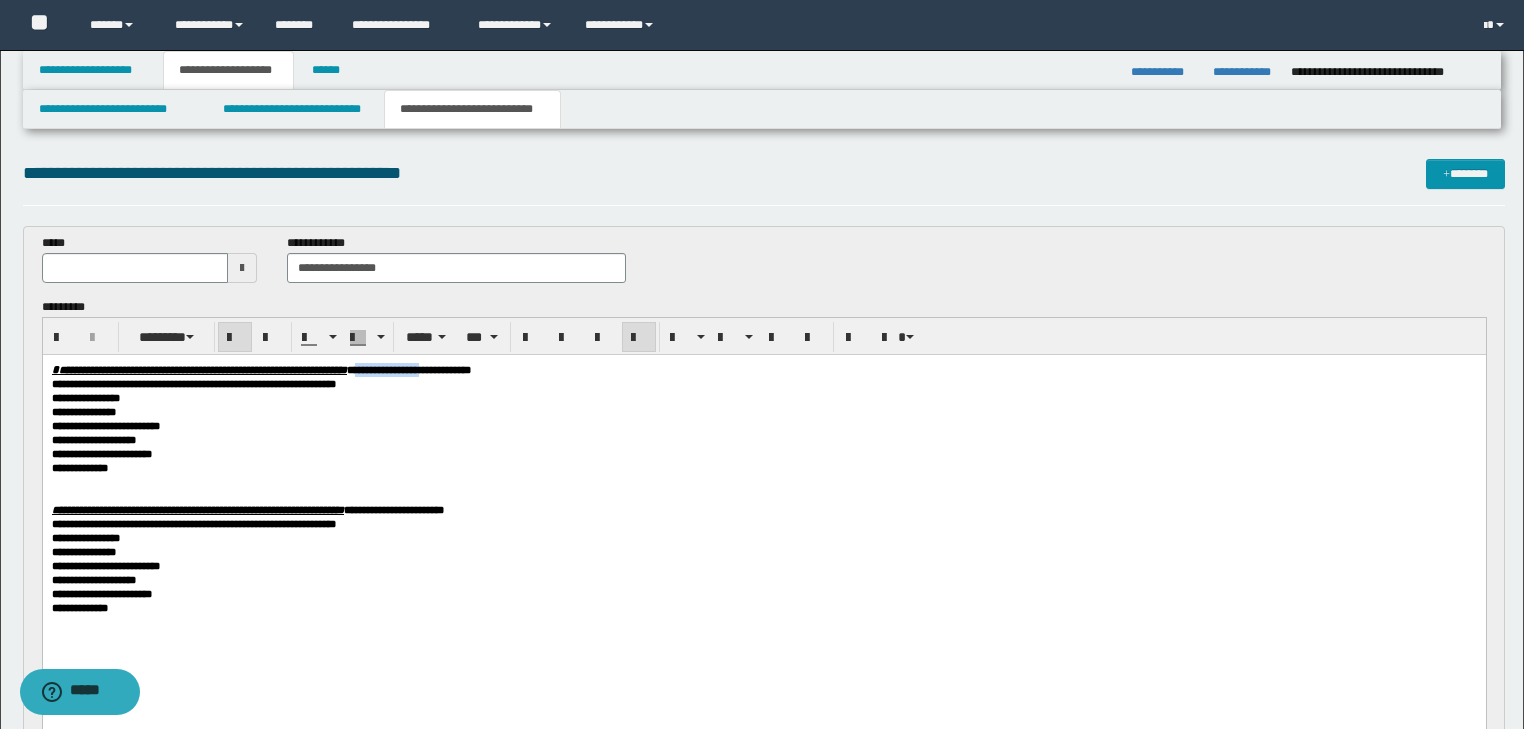 click on "**********" at bounding box center [763, 369] 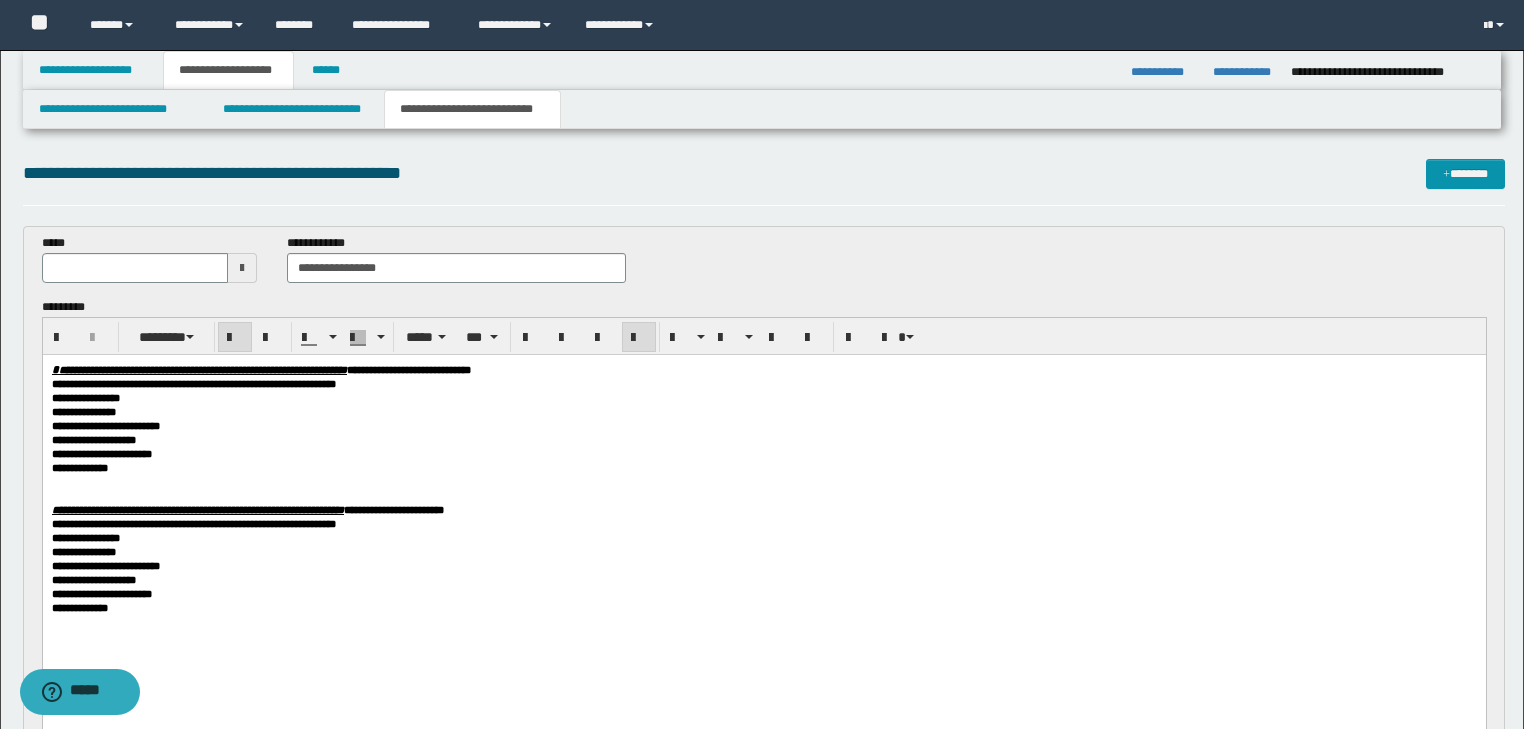 click on "**********" at bounding box center [763, 383] 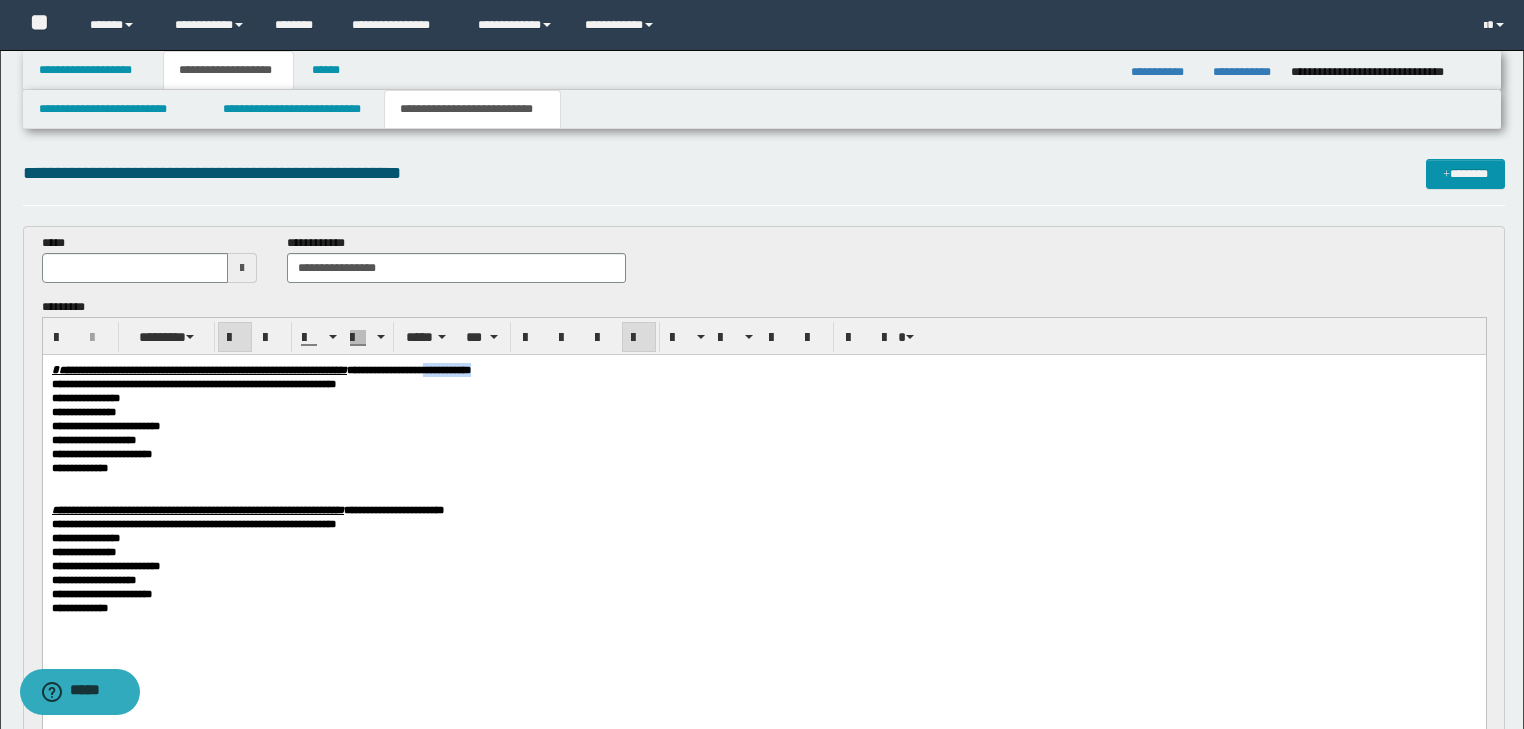 drag, startPoint x: 605, startPoint y: 368, endPoint x: 720, endPoint y: 369, distance: 115.00435 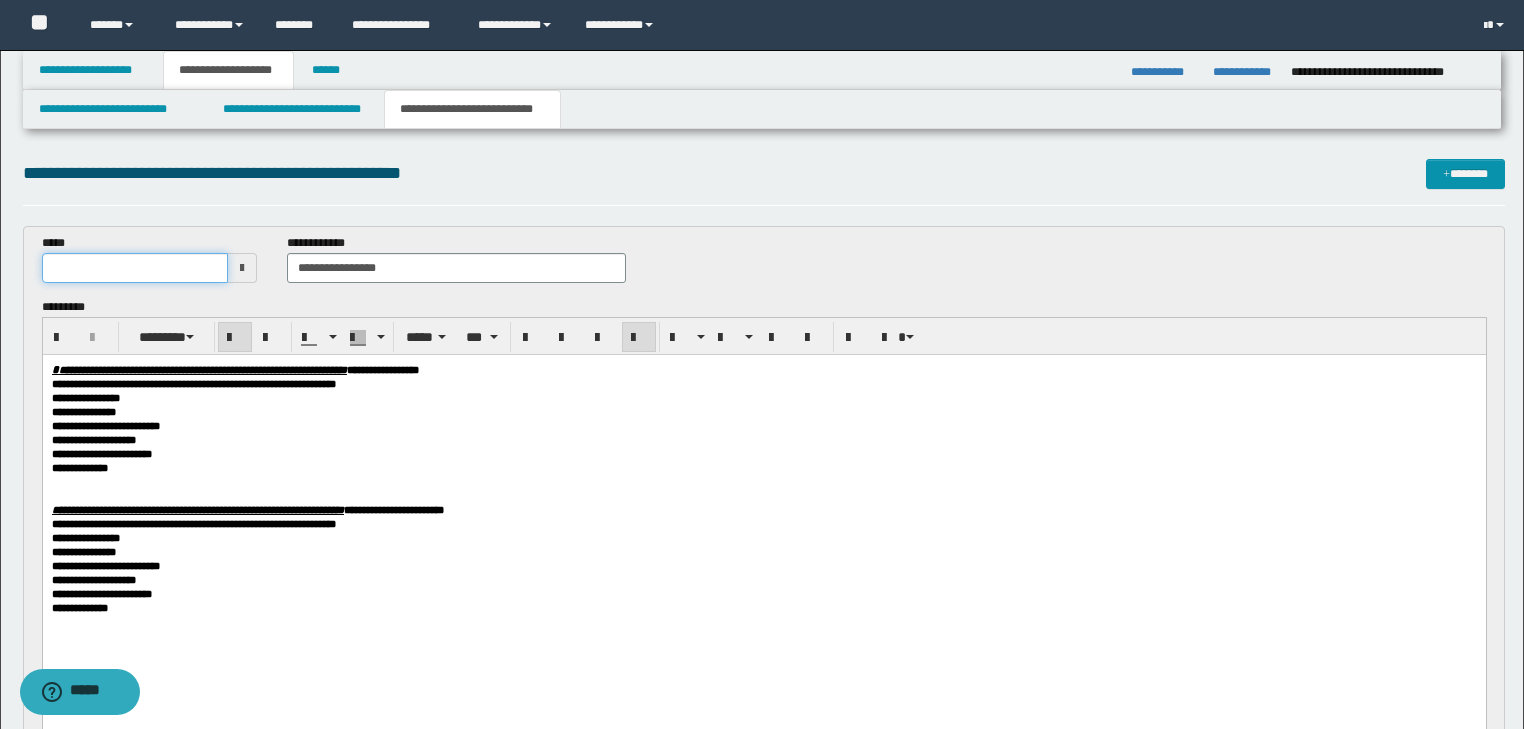 click at bounding box center [135, 268] 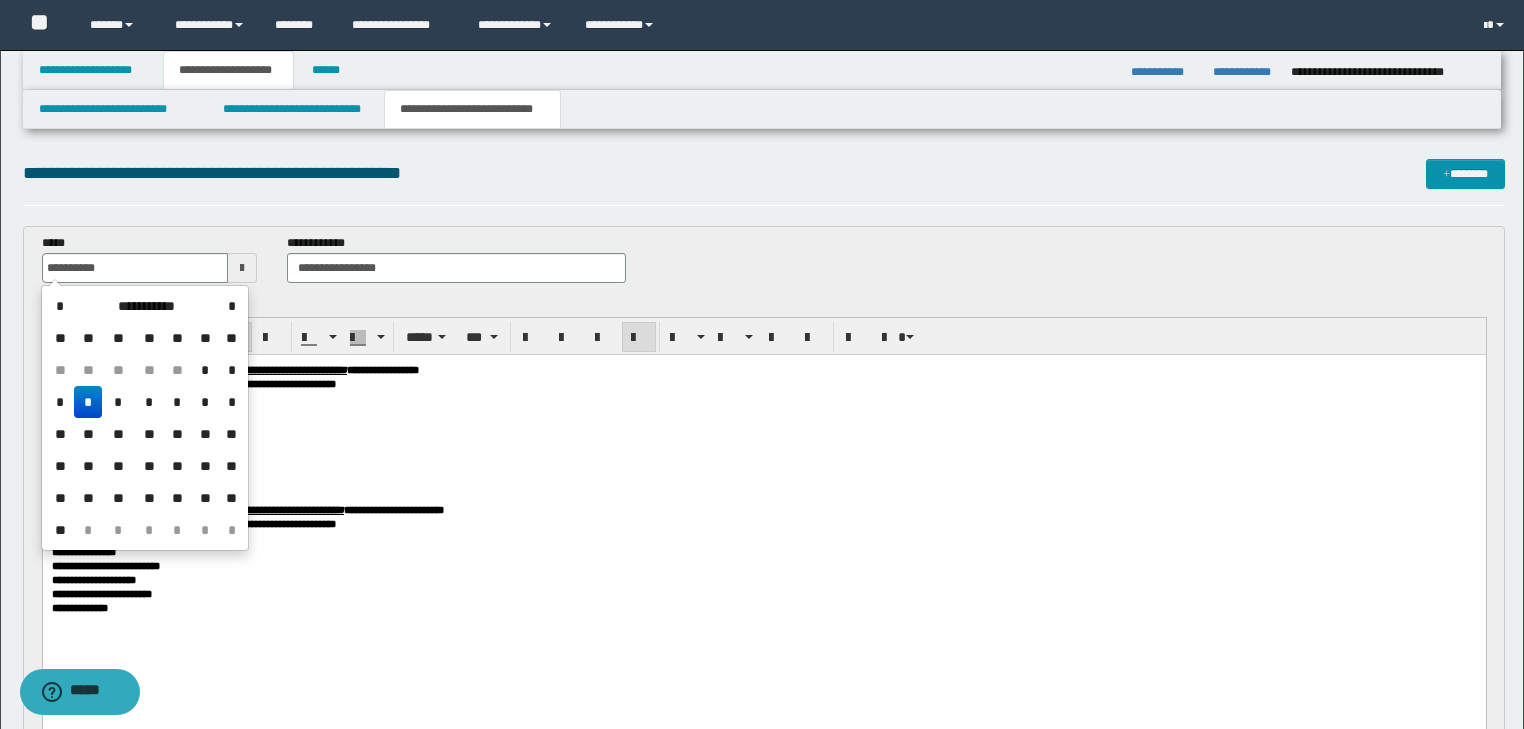type on "**********" 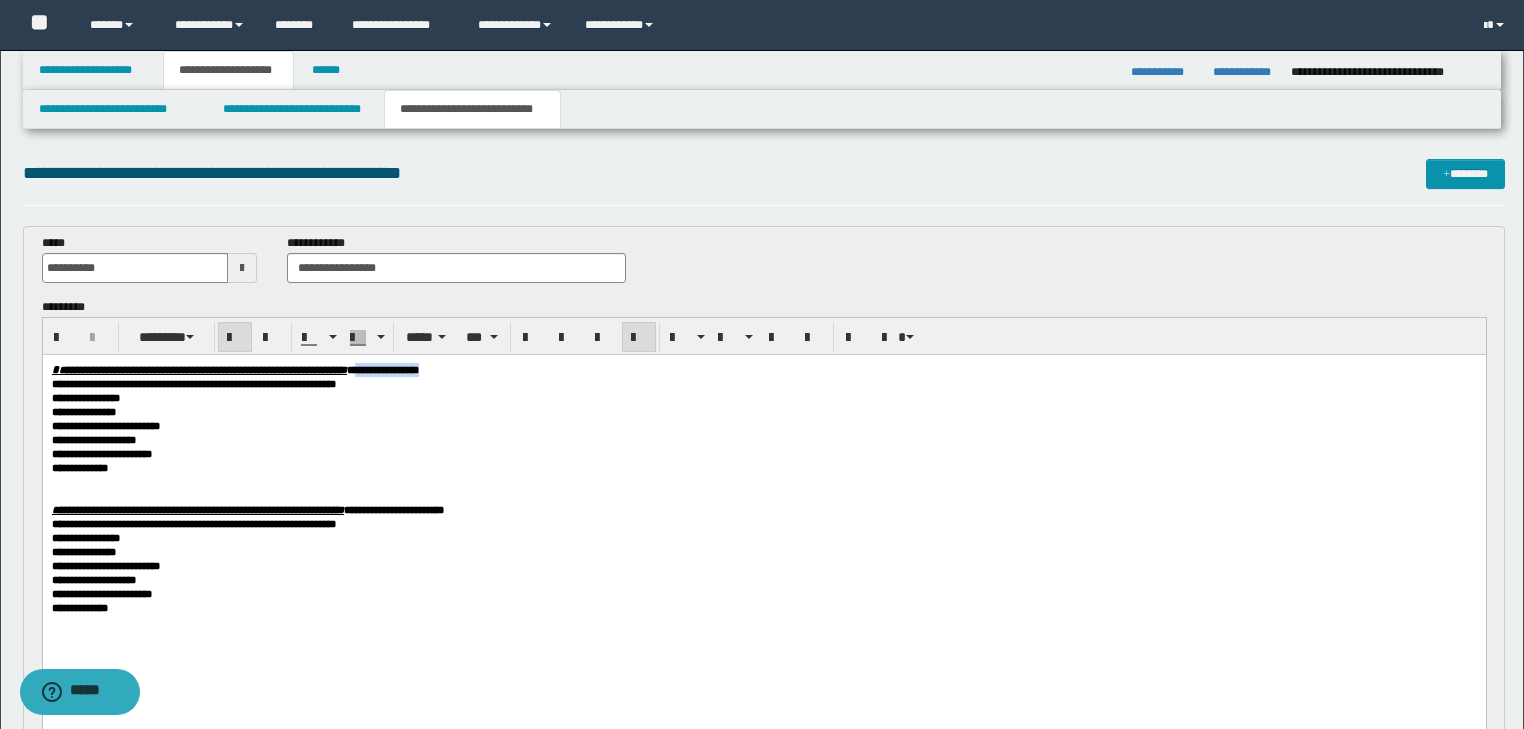 drag, startPoint x: 514, startPoint y: 368, endPoint x: 652, endPoint y: 369, distance: 138.00362 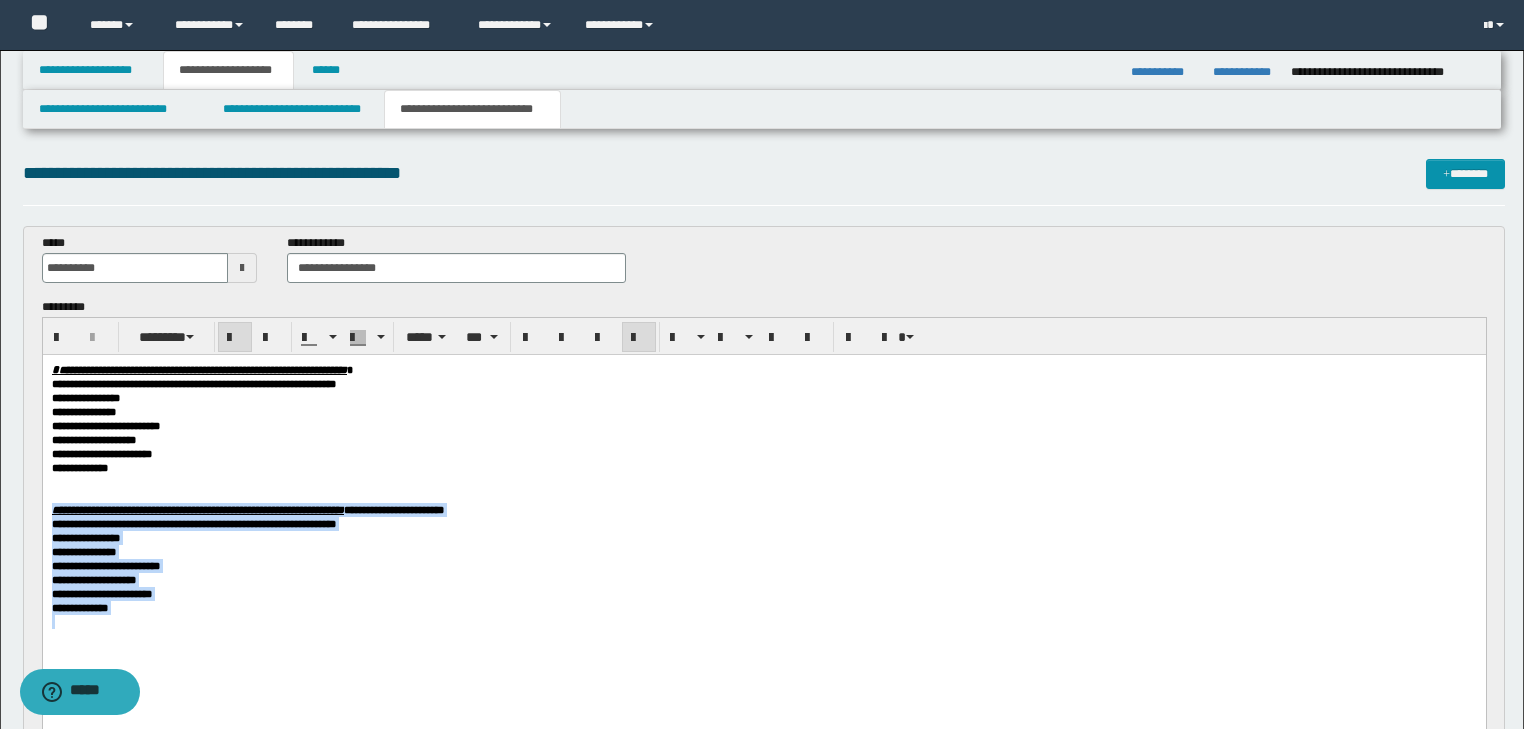 drag, startPoint x: 55, startPoint y: 517, endPoint x: 133, endPoint y: 383, distance: 155.04839 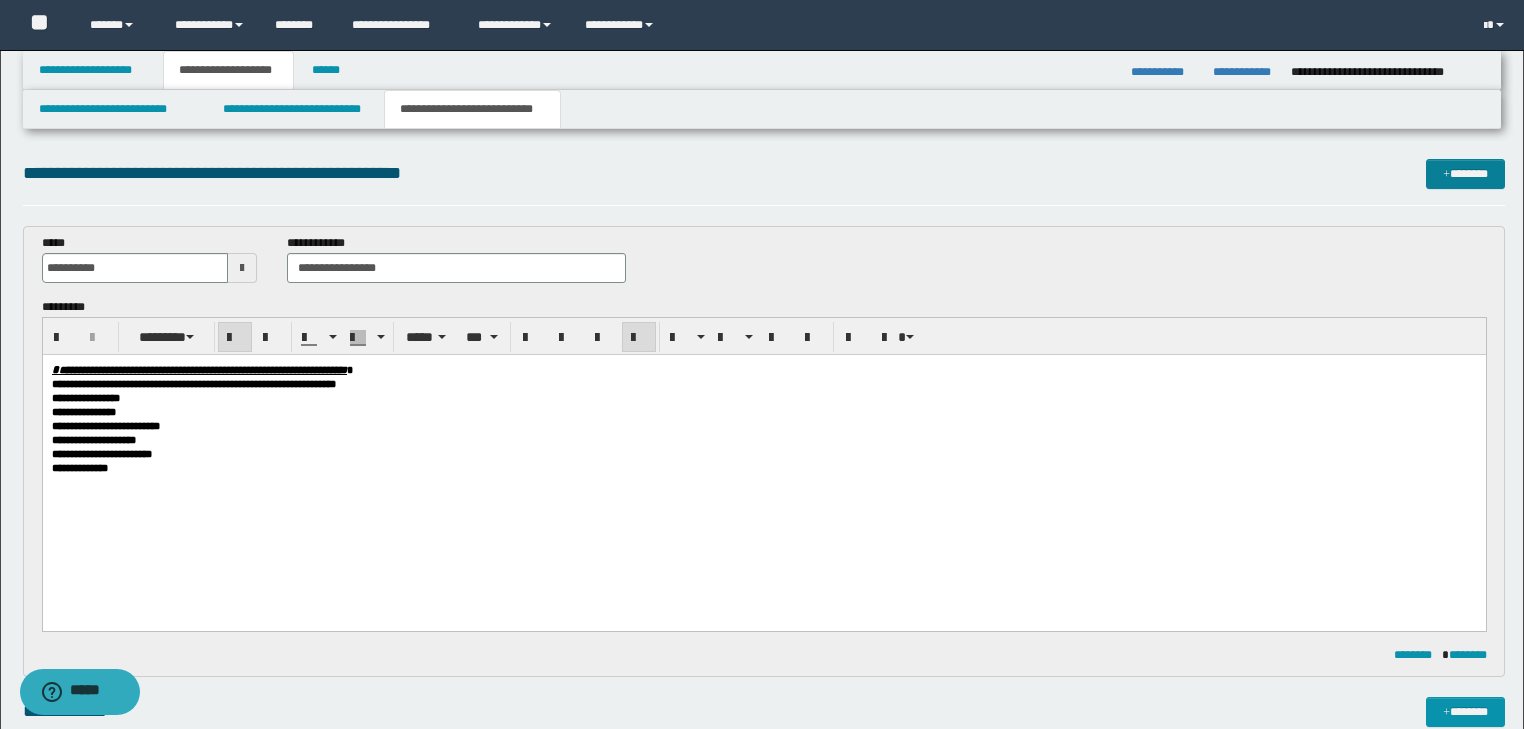 click on "*******" at bounding box center (1465, 174) 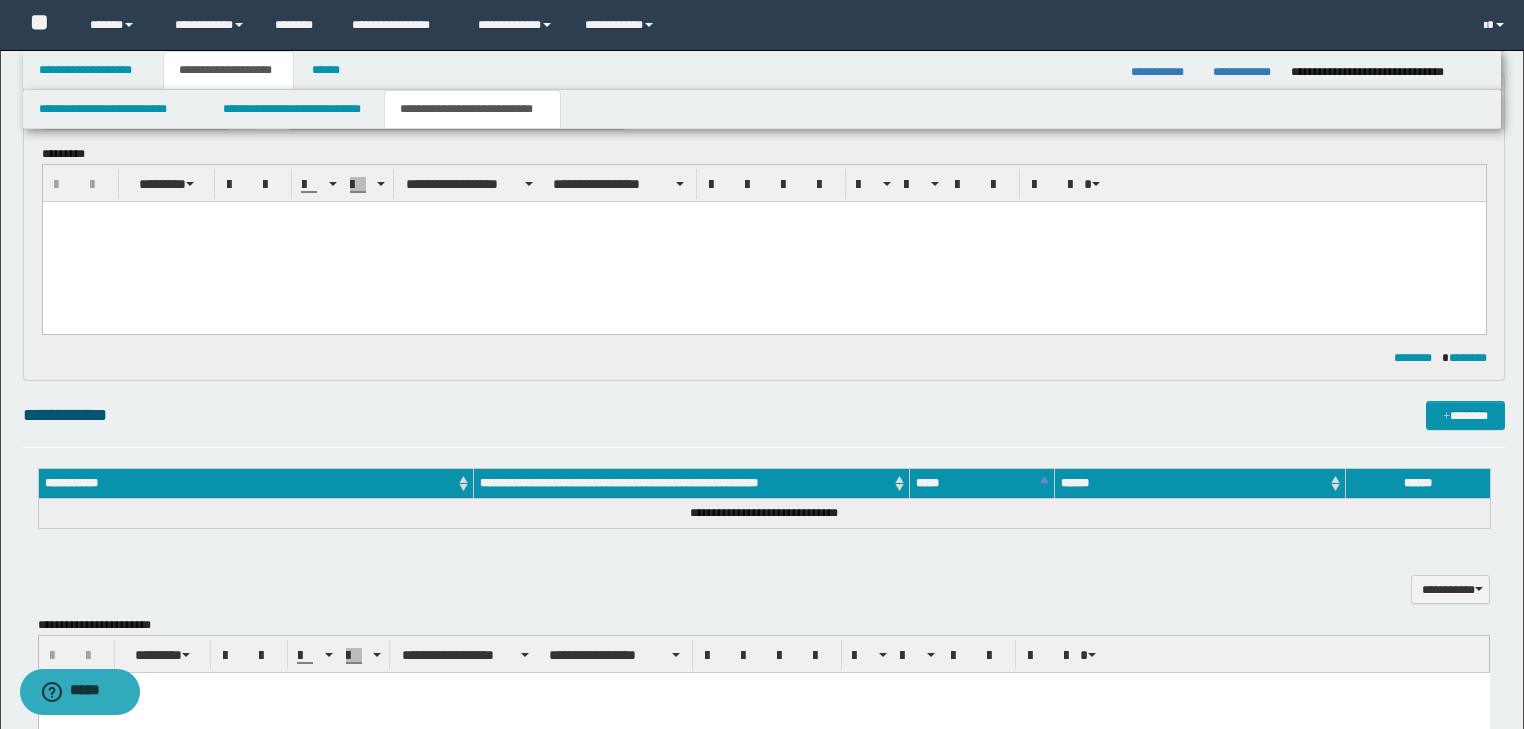 scroll, scrollTop: 0, scrollLeft: 0, axis: both 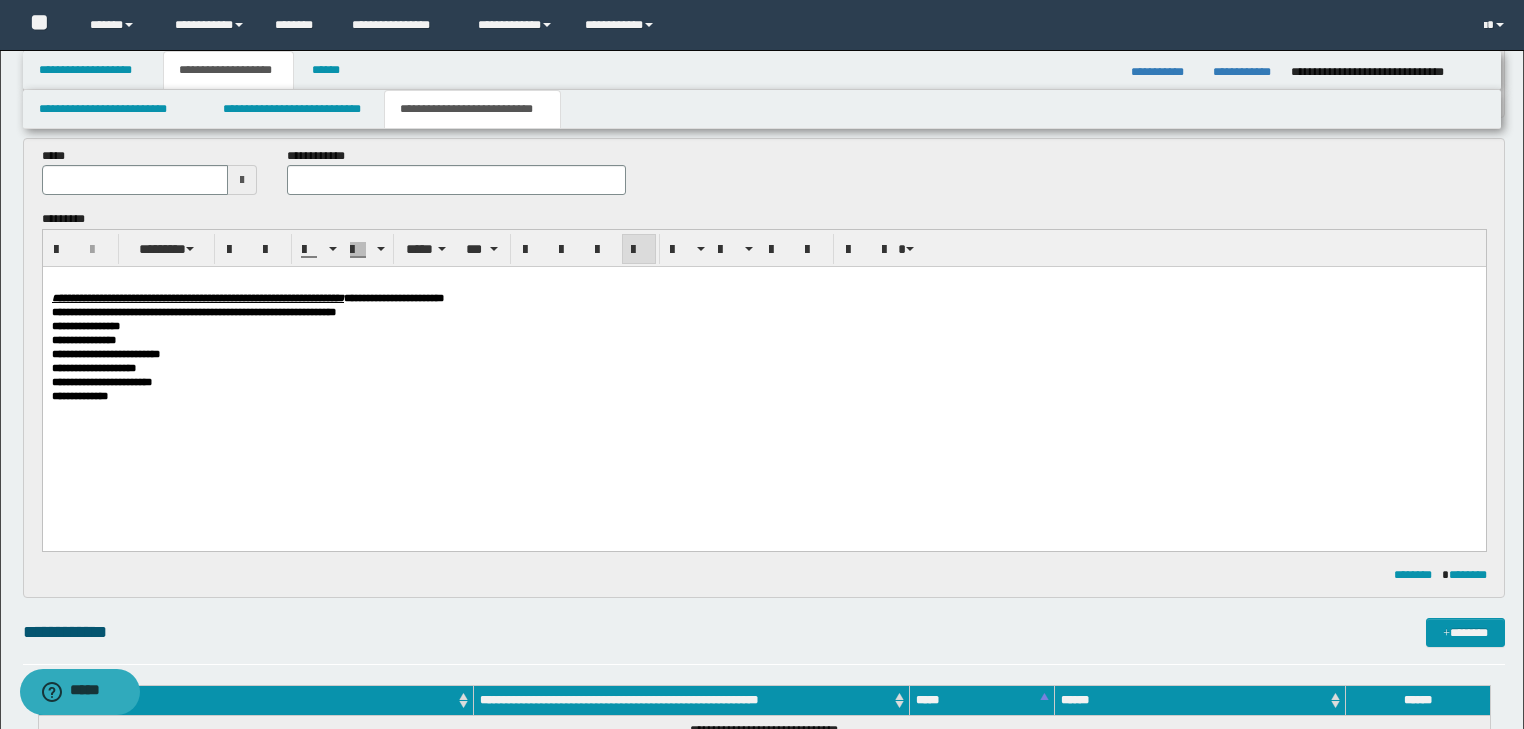 type 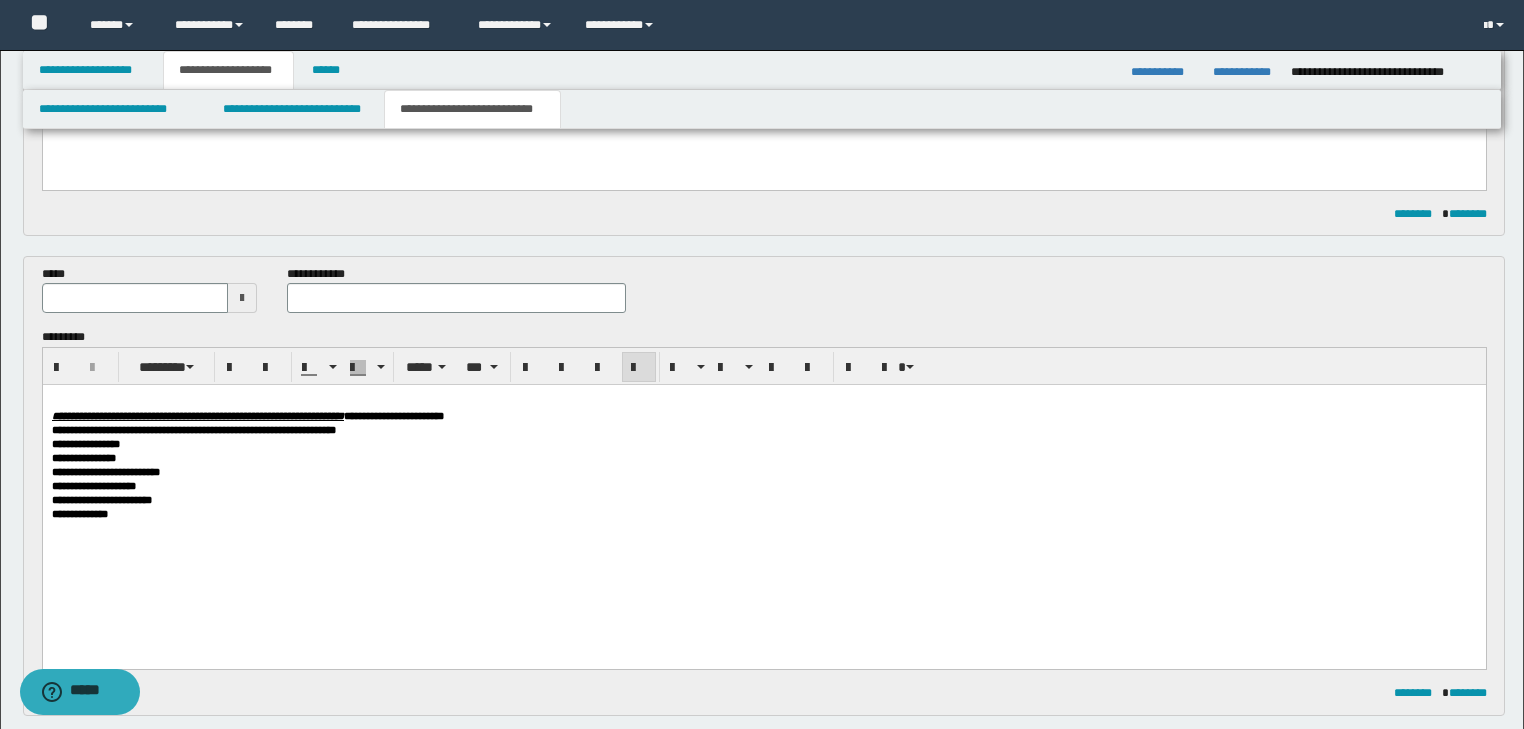 scroll, scrollTop: 384, scrollLeft: 0, axis: vertical 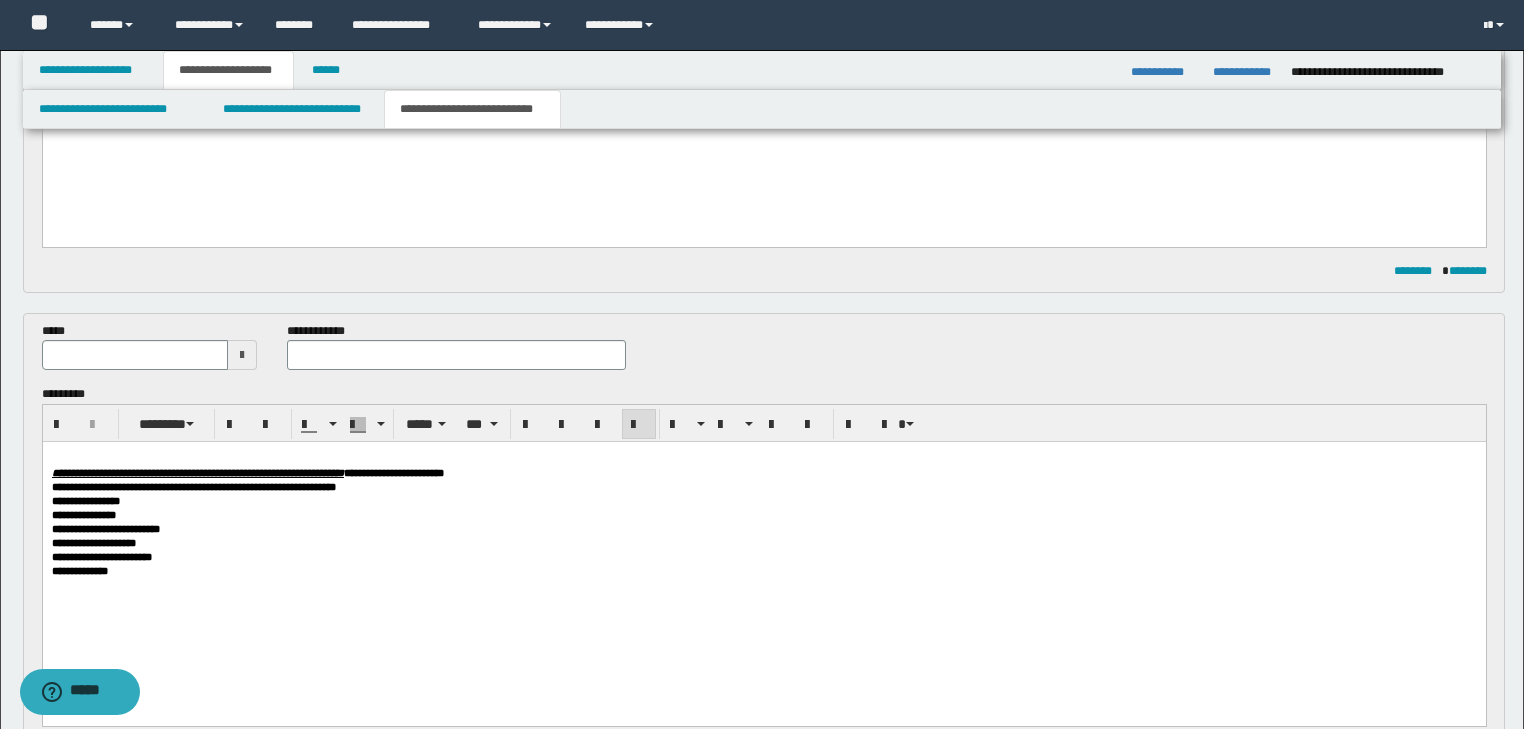 click on "**********" at bounding box center [393, 473] 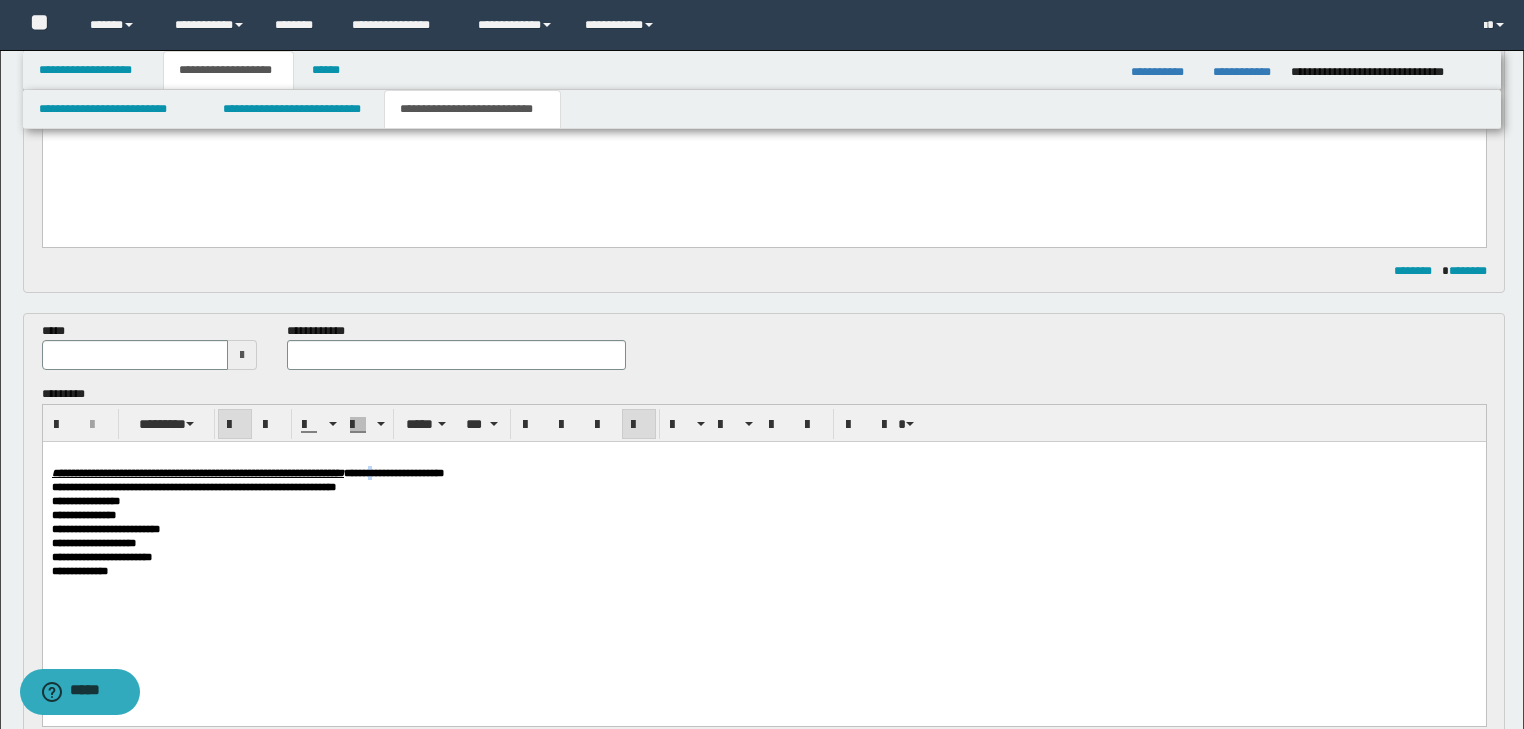 click on "**********" at bounding box center [393, 473] 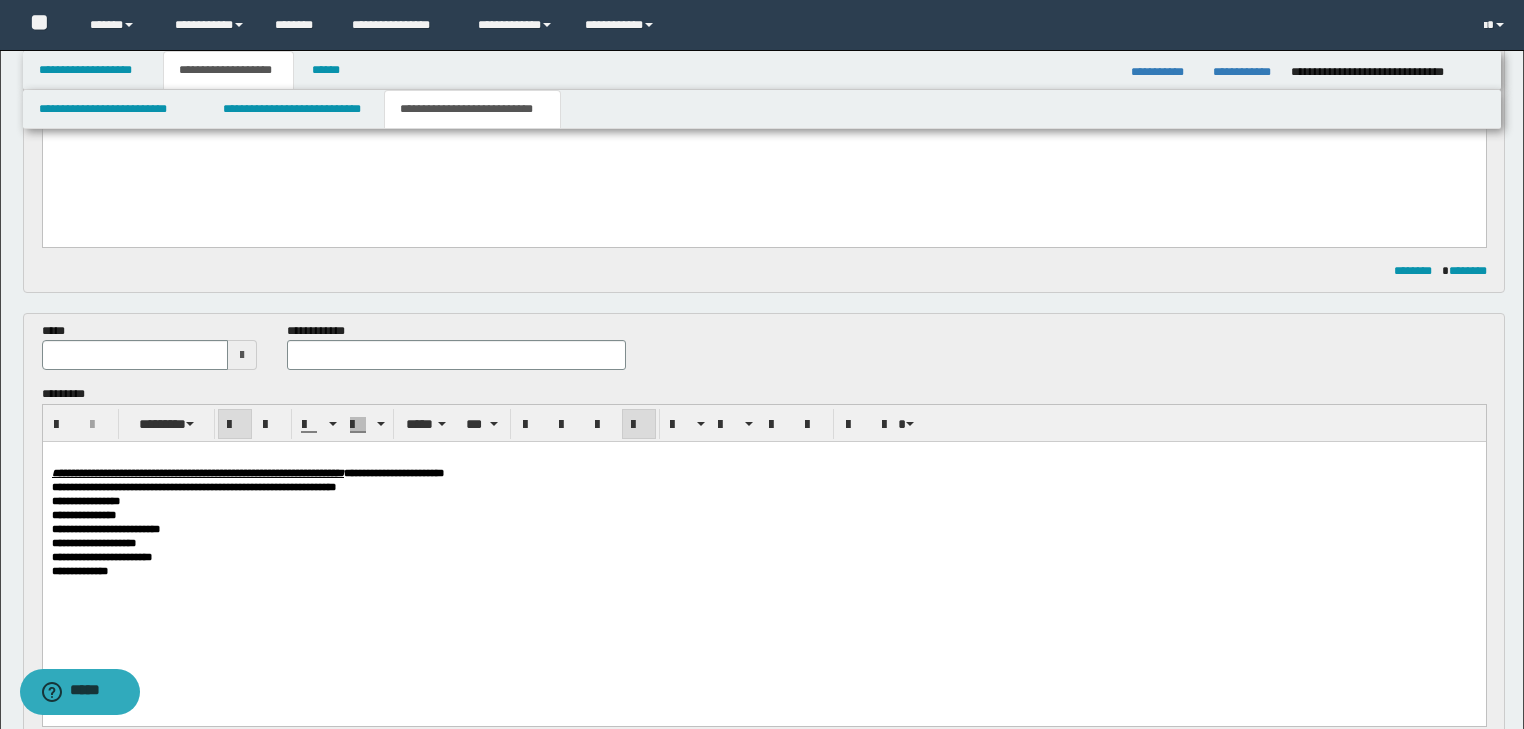 click on "**********" at bounding box center [763, 501] 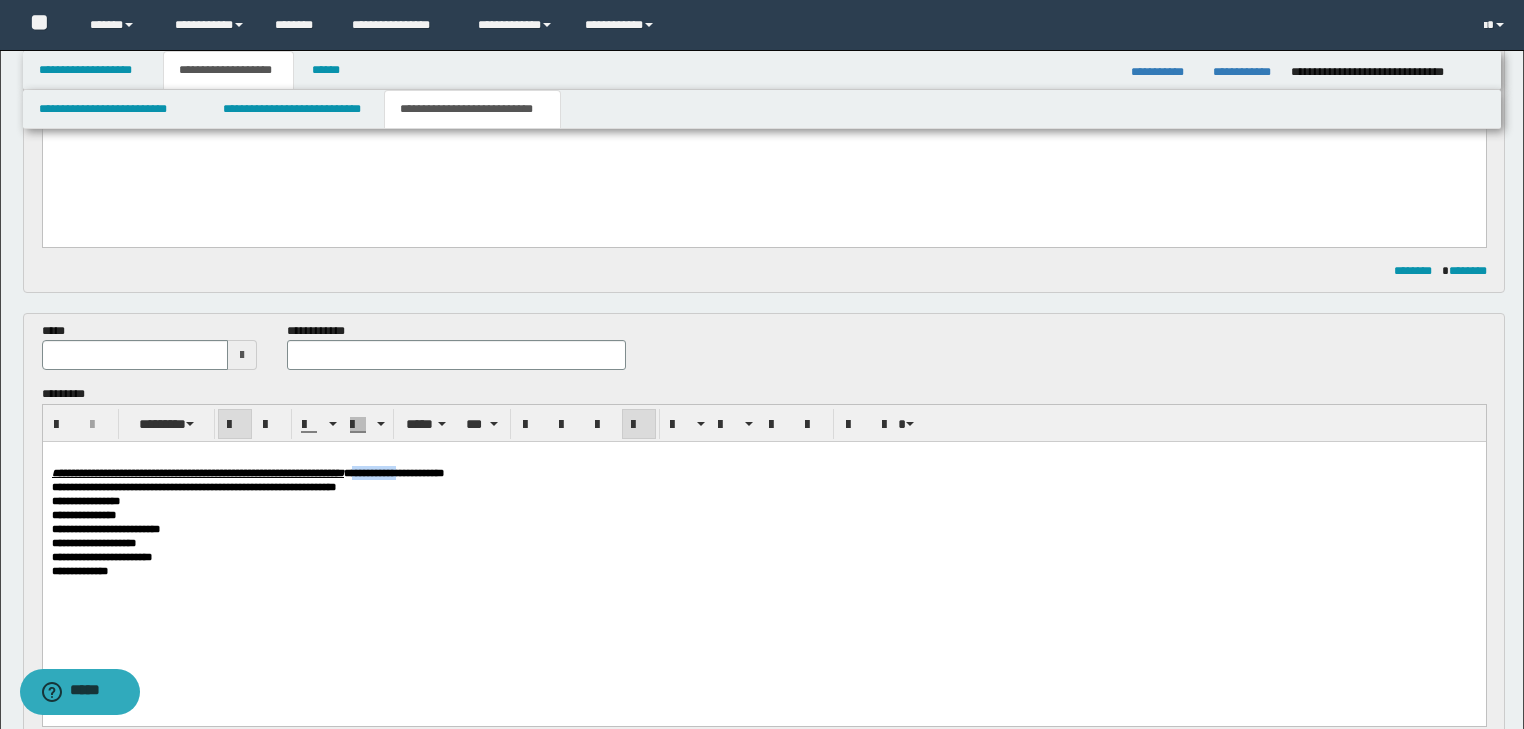 click on "**********" at bounding box center (393, 473) 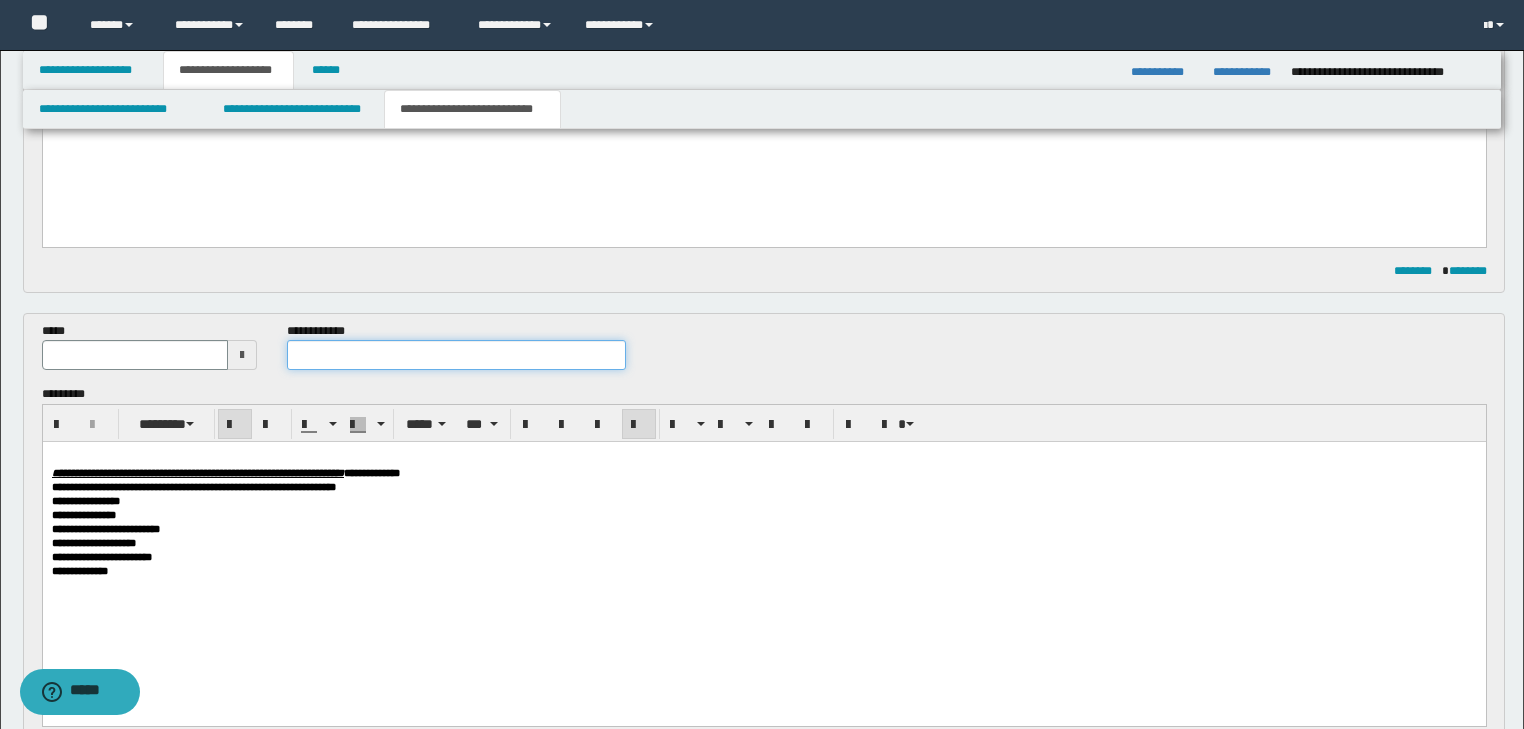 click at bounding box center (456, 355) 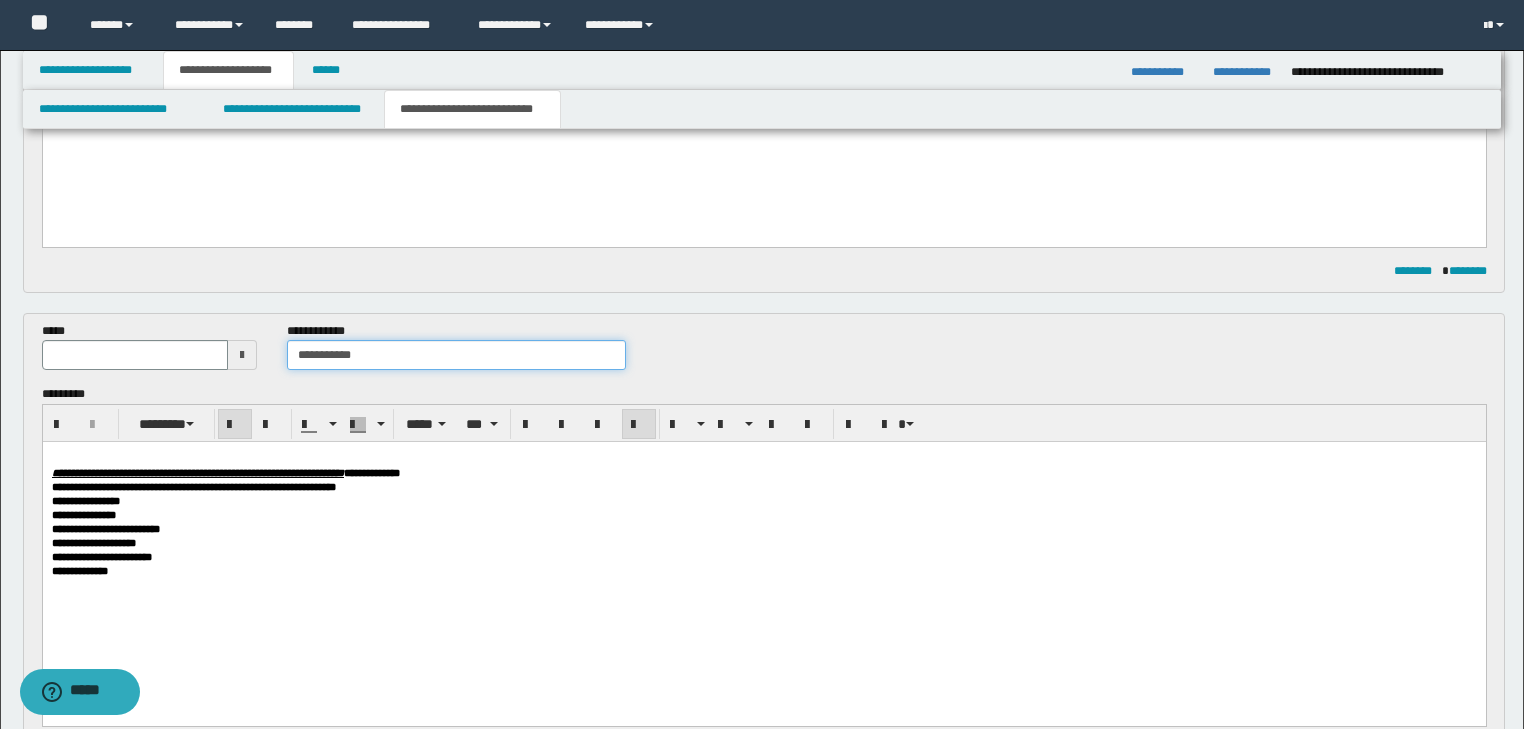 type on "**********" 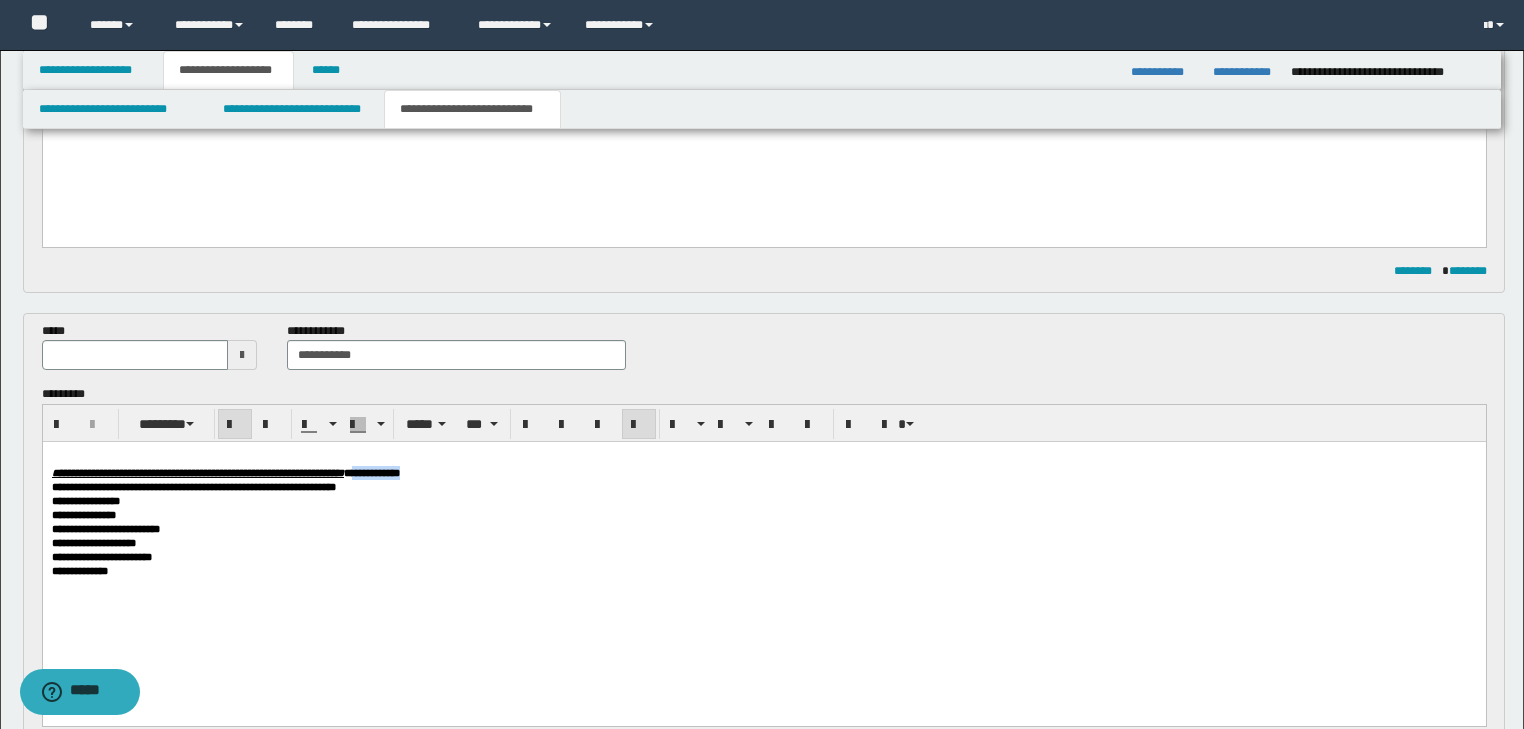 drag, startPoint x: 512, startPoint y: 472, endPoint x: 635, endPoint y: 480, distance: 123.25989 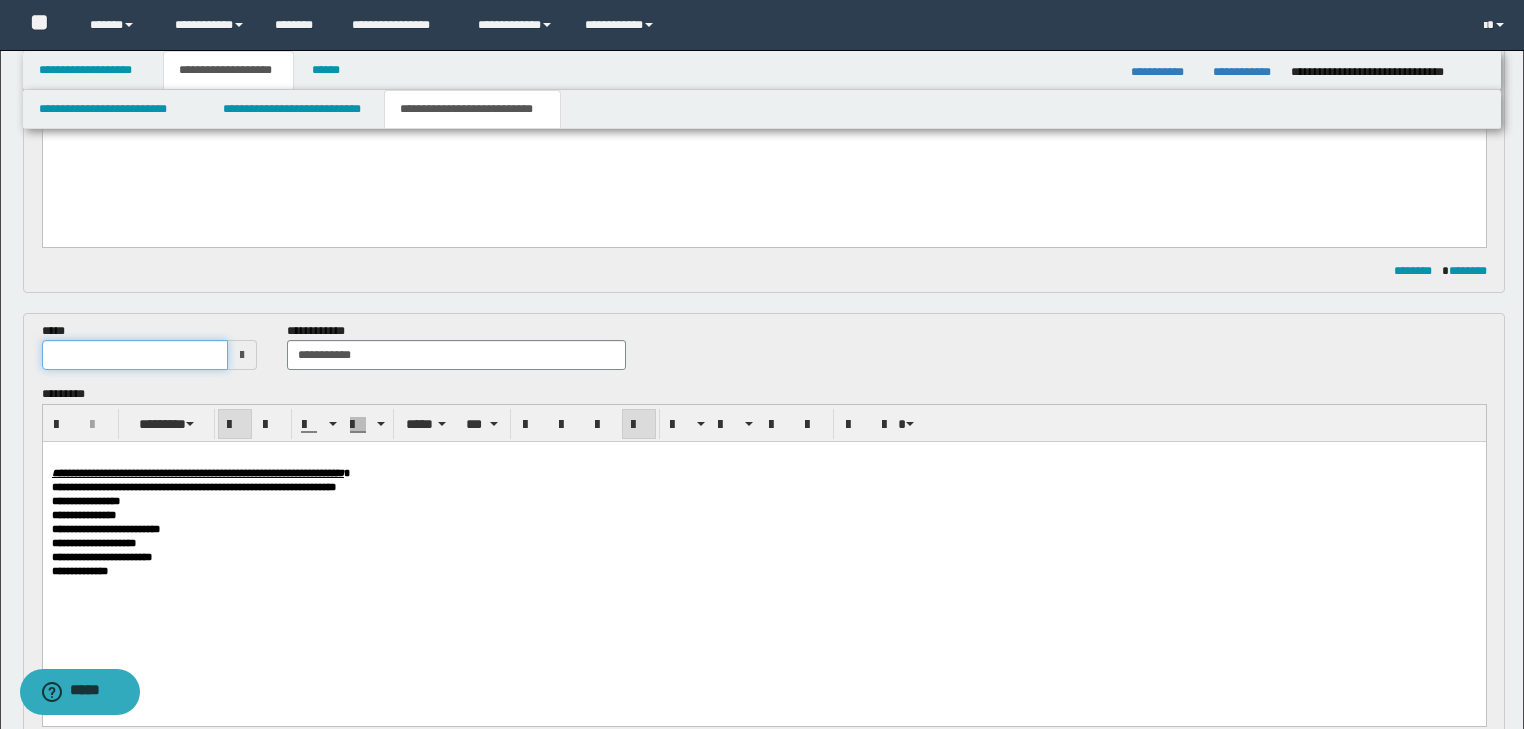 click at bounding box center (135, 355) 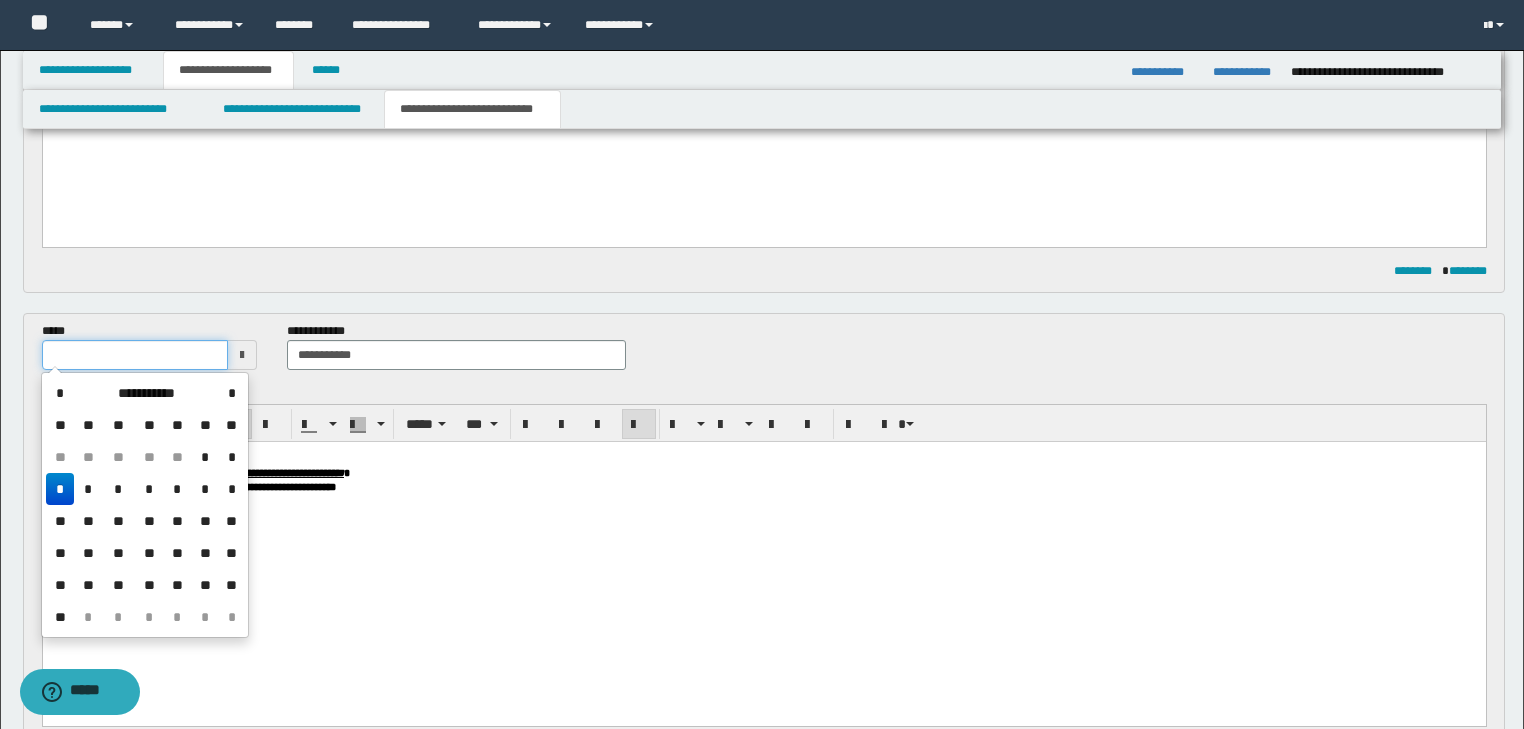 type on "**********" 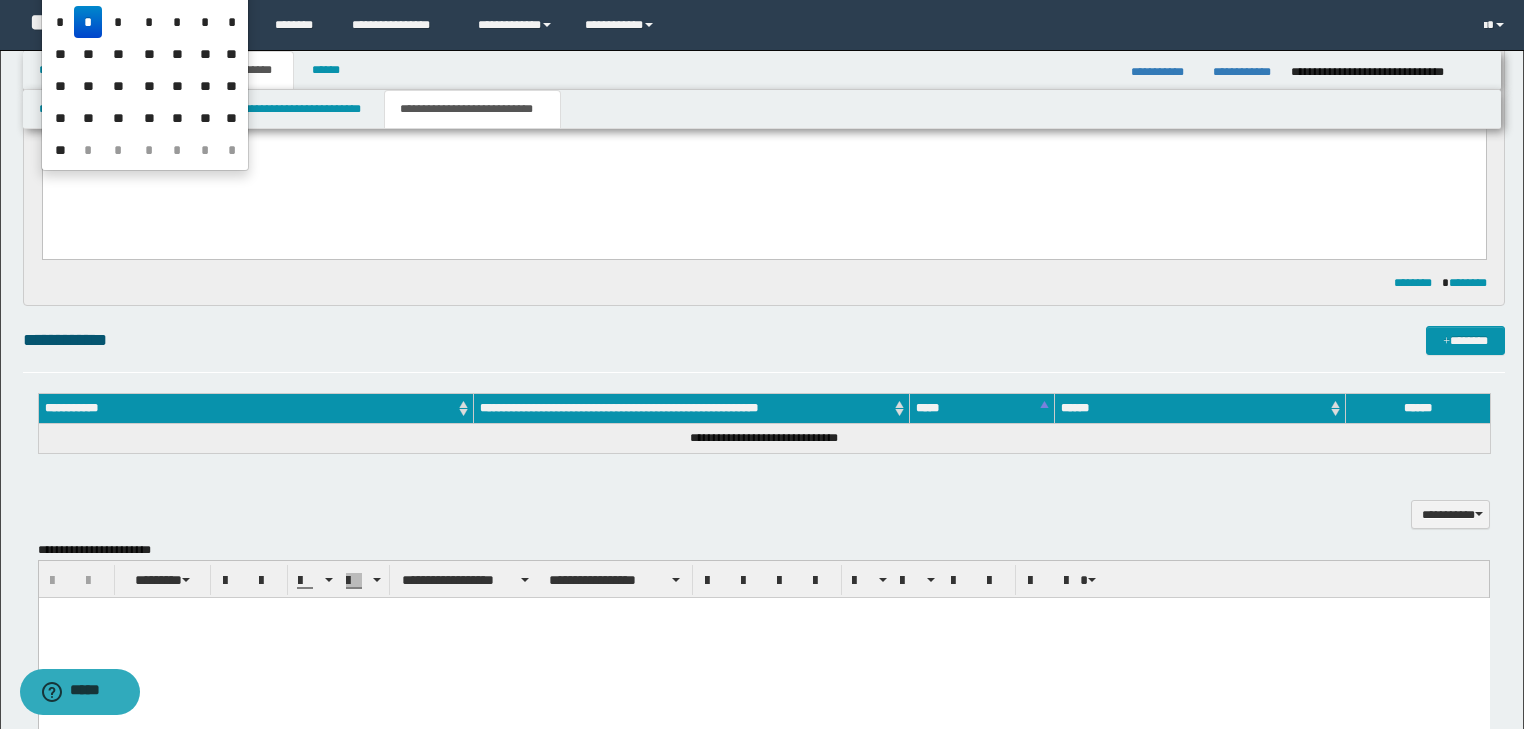 scroll, scrollTop: 944, scrollLeft: 0, axis: vertical 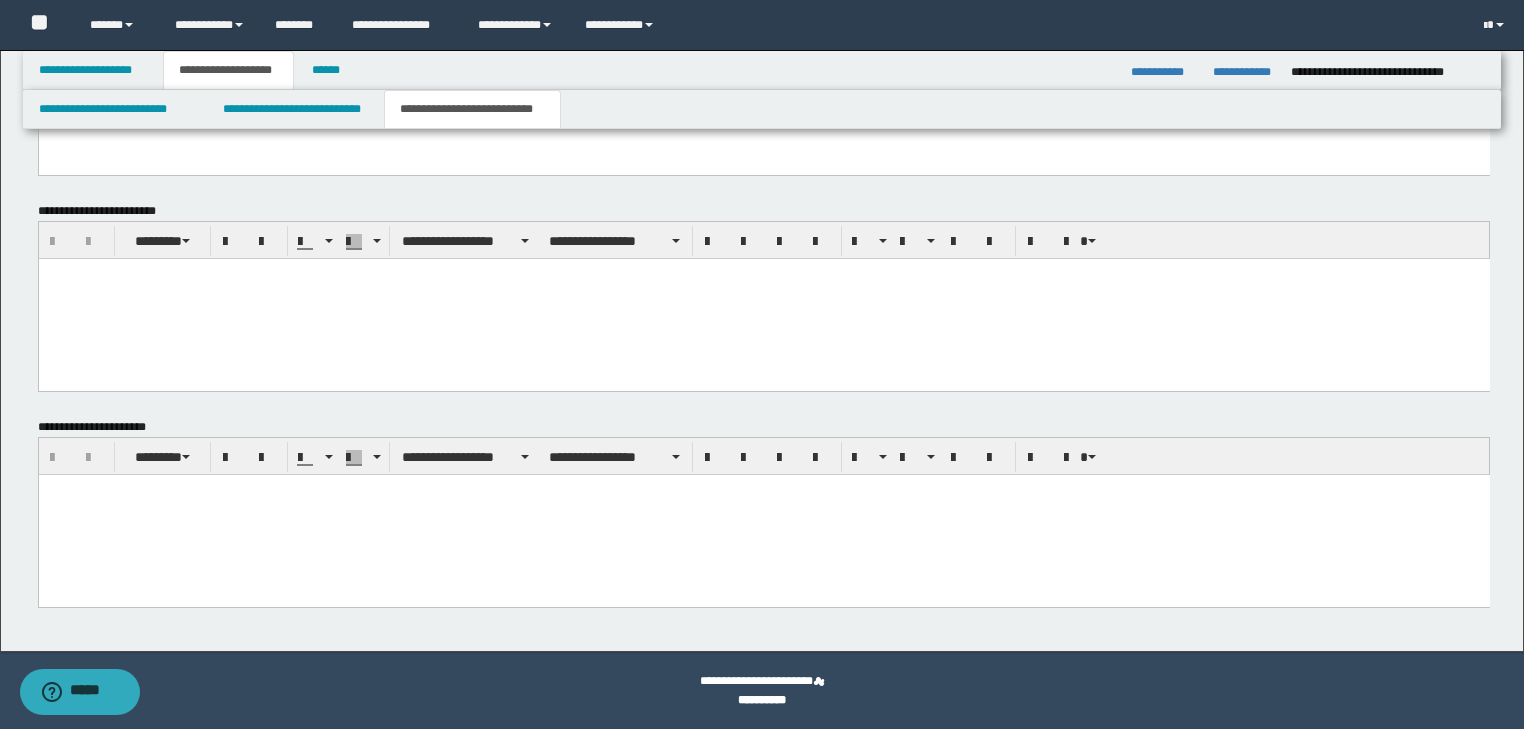 click at bounding box center (763, 489) 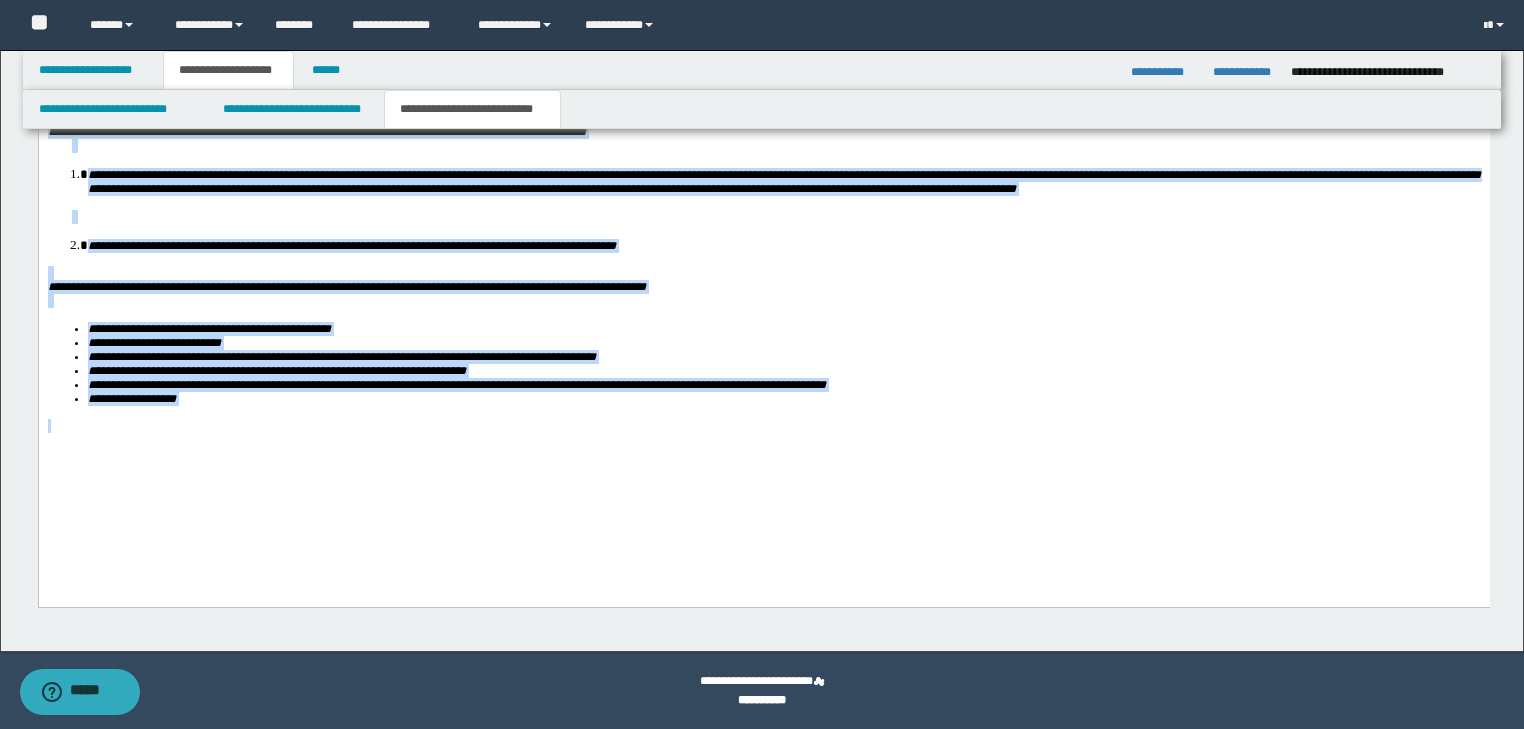 drag, startPoint x: 46, startPoint y: -133, endPoint x: 455, endPoint y: 730, distance: 955.01306 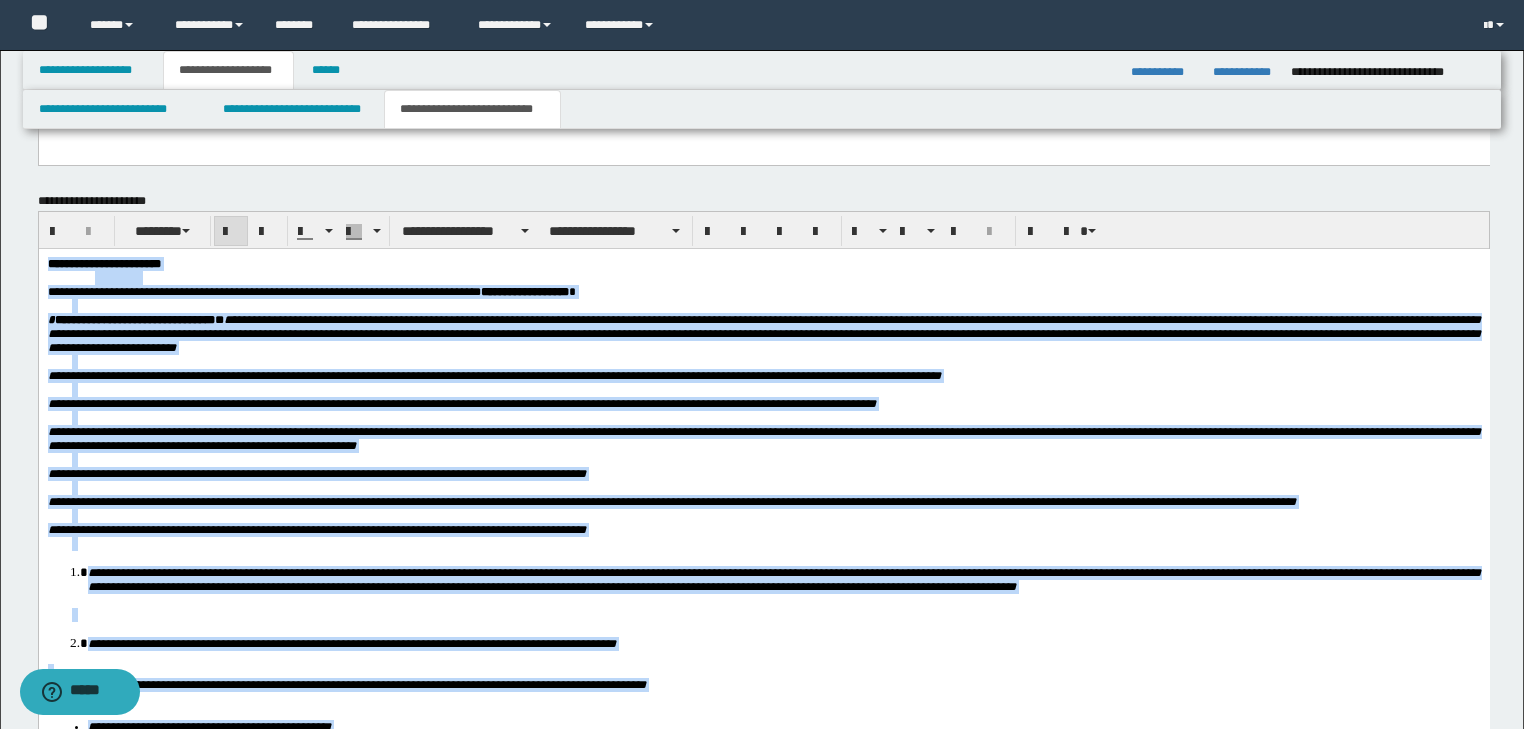 scroll, scrollTop: 1630, scrollLeft: 0, axis: vertical 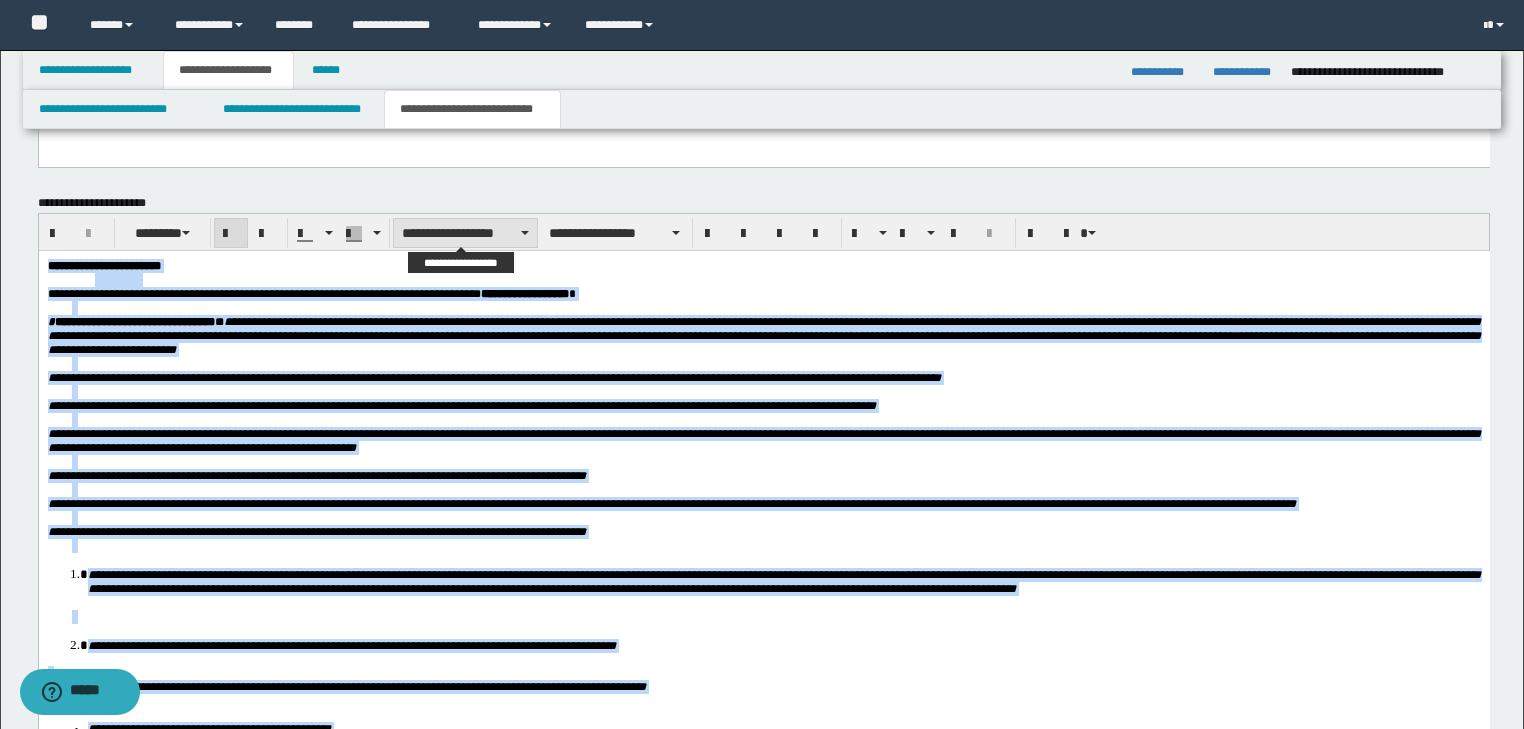 type on "**********" 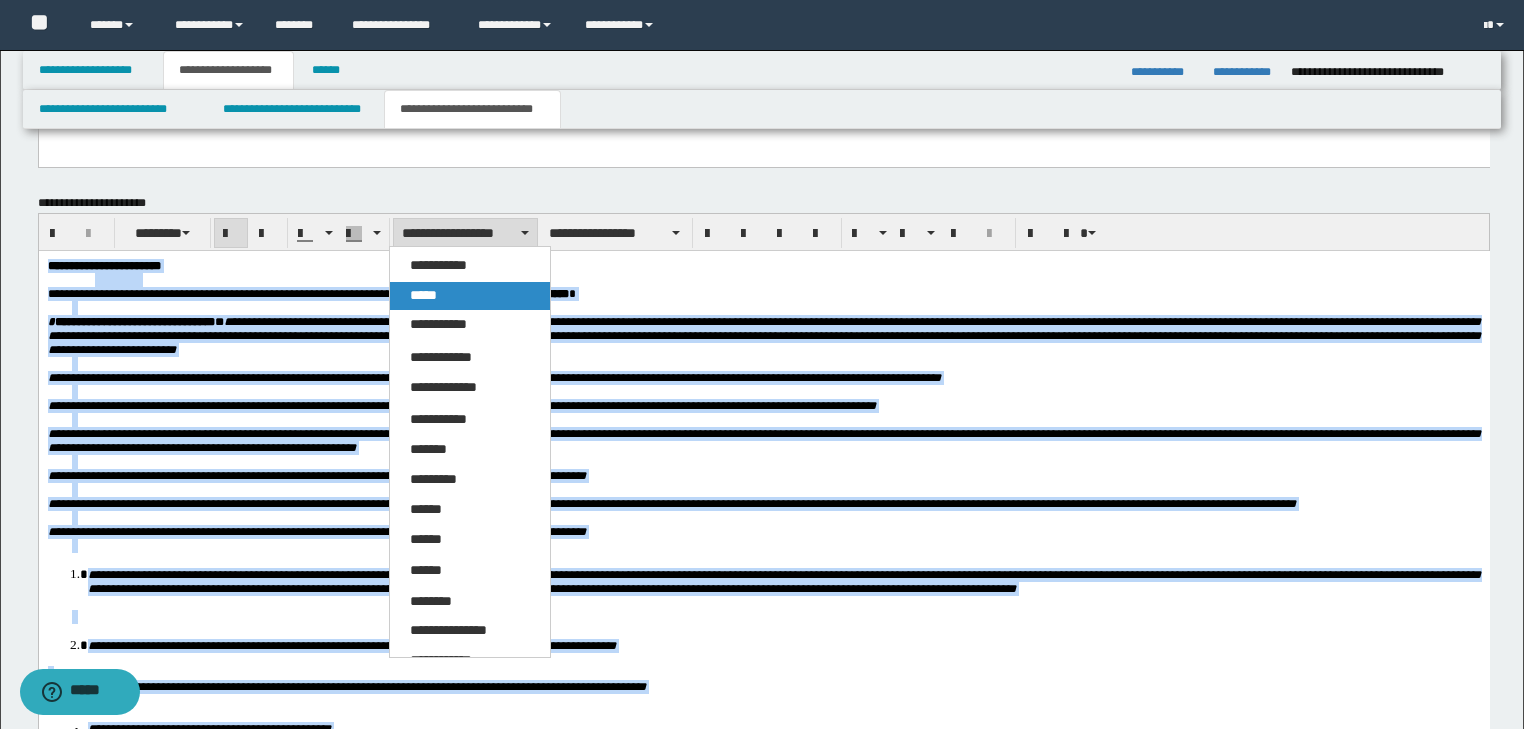 click on "*****" at bounding box center [423, 295] 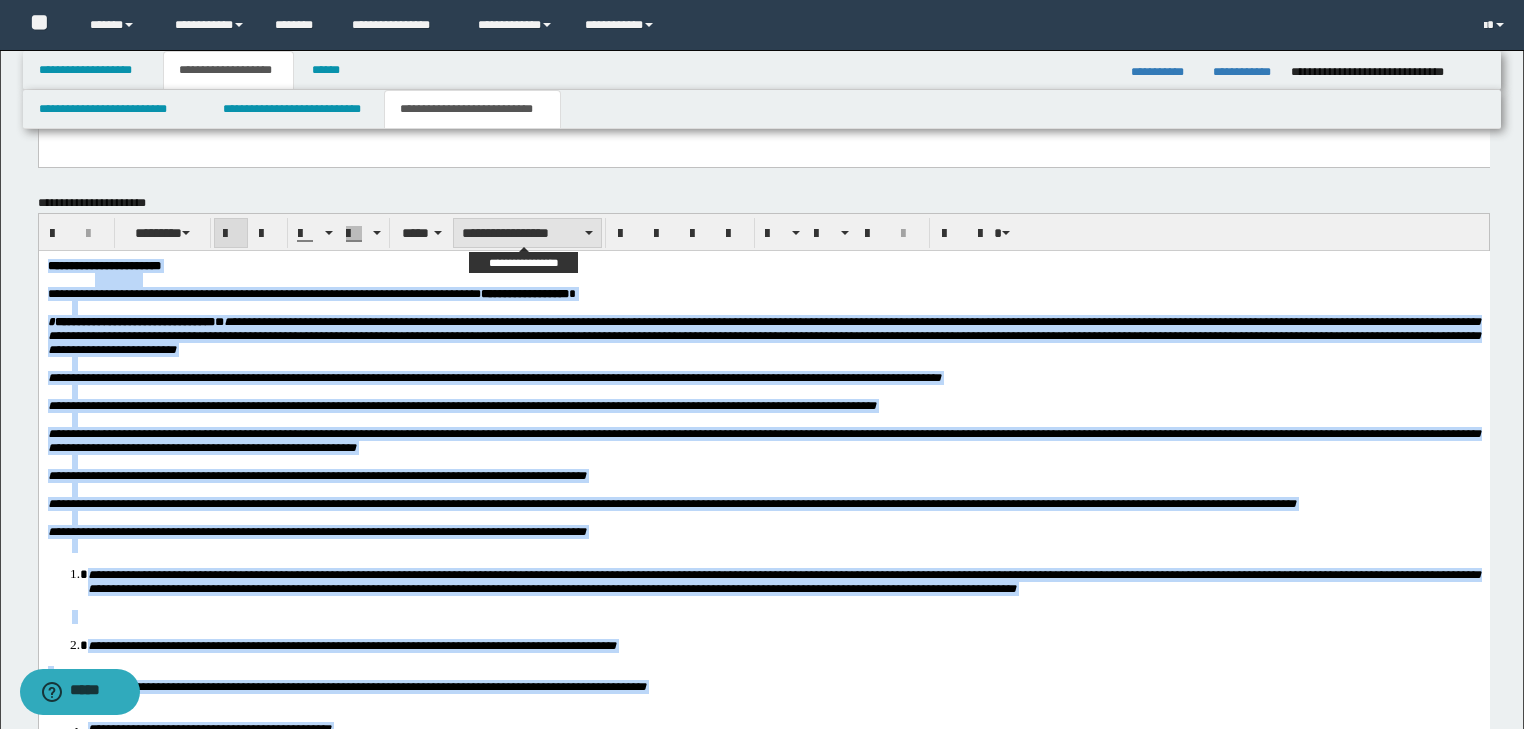 click on "**********" at bounding box center [527, 233] 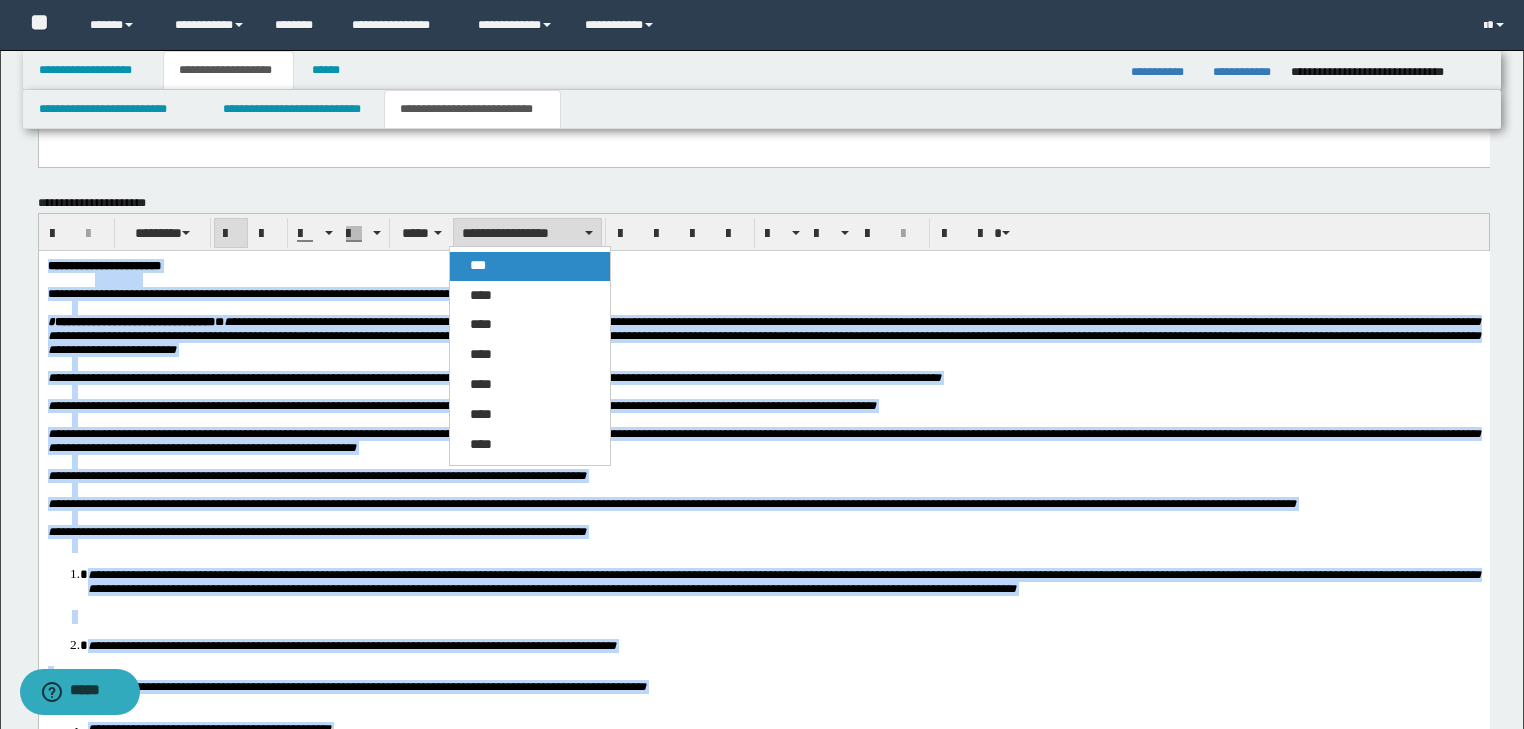 drag, startPoint x: 469, startPoint y: 16, endPoint x: 504, endPoint y: 265, distance: 251.44781 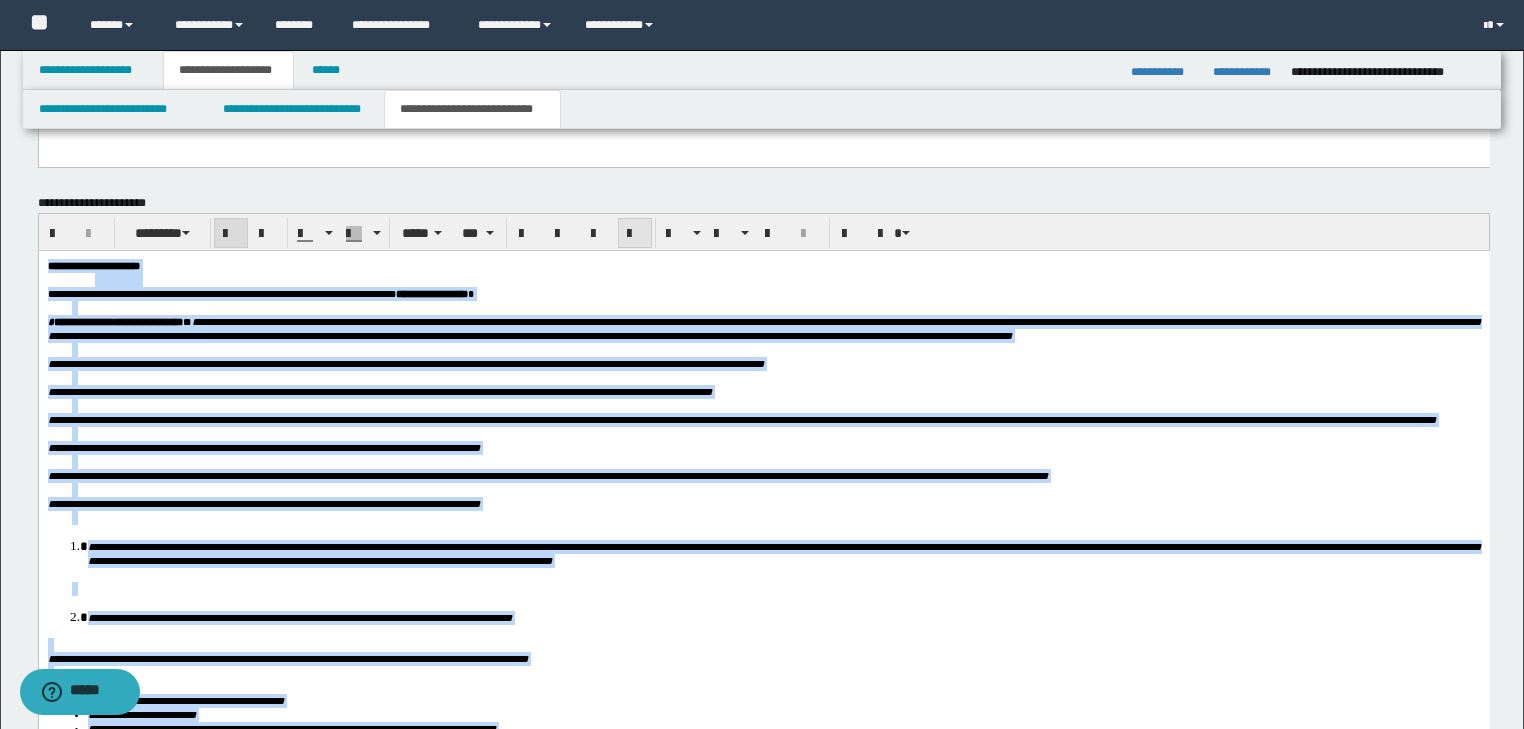 click at bounding box center [635, 233] 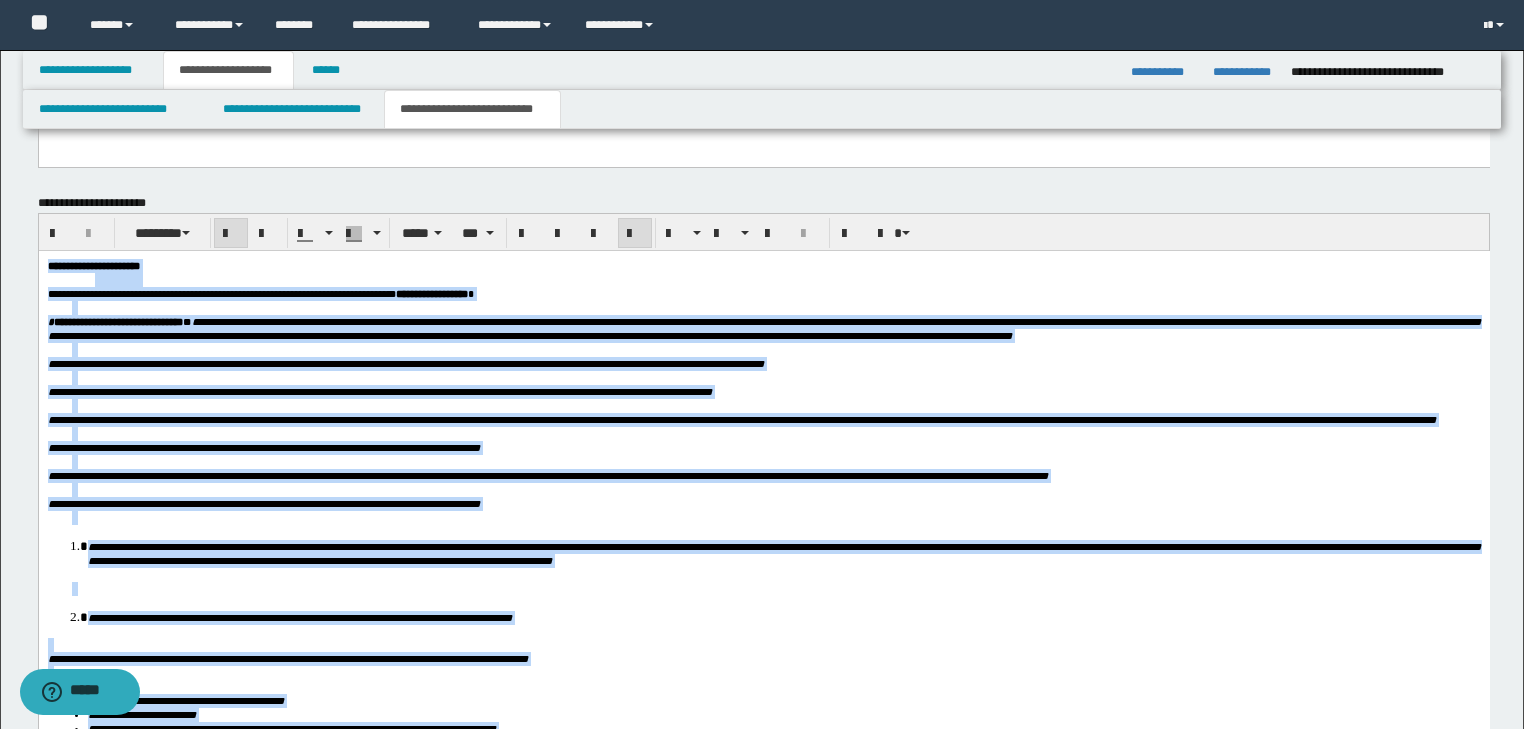 click at bounding box center (635, 234) 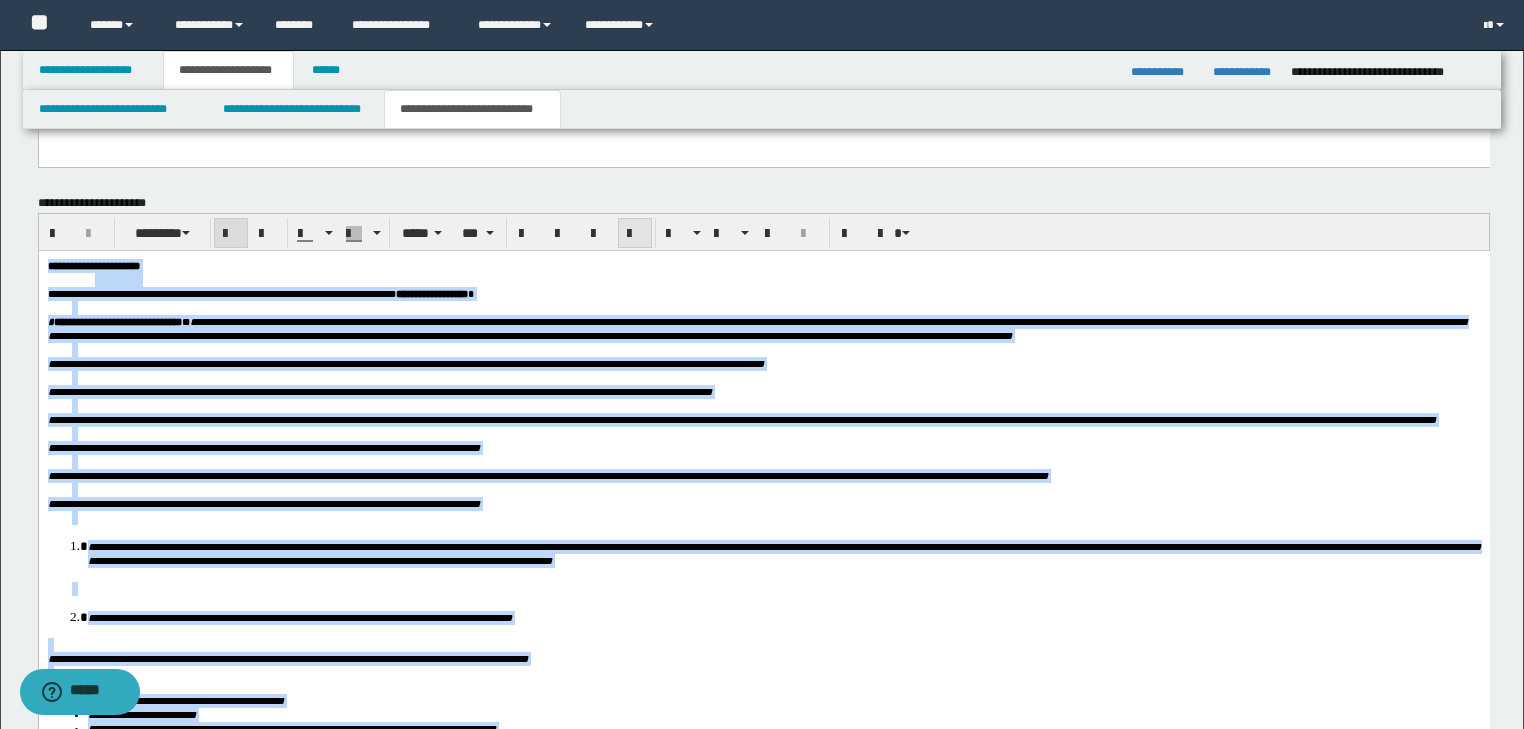 click at bounding box center [635, 234] 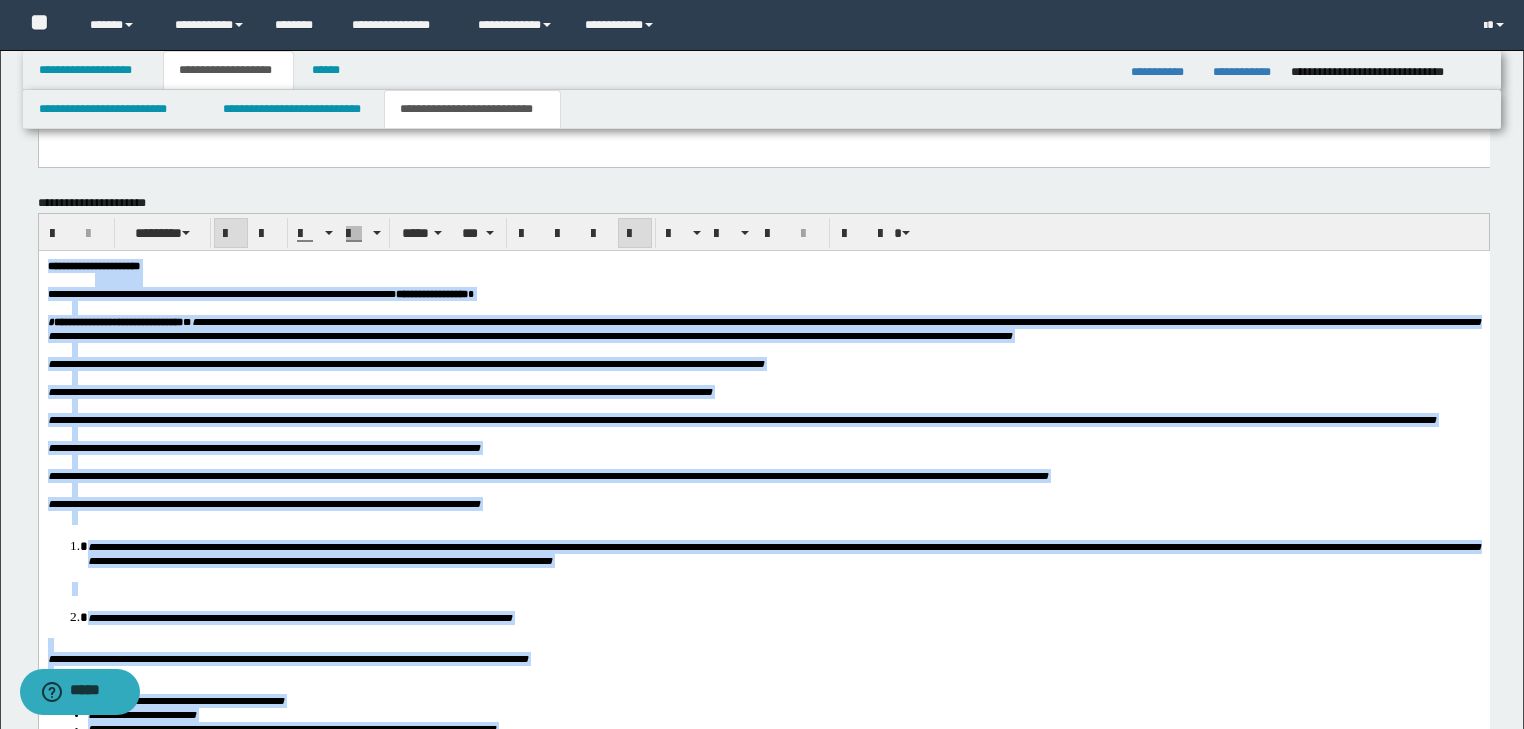 click on "**********" at bounding box center [405, 363] 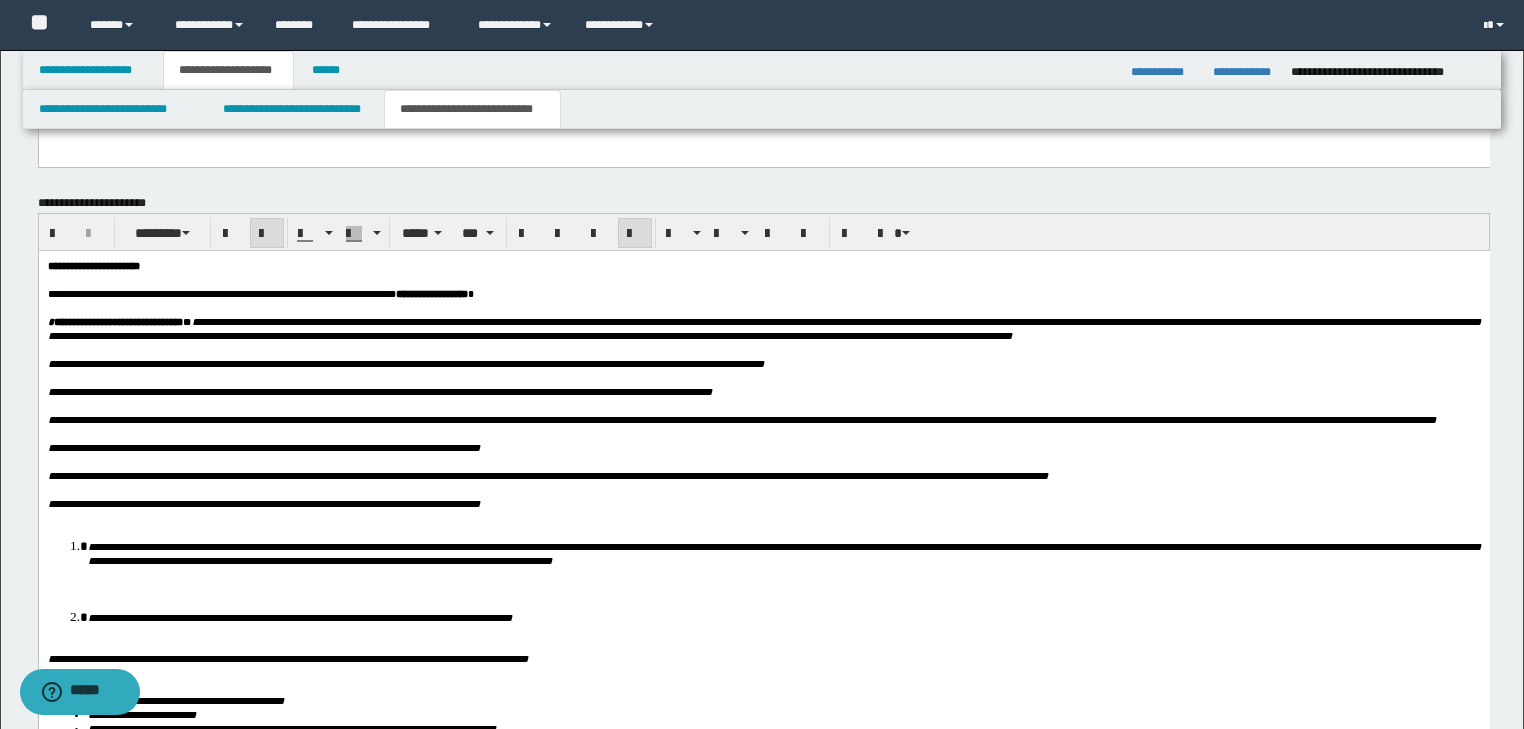 click on "**********" at bounding box center [763, 503] 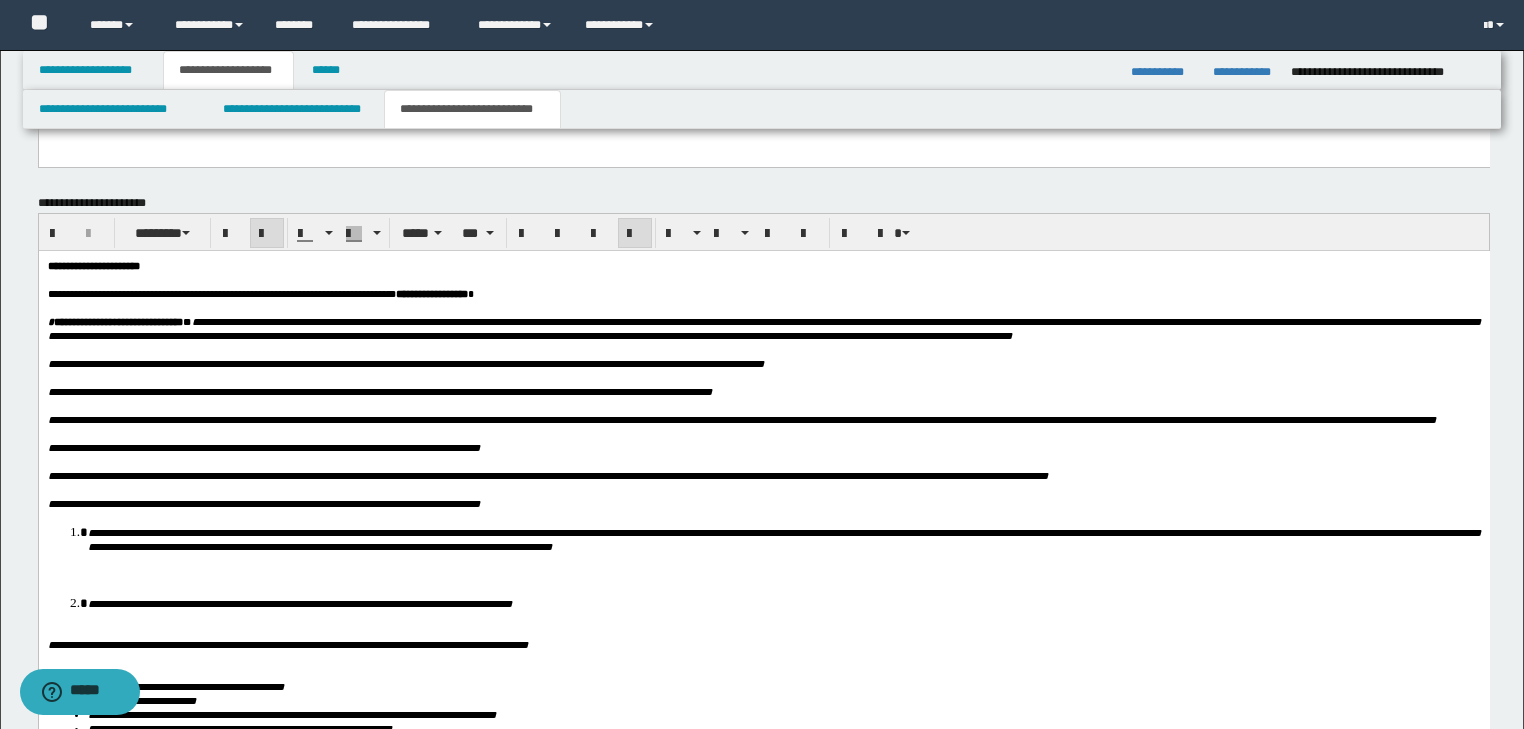 scroll, scrollTop: 1710, scrollLeft: 0, axis: vertical 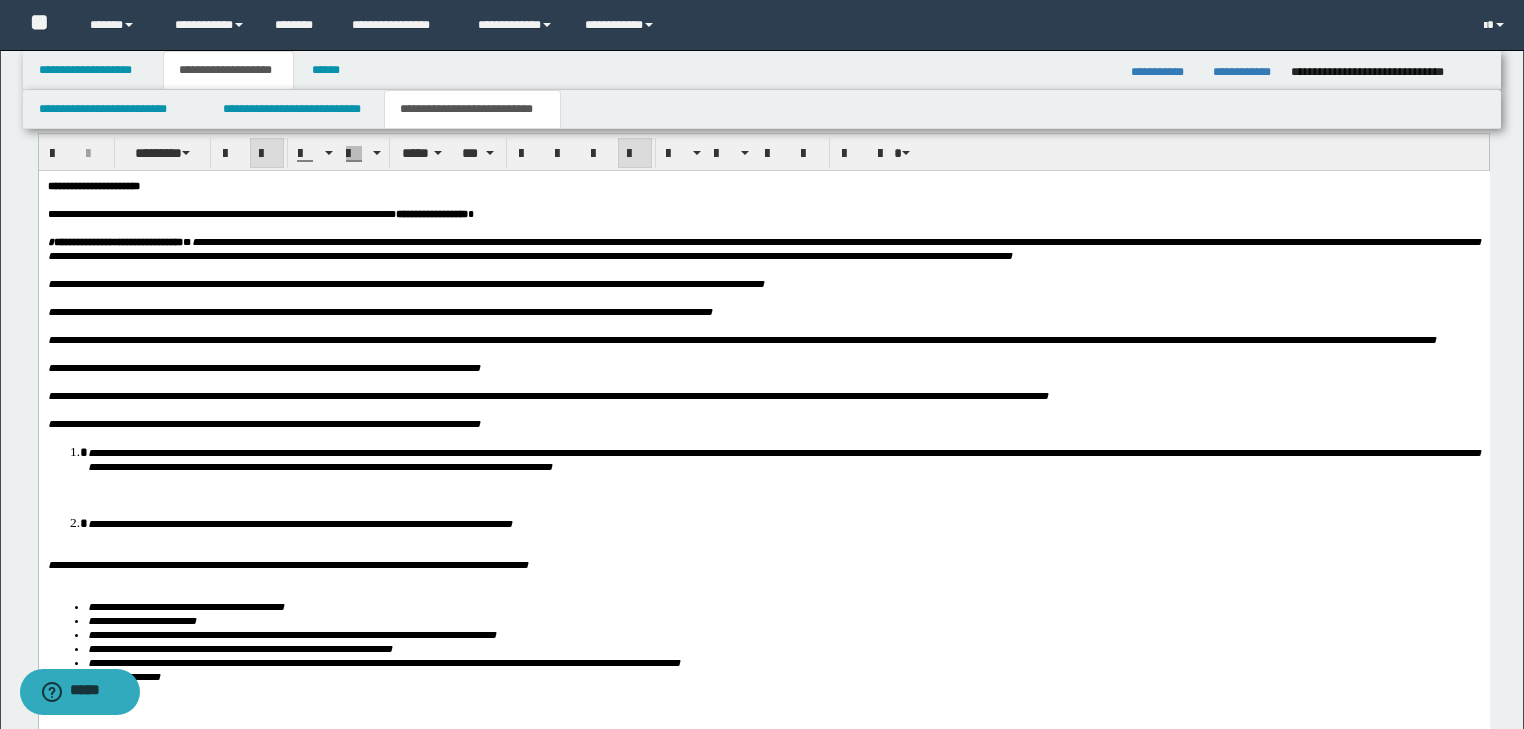 click on "**********" at bounding box center (763, 469) 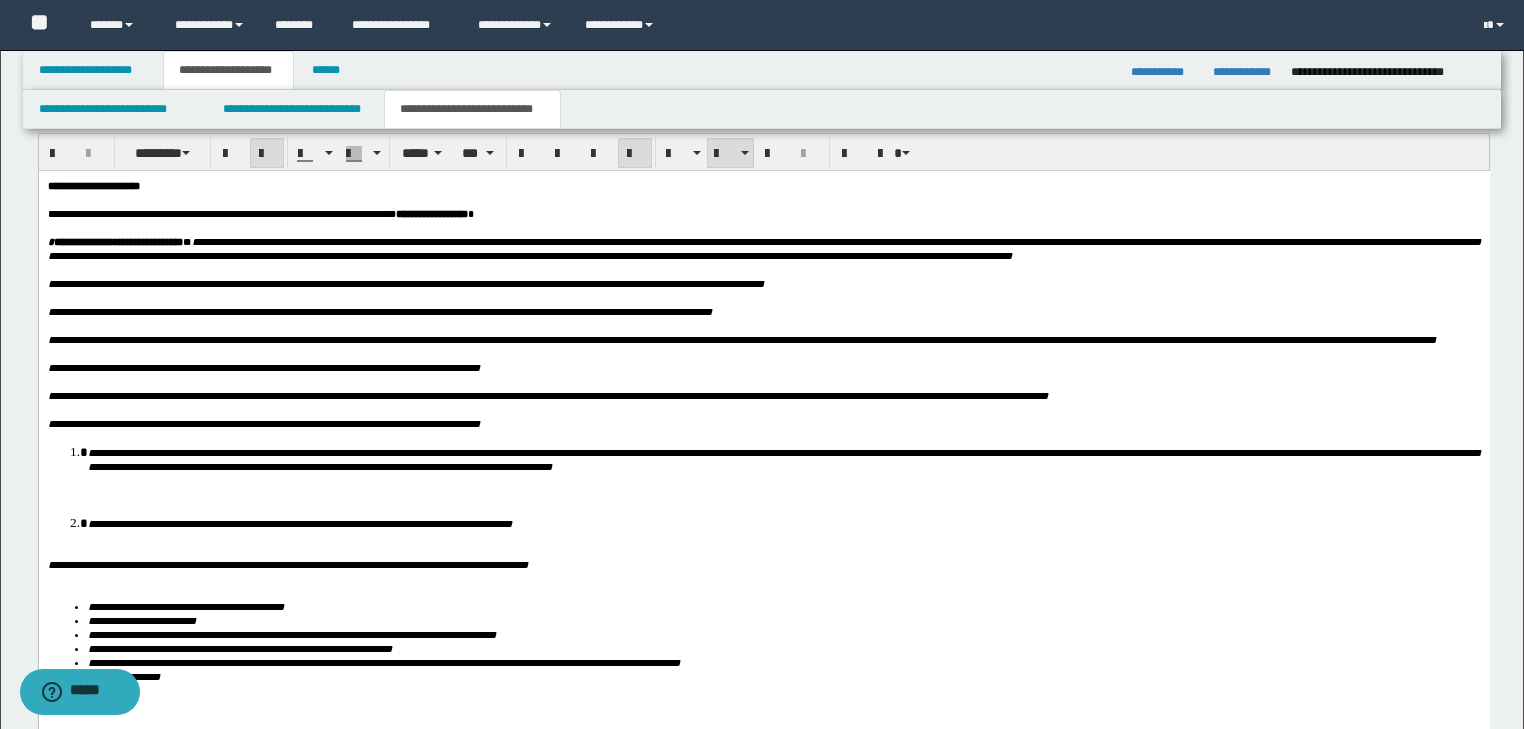 click on "**********" at bounding box center (783, 458) 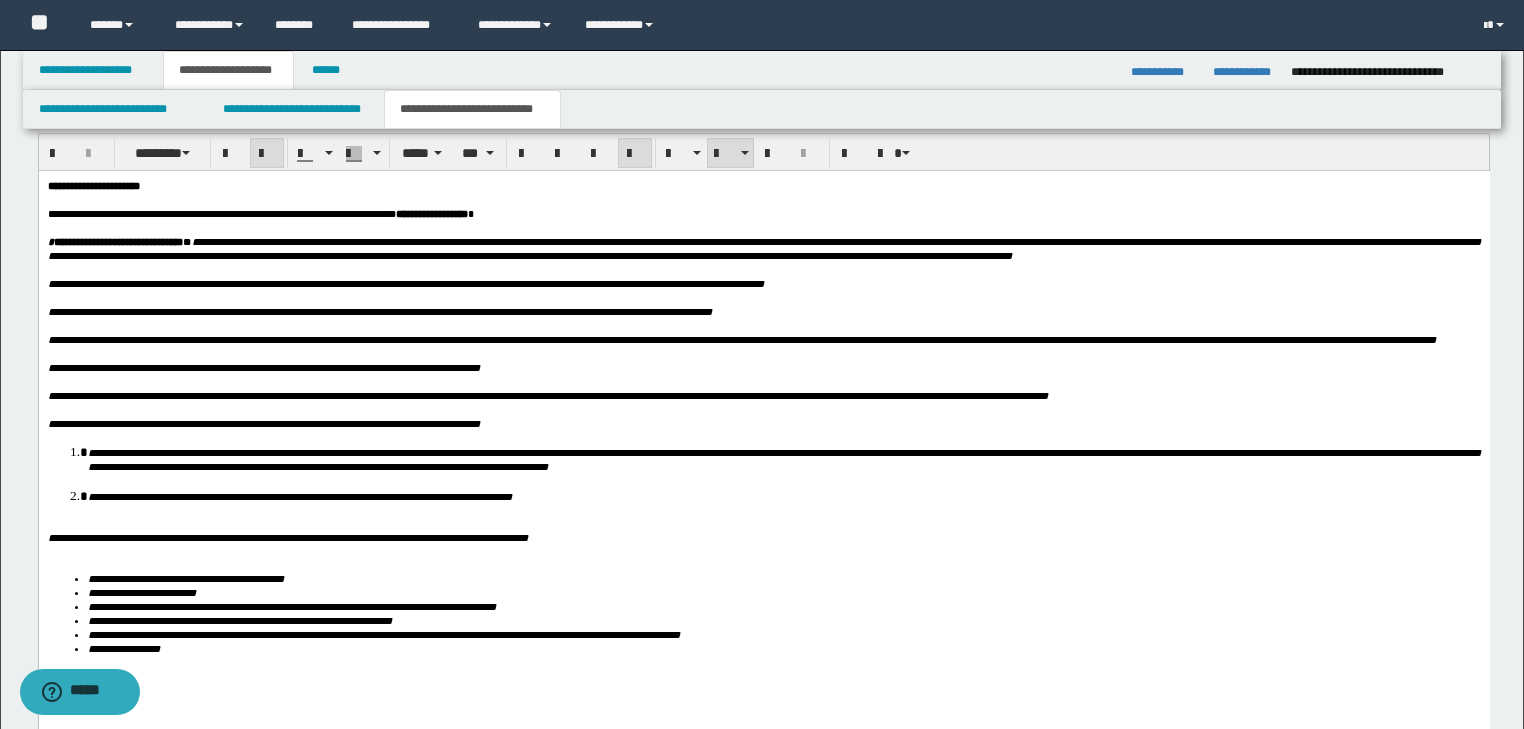 click on "**********" at bounding box center (783, 495) 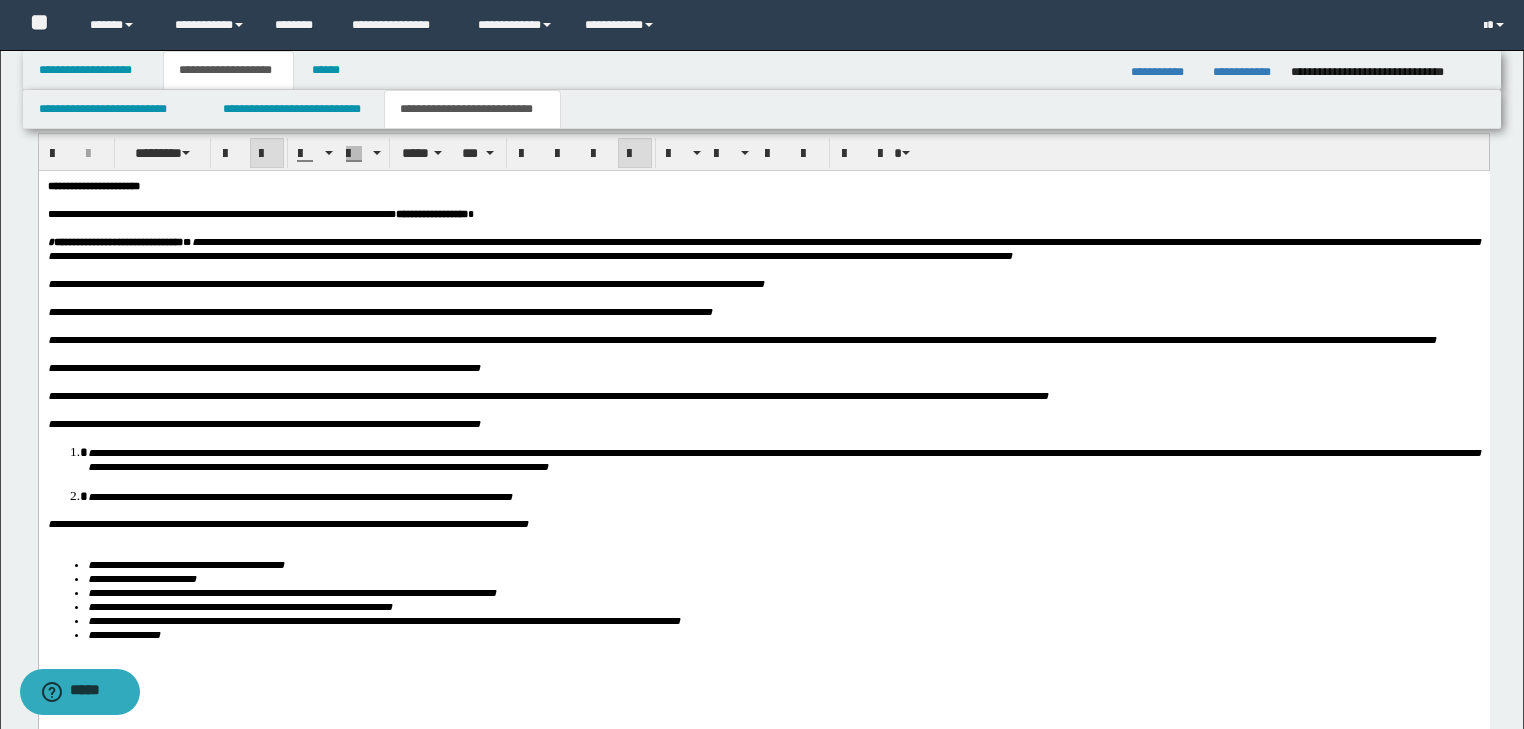 click on "**********" at bounding box center (763, 523) 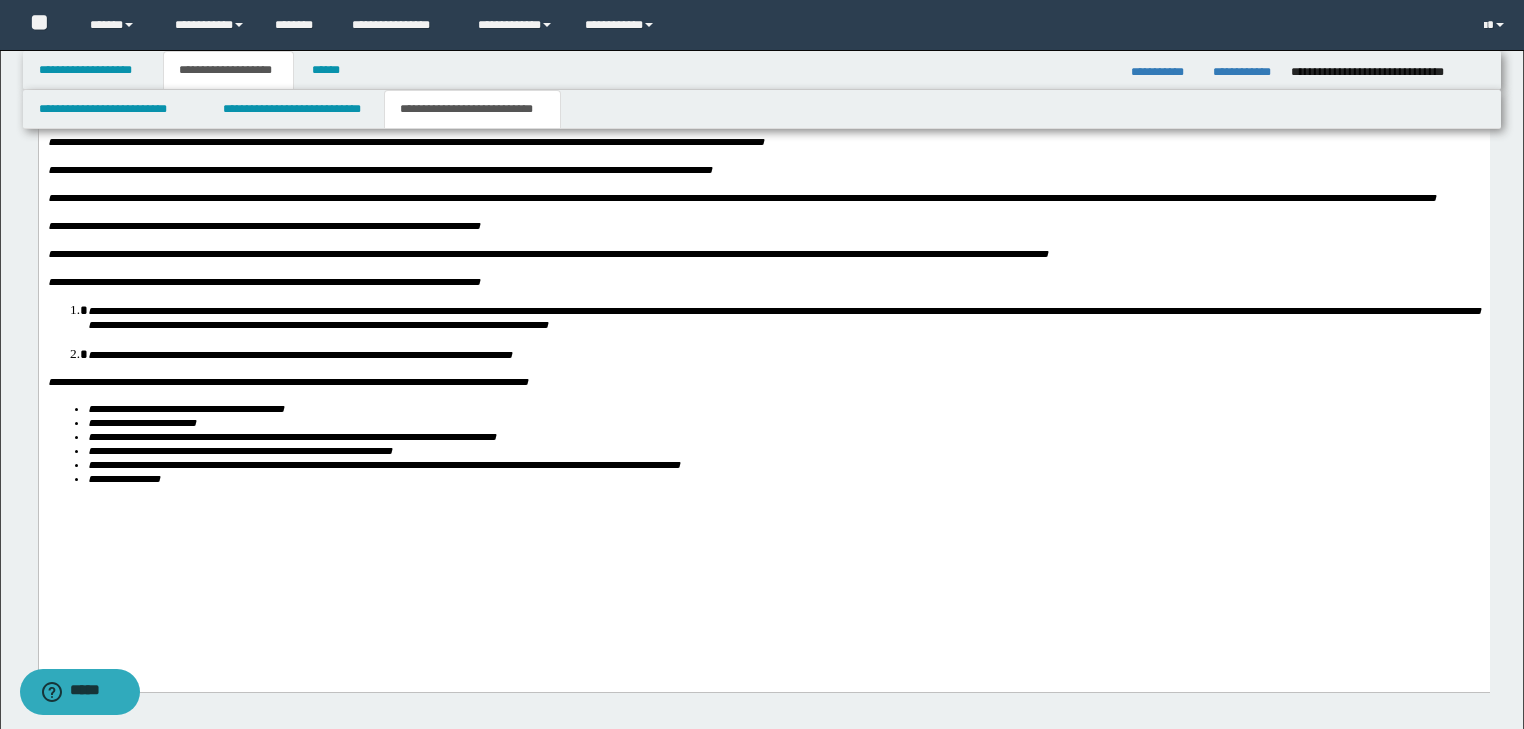 scroll, scrollTop: 1937, scrollLeft: 0, axis: vertical 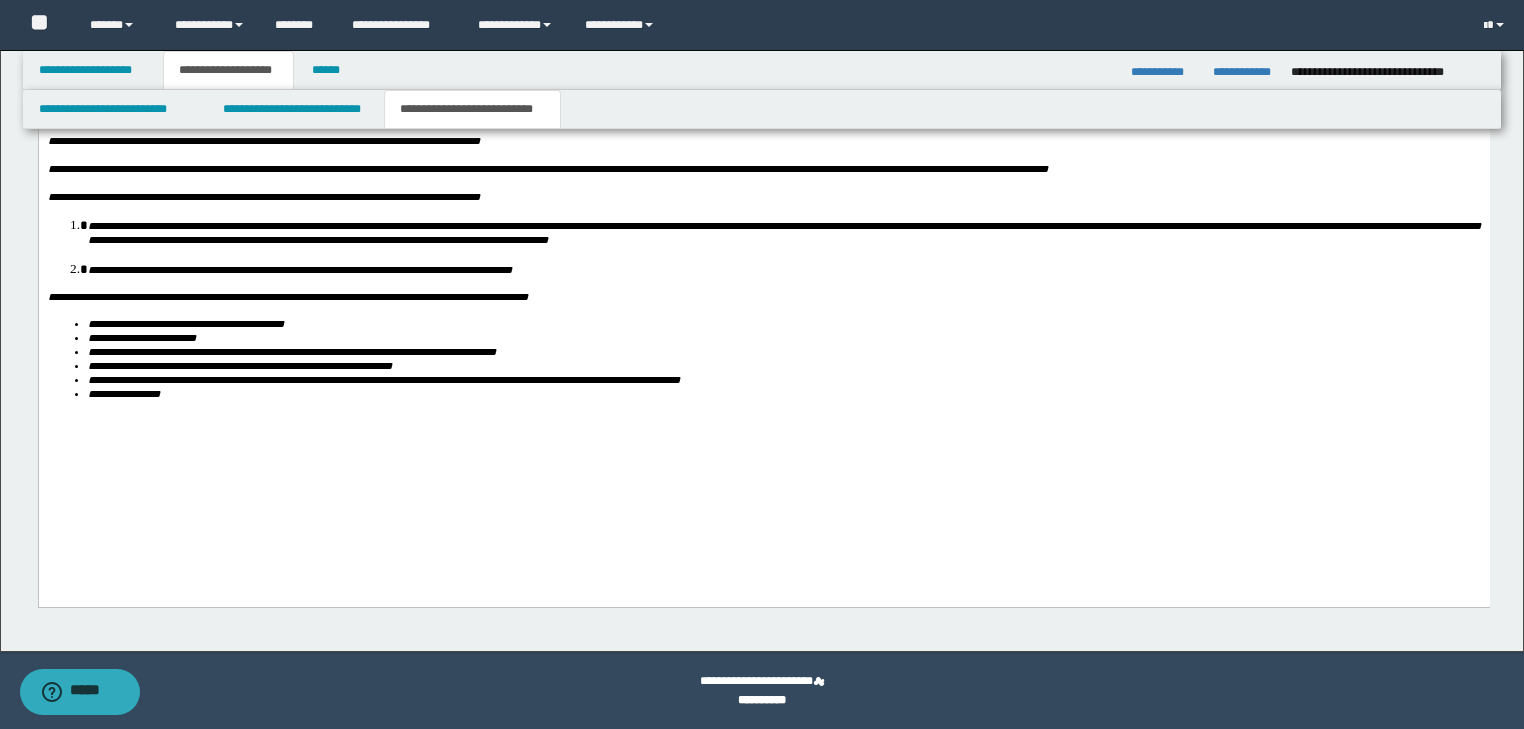 click on "**********" at bounding box center [783, 394] 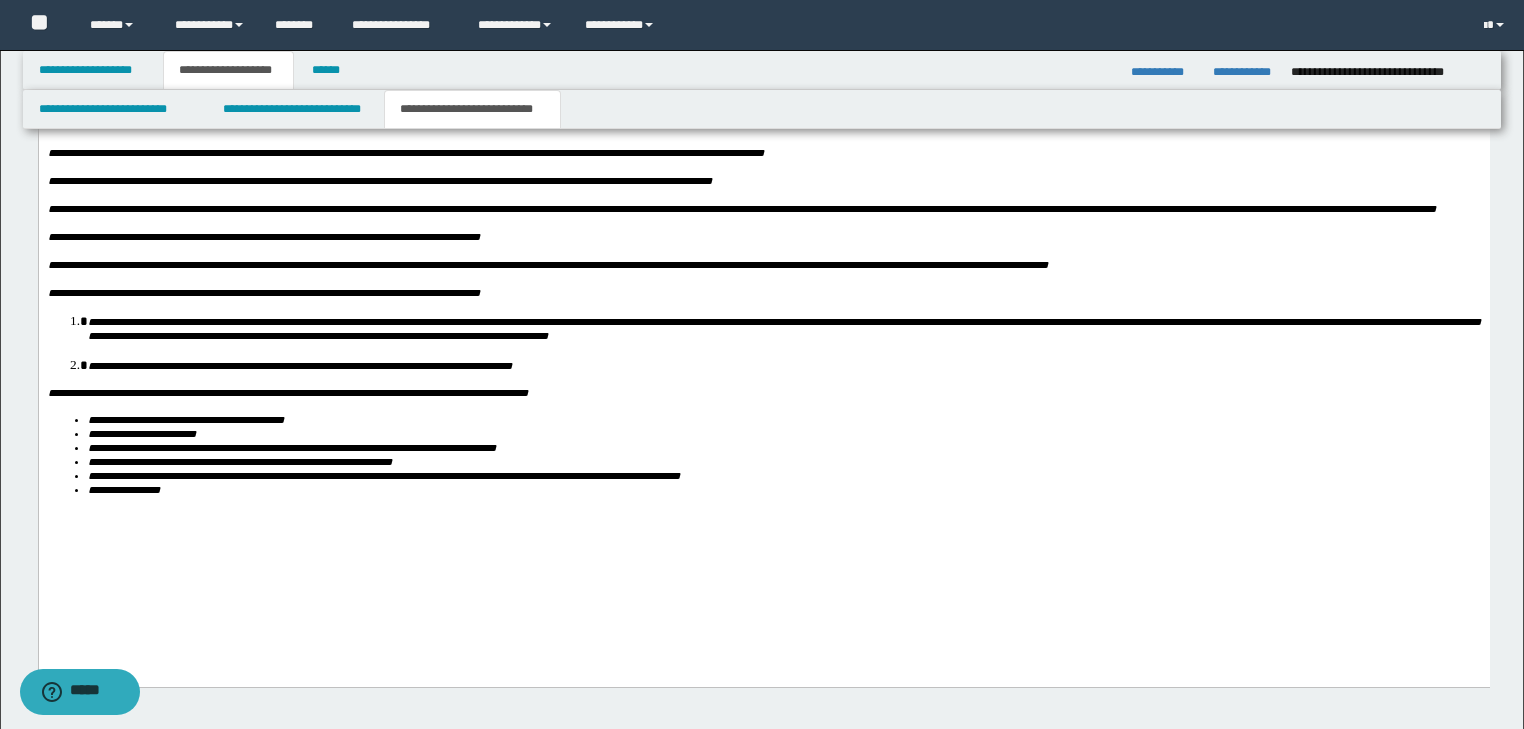 scroll, scrollTop: 1761, scrollLeft: 0, axis: vertical 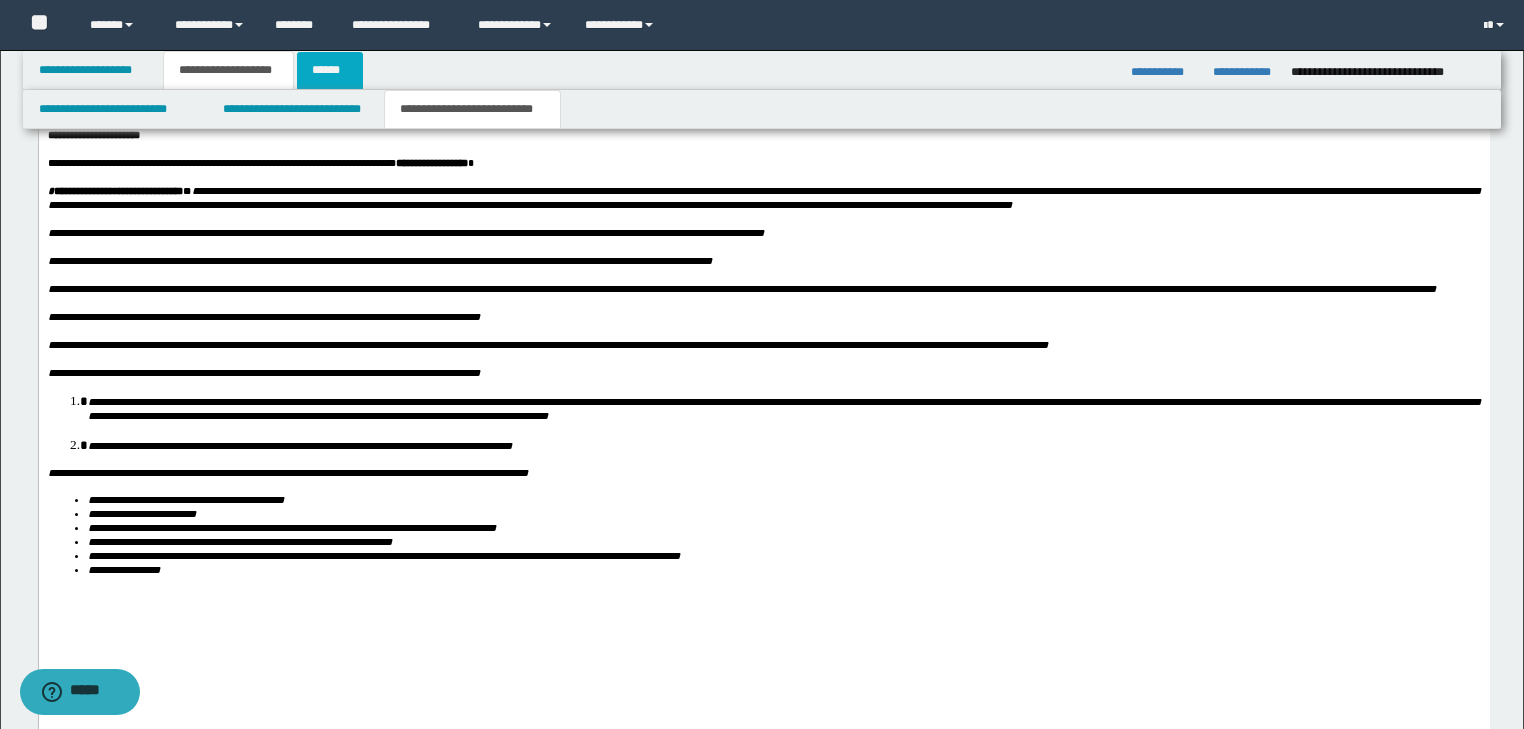 click on "******" at bounding box center [330, 70] 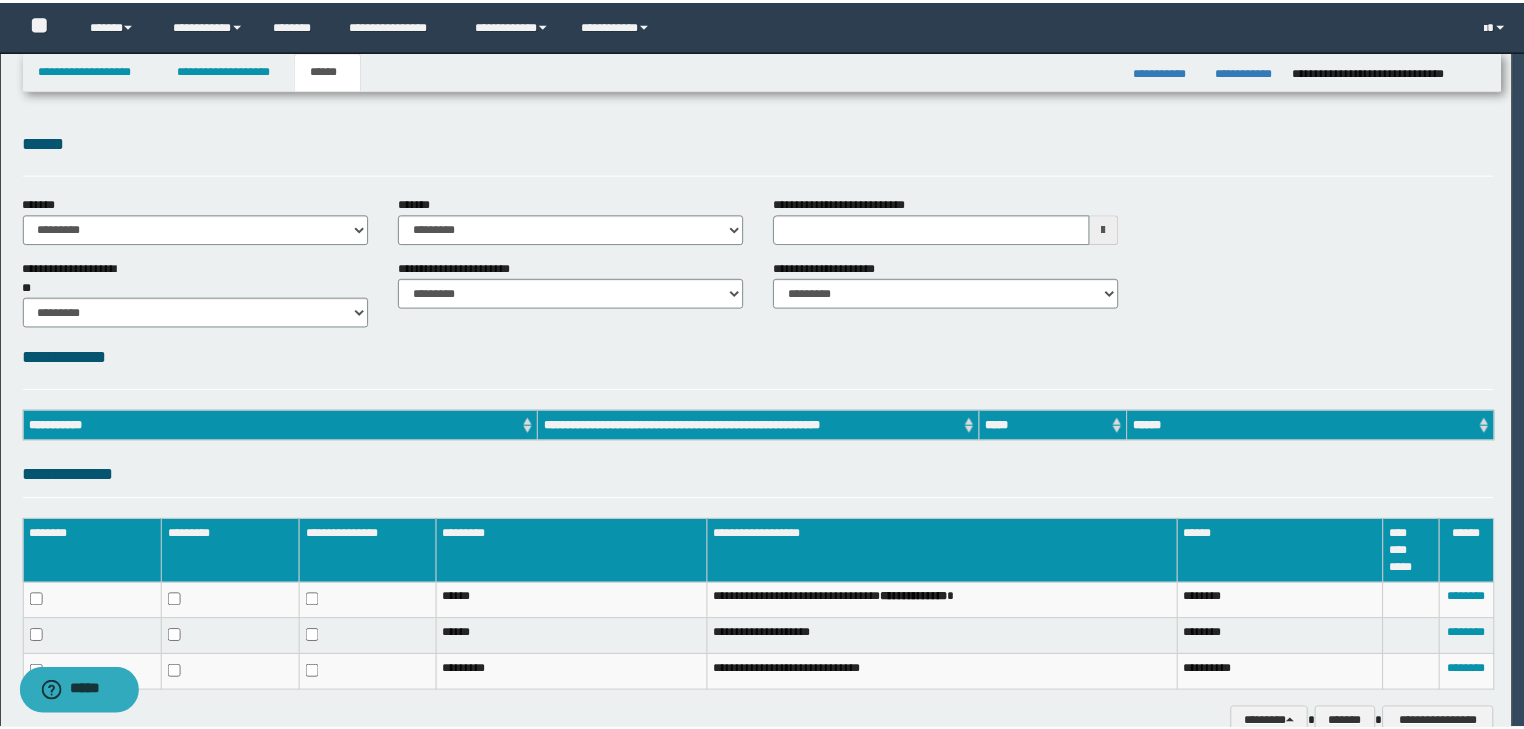 scroll, scrollTop: 0, scrollLeft: 0, axis: both 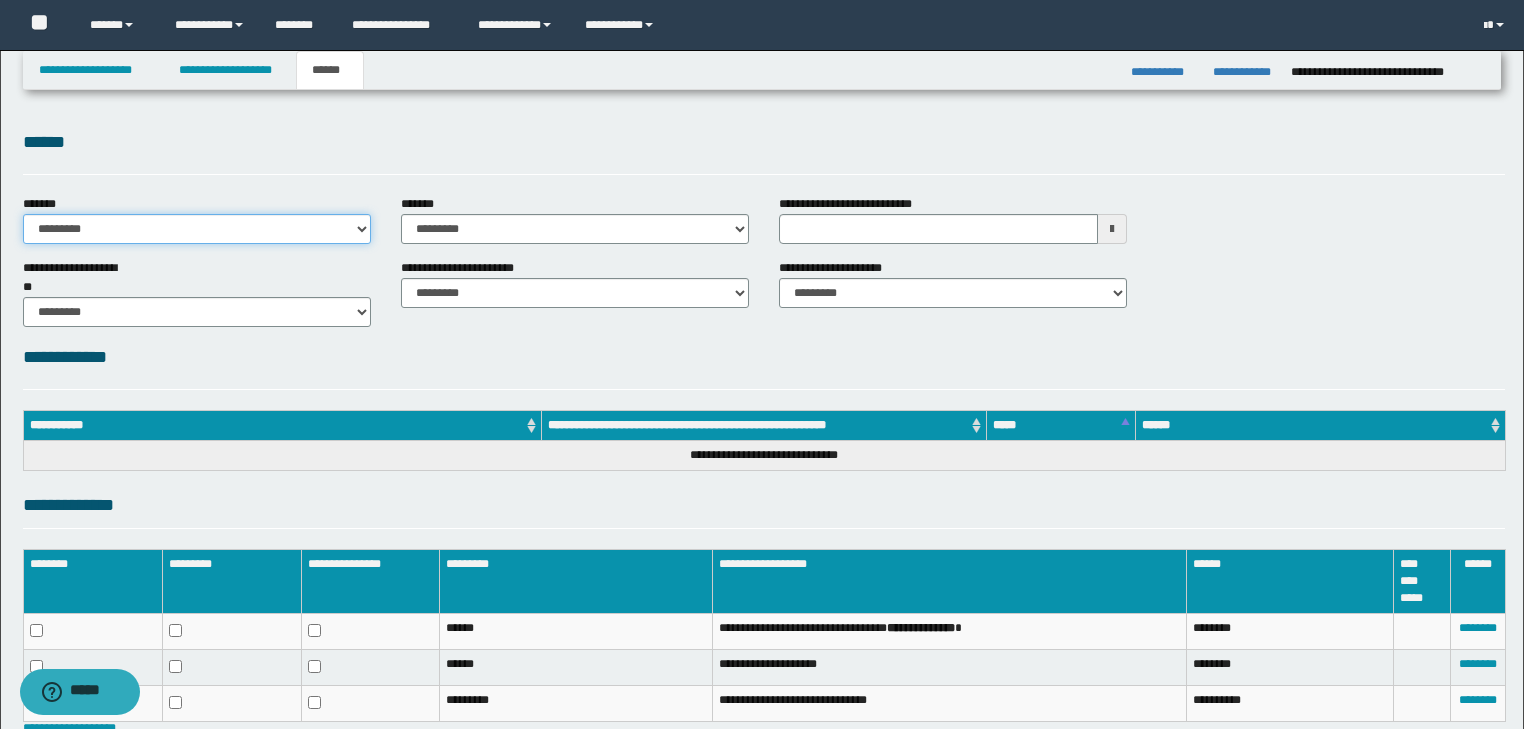 click on "**********" at bounding box center [197, 229] 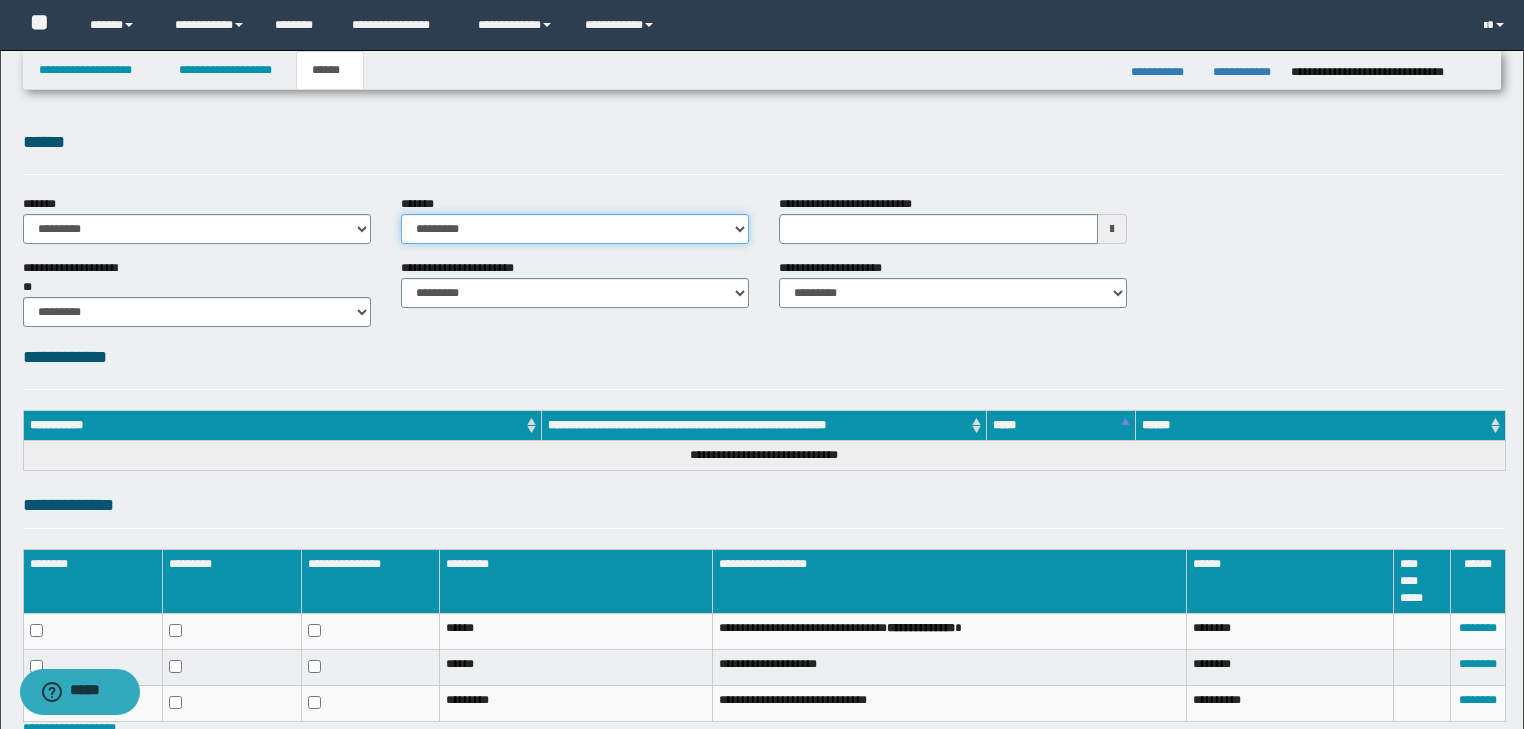 click on "**********" at bounding box center (575, 229) 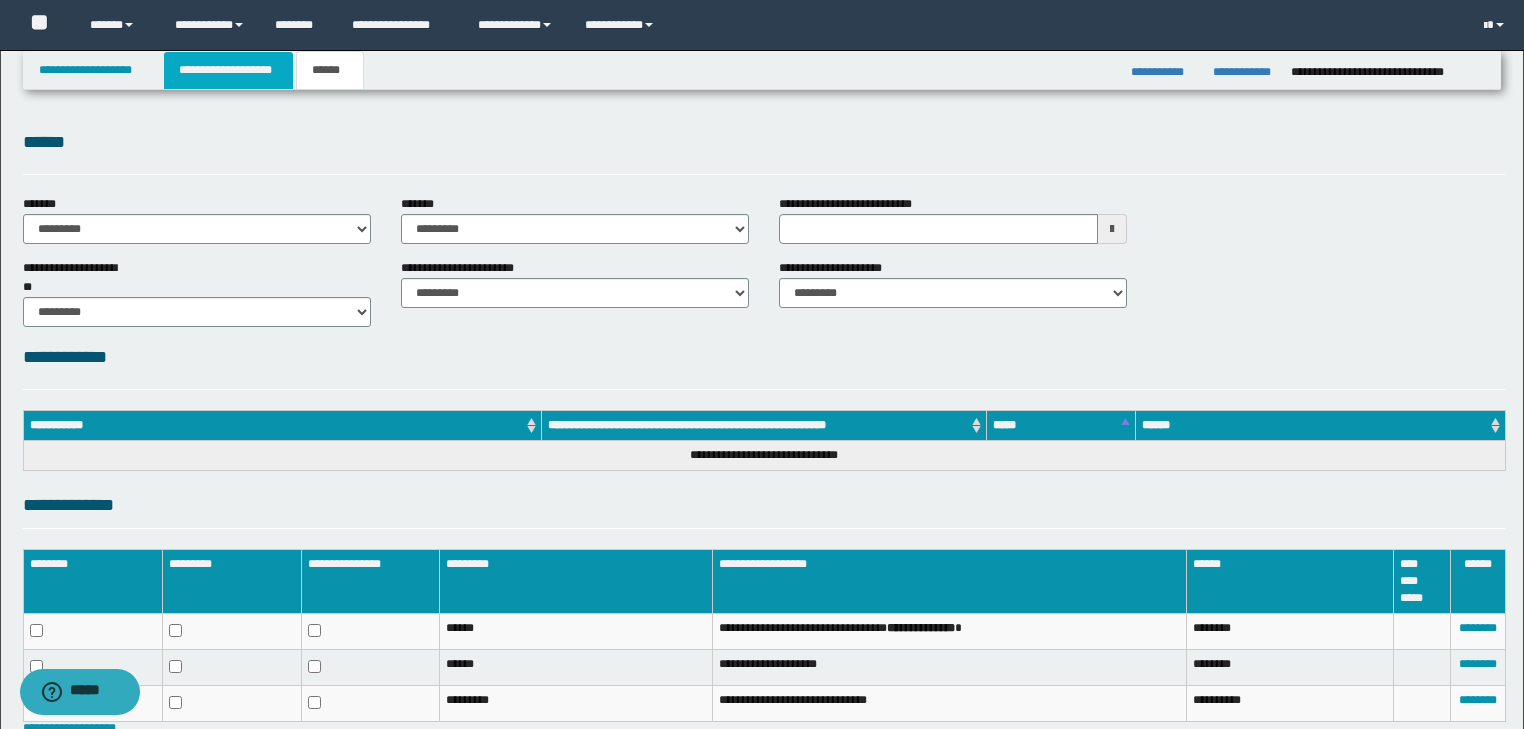 drag, startPoint x: 248, startPoint y: 76, endPoint x: 264, endPoint y: 73, distance: 16.27882 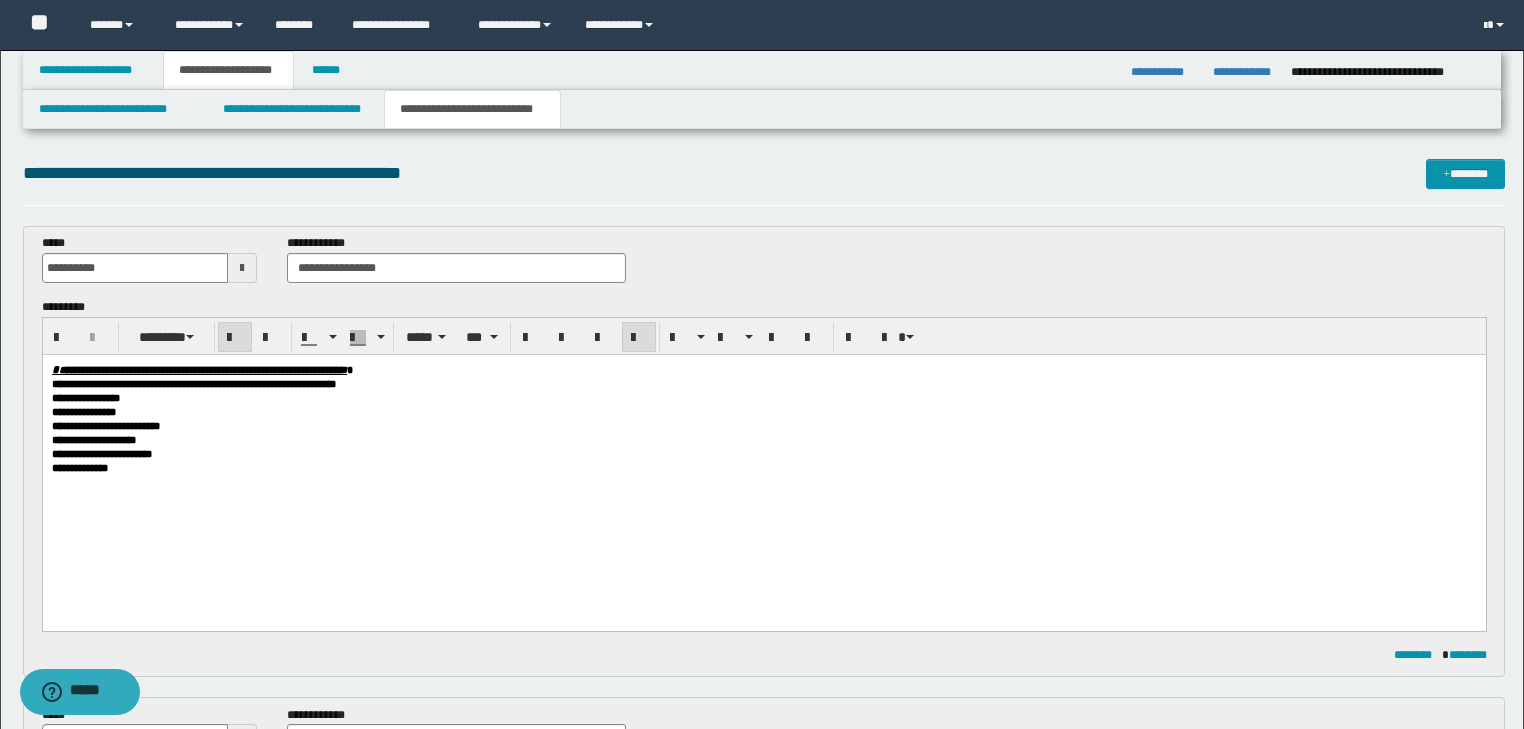 click on "**********" at bounding box center (472, 109) 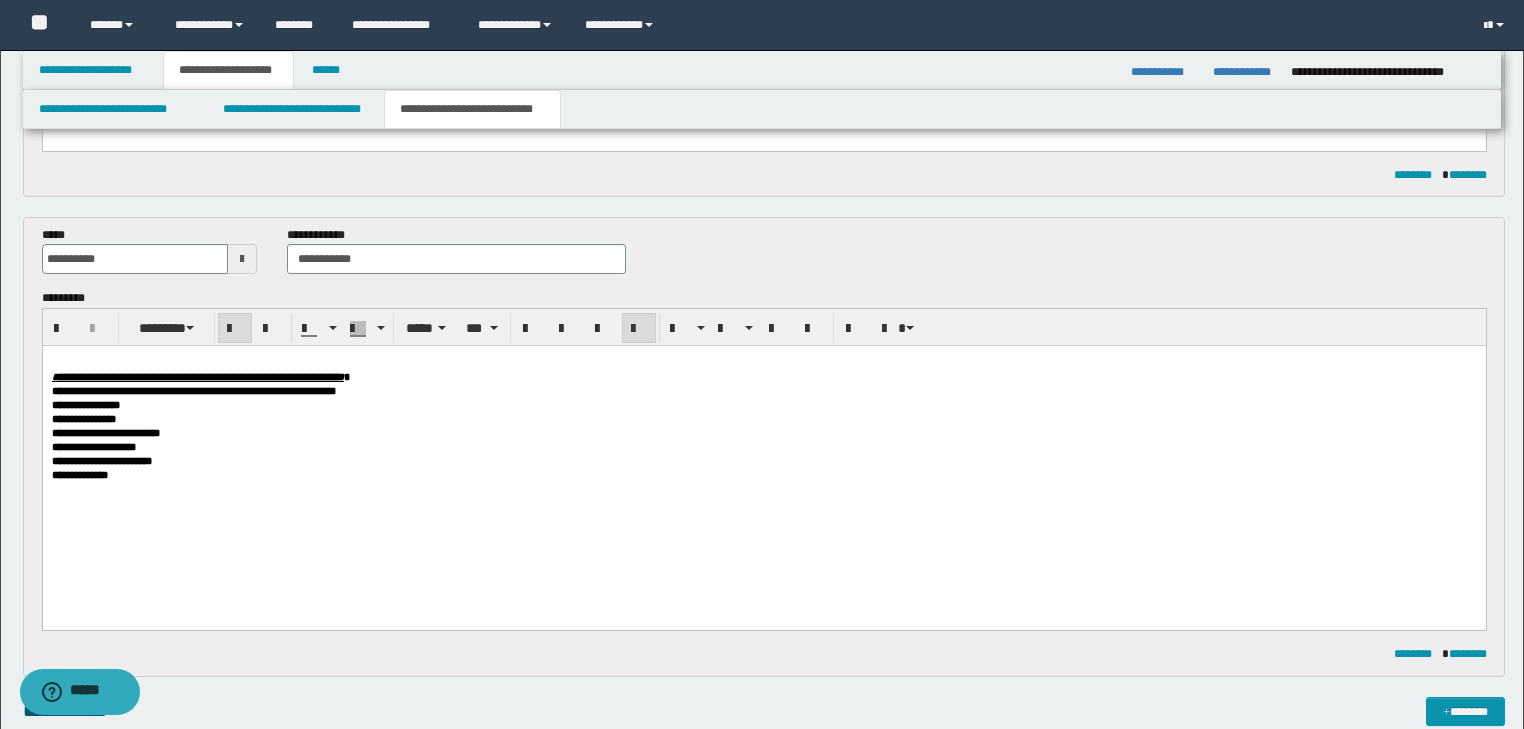 scroll, scrollTop: 800, scrollLeft: 0, axis: vertical 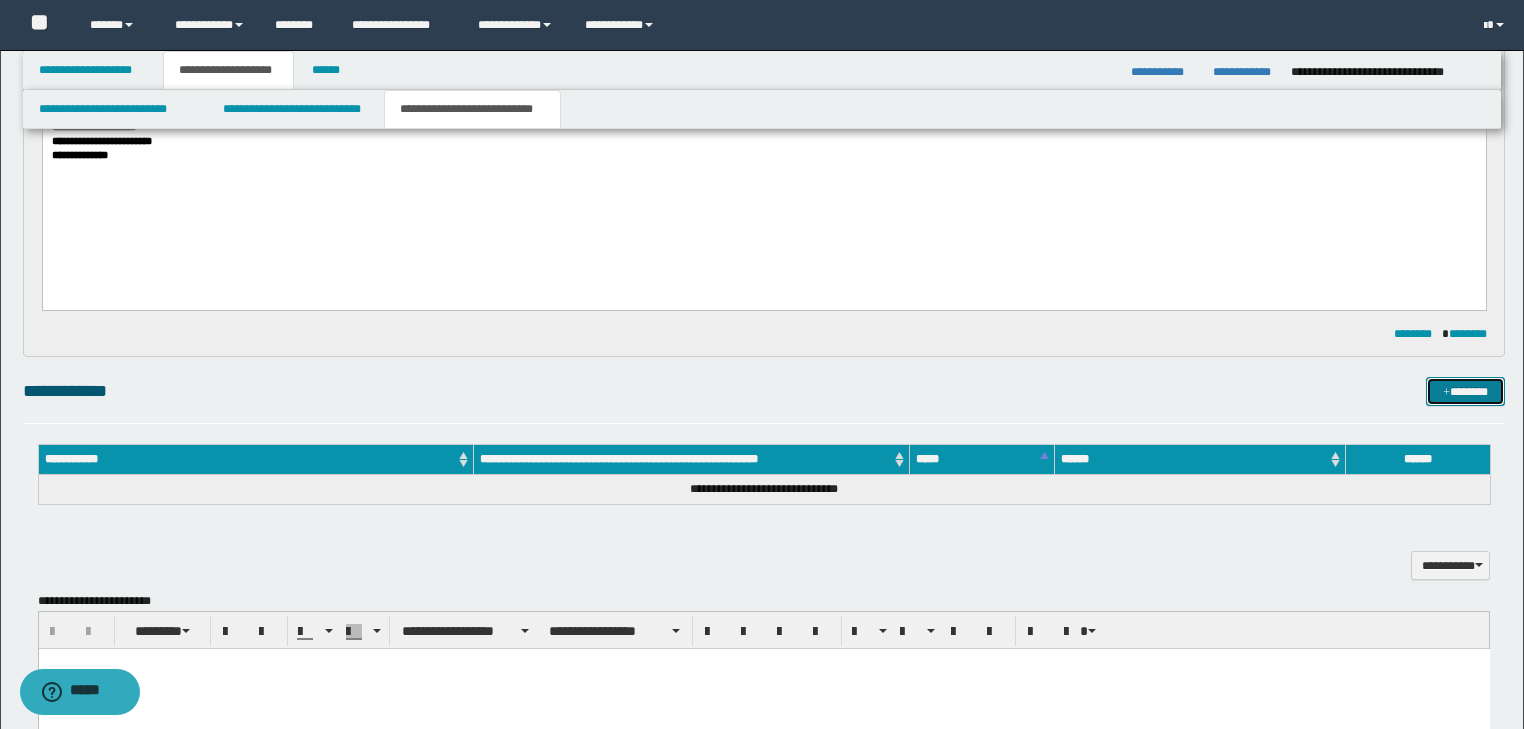 click on "*******" at bounding box center (1465, 392) 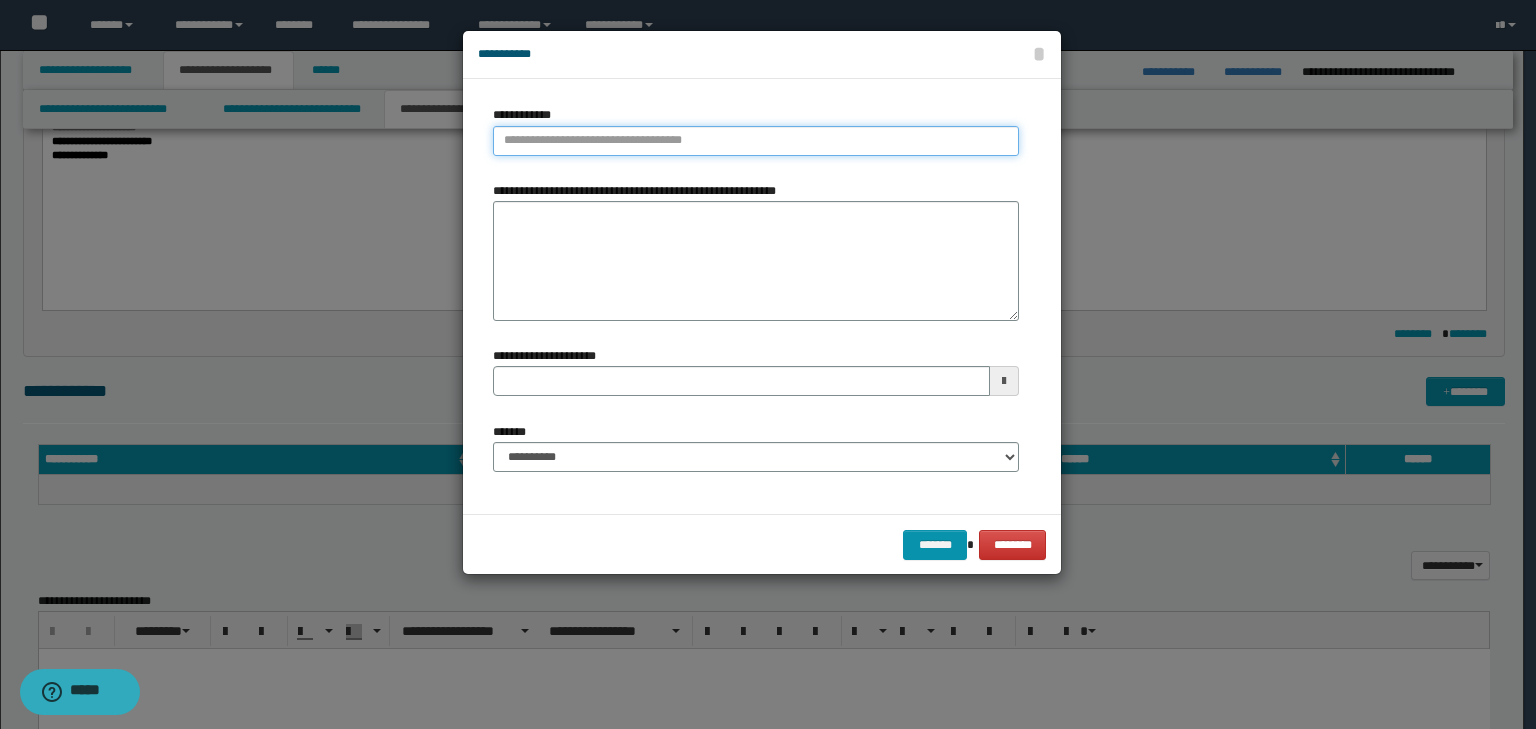click on "**********" at bounding box center (756, 141) 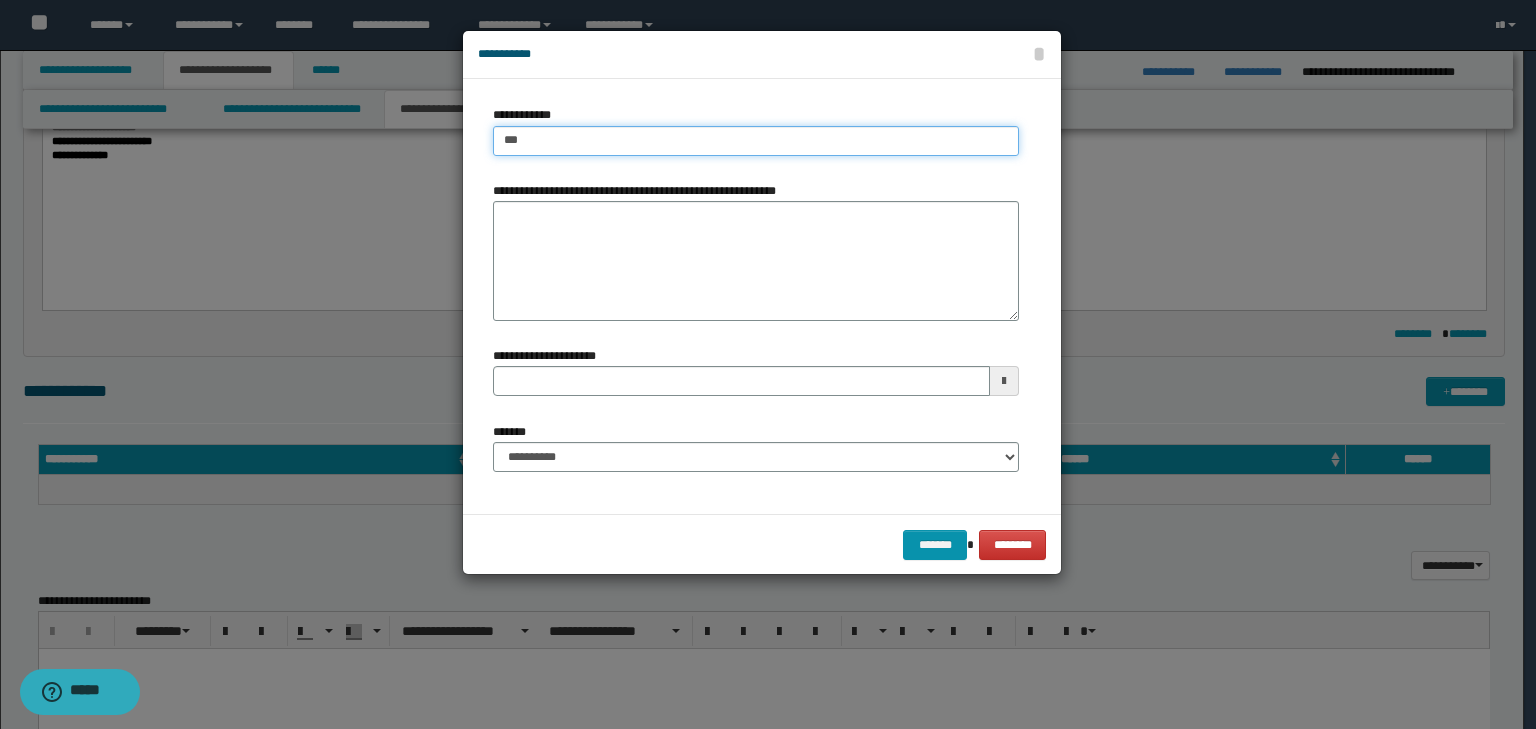 type on "****" 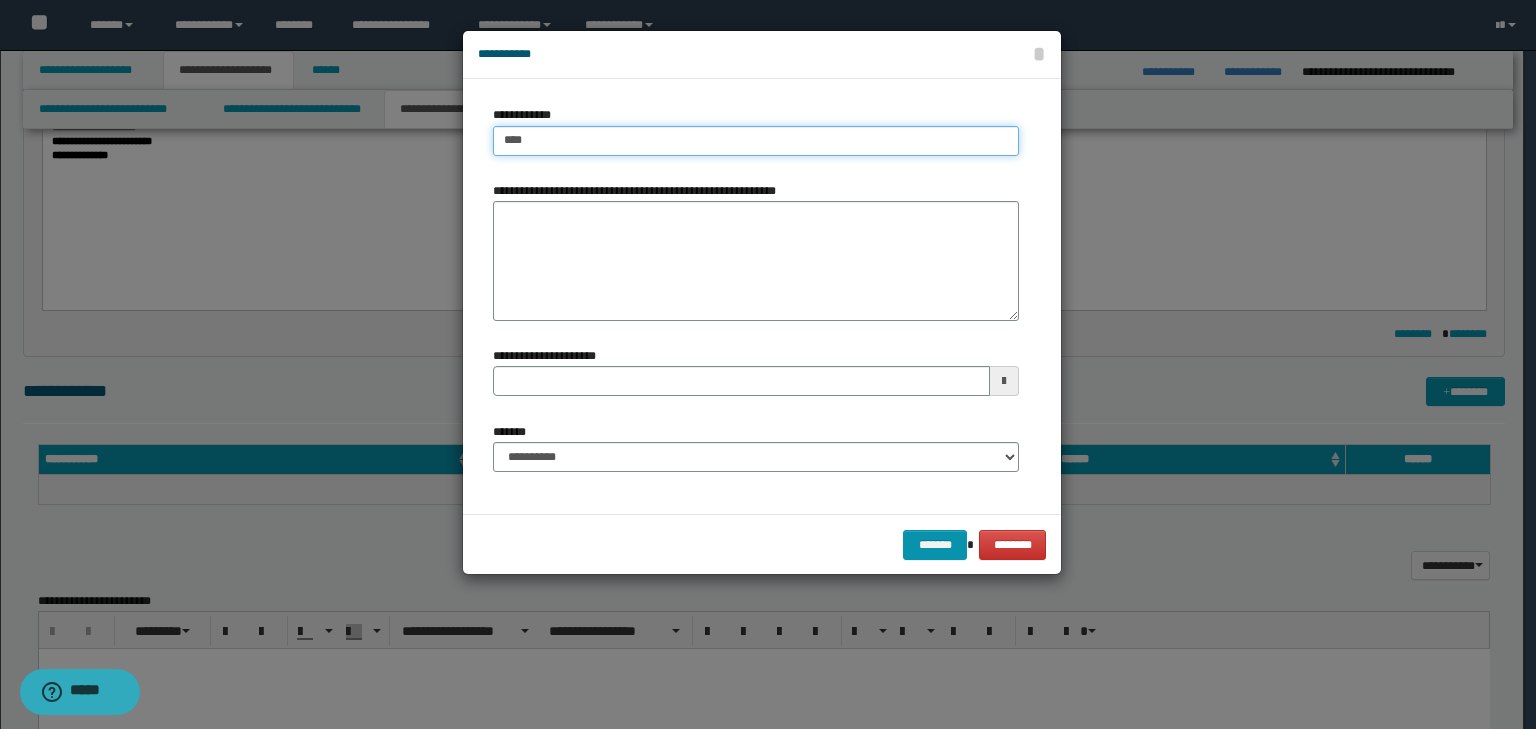 type on "****" 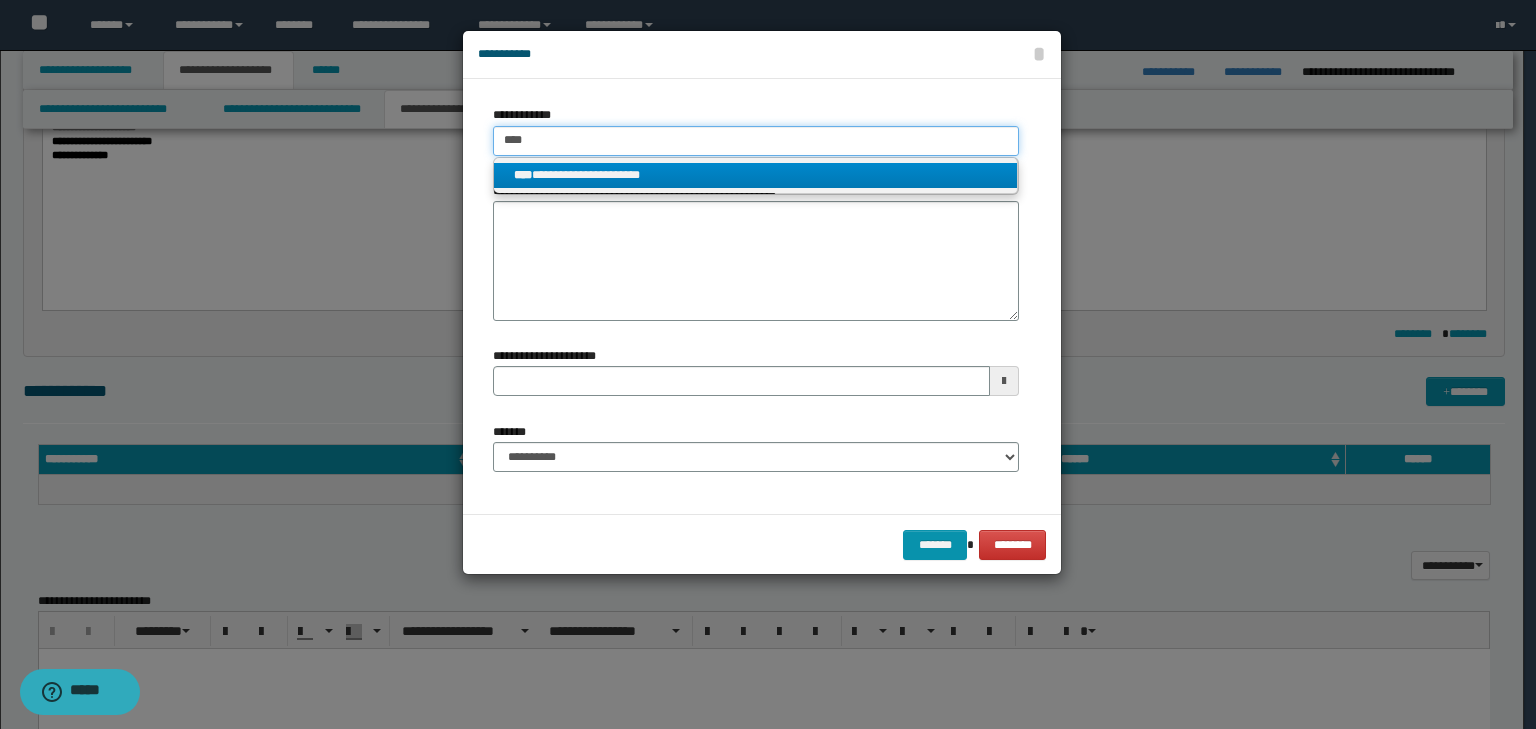 type on "****" 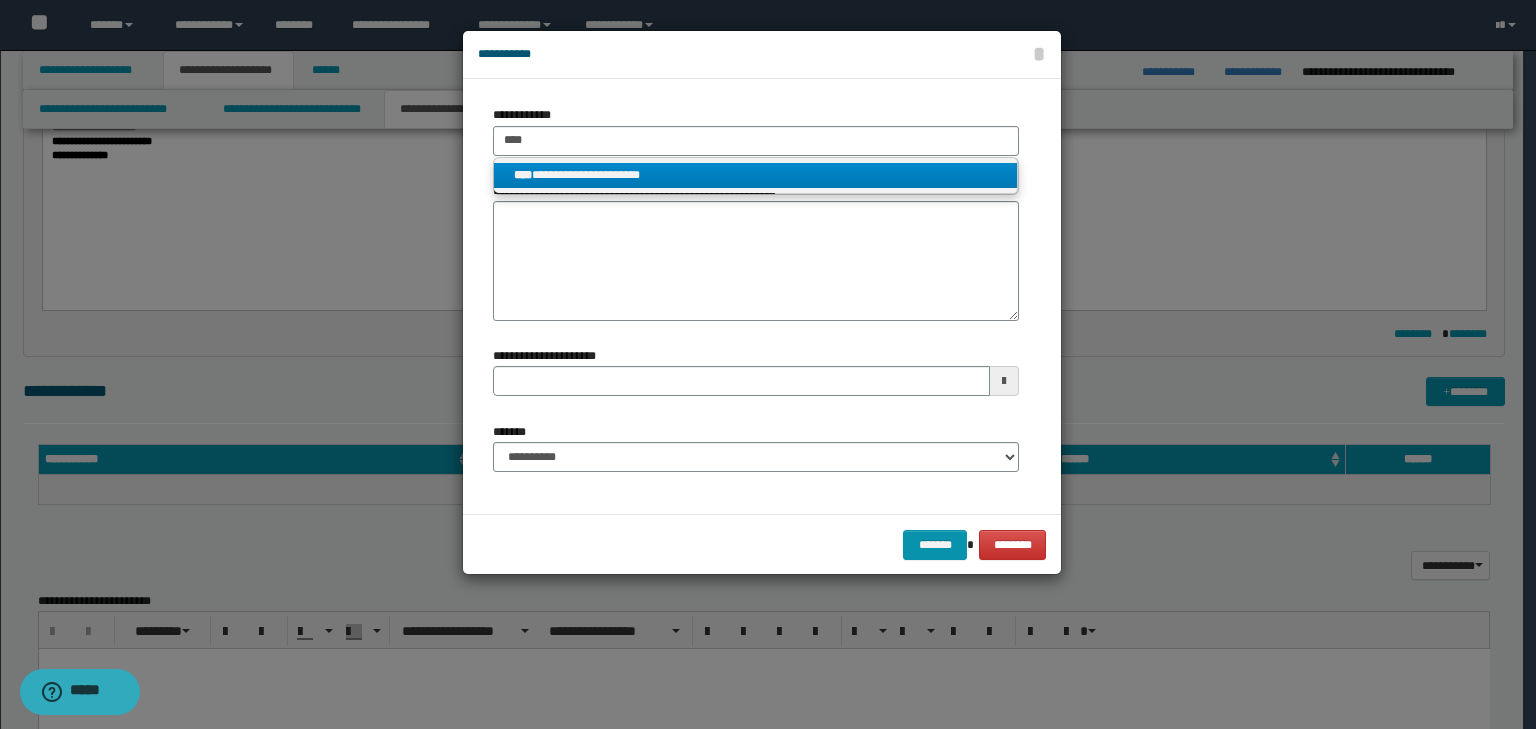 click on "**********" at bounding box center [756, 175] 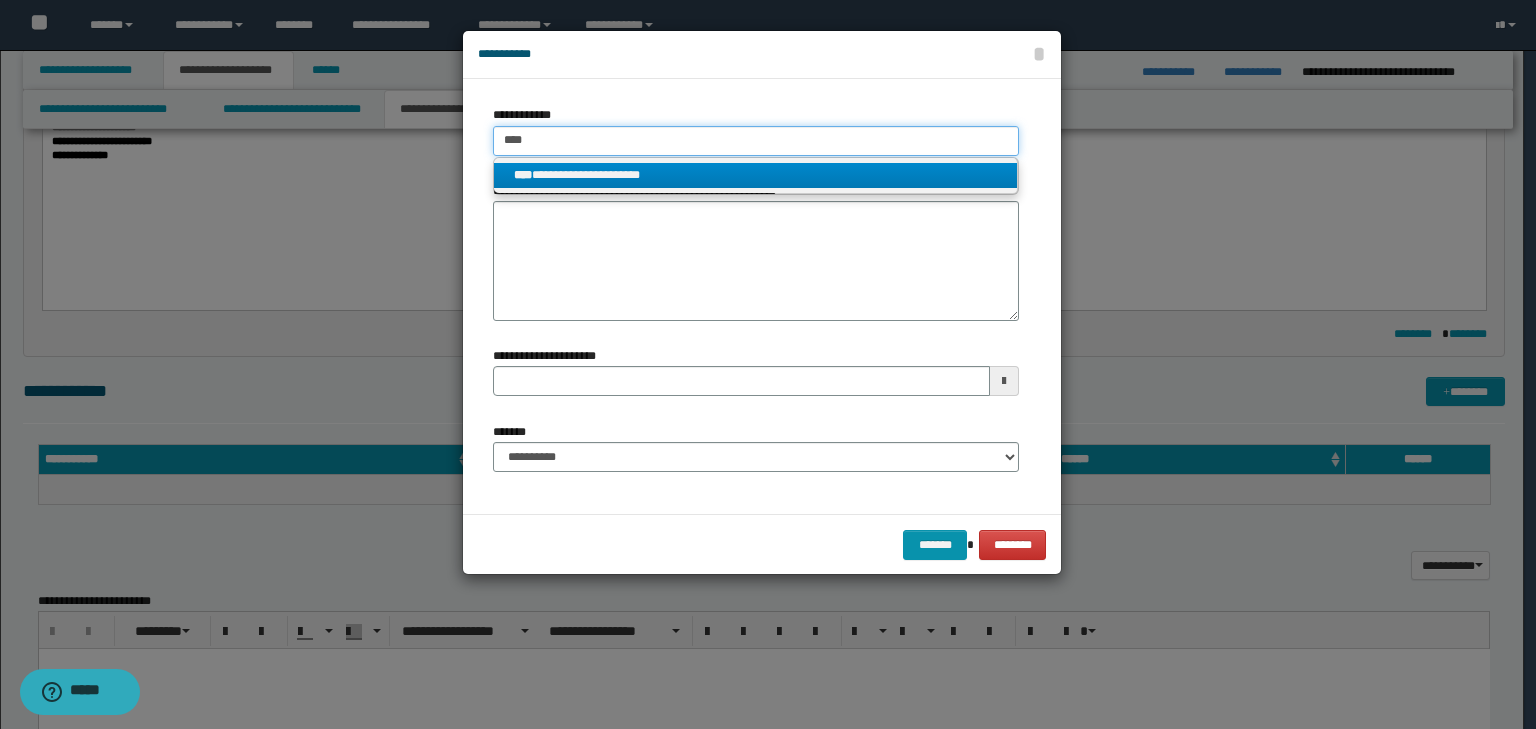 type 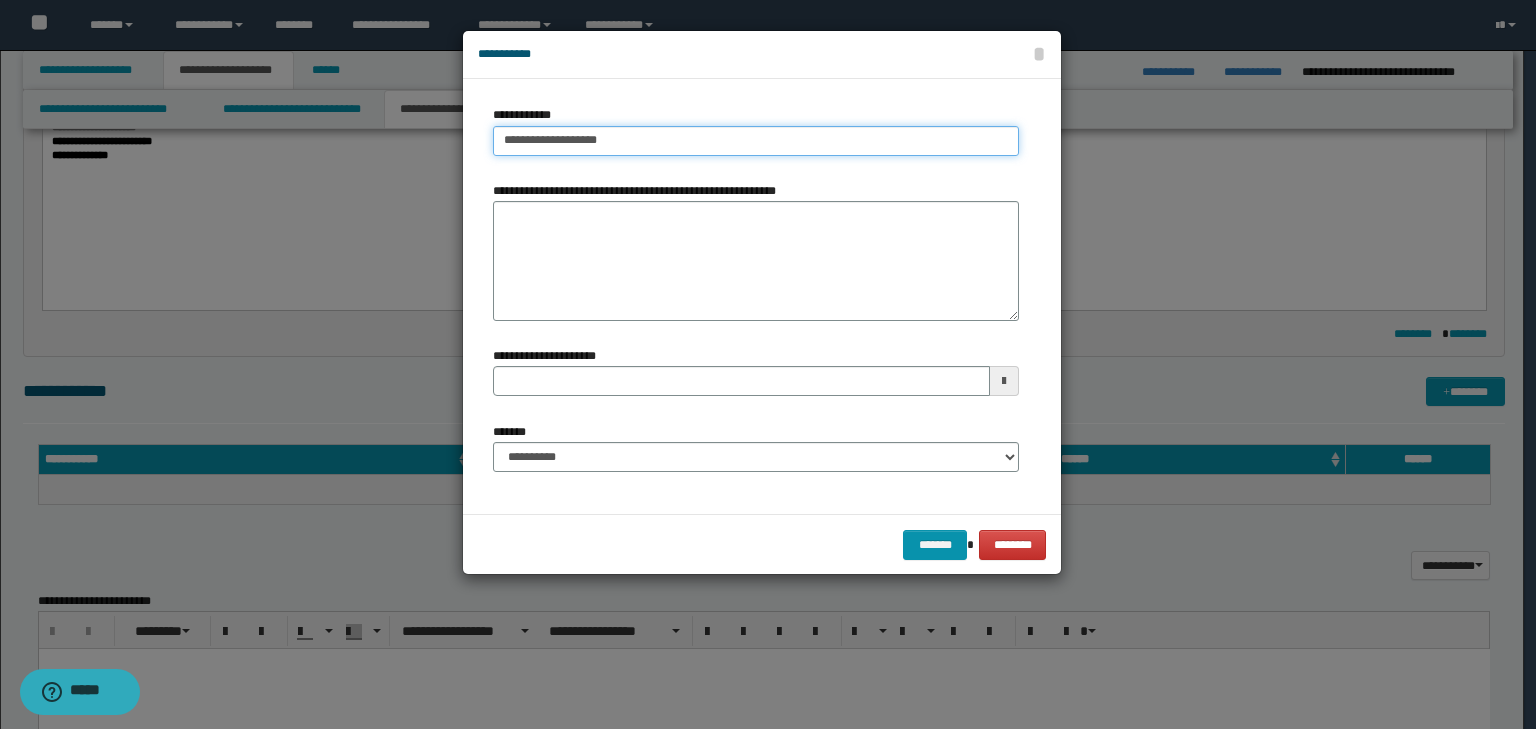 type on "**********" 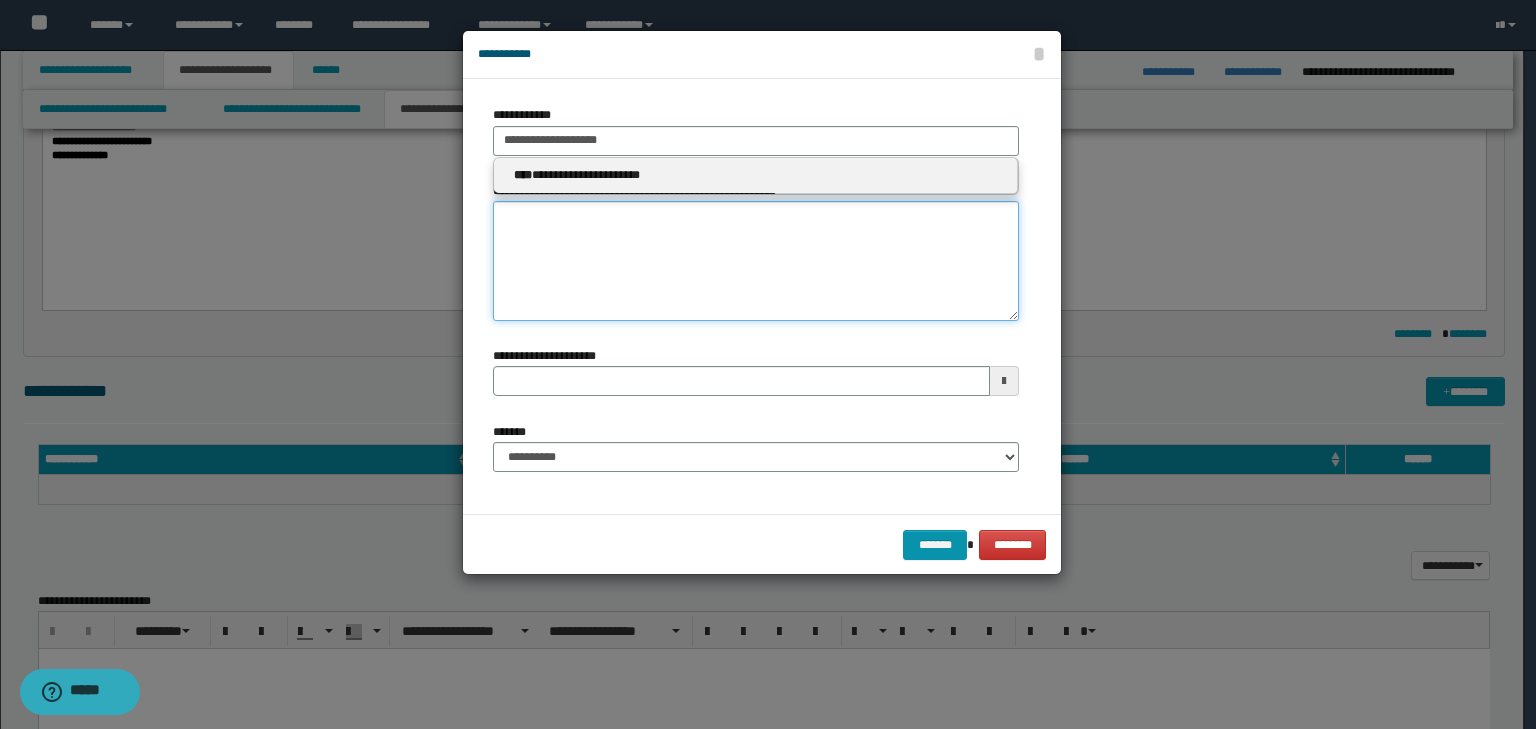 type 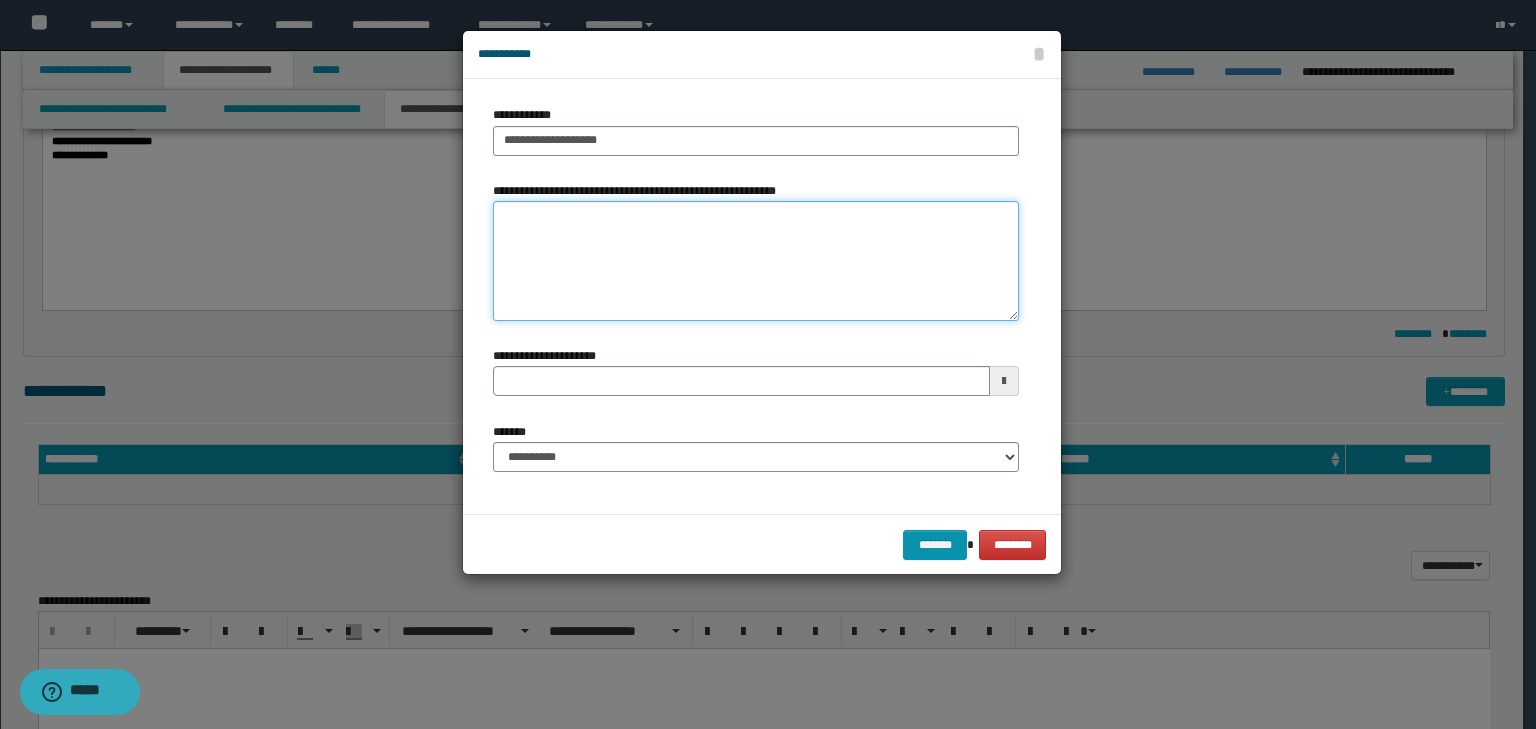 click on "**********" at bounding box center [756, 261] 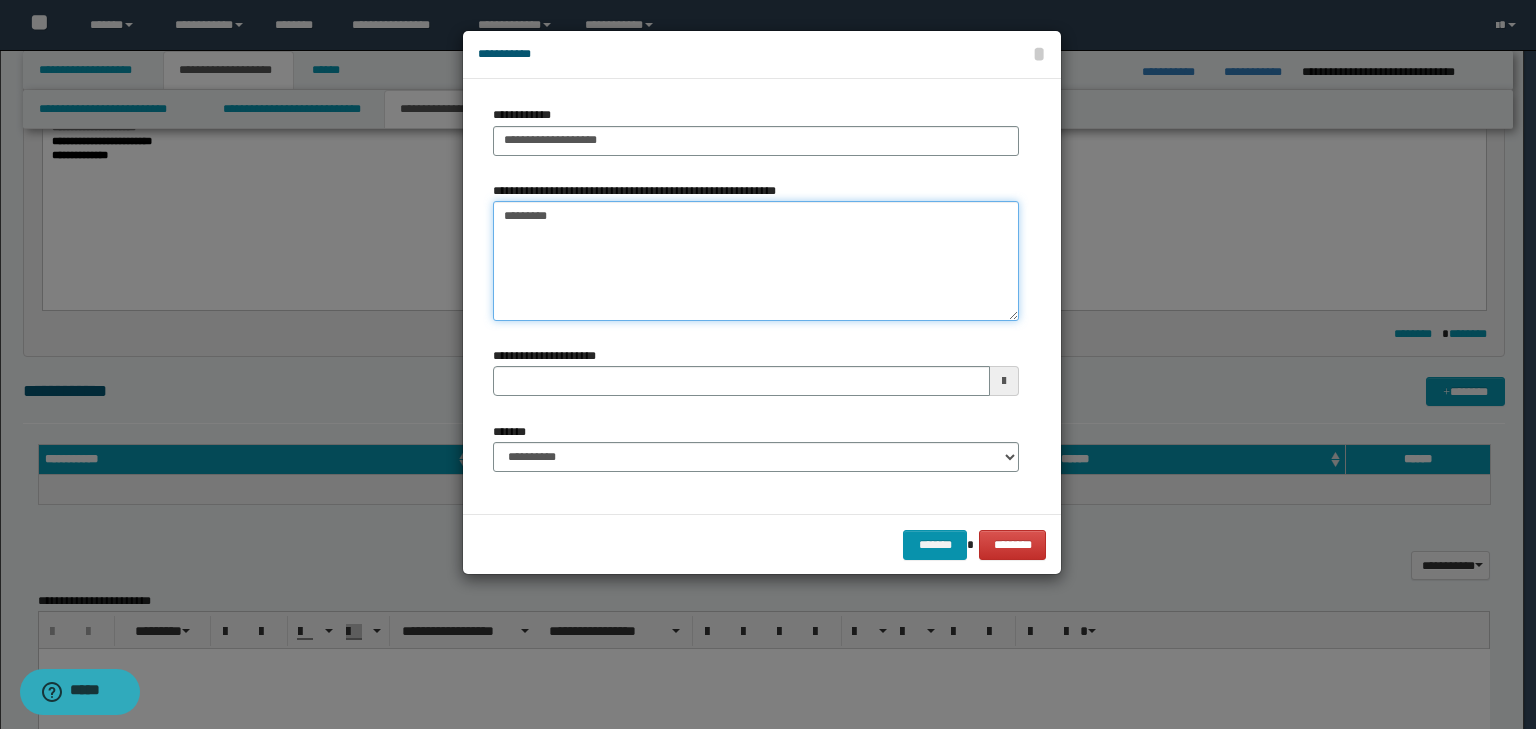 type on "*********" 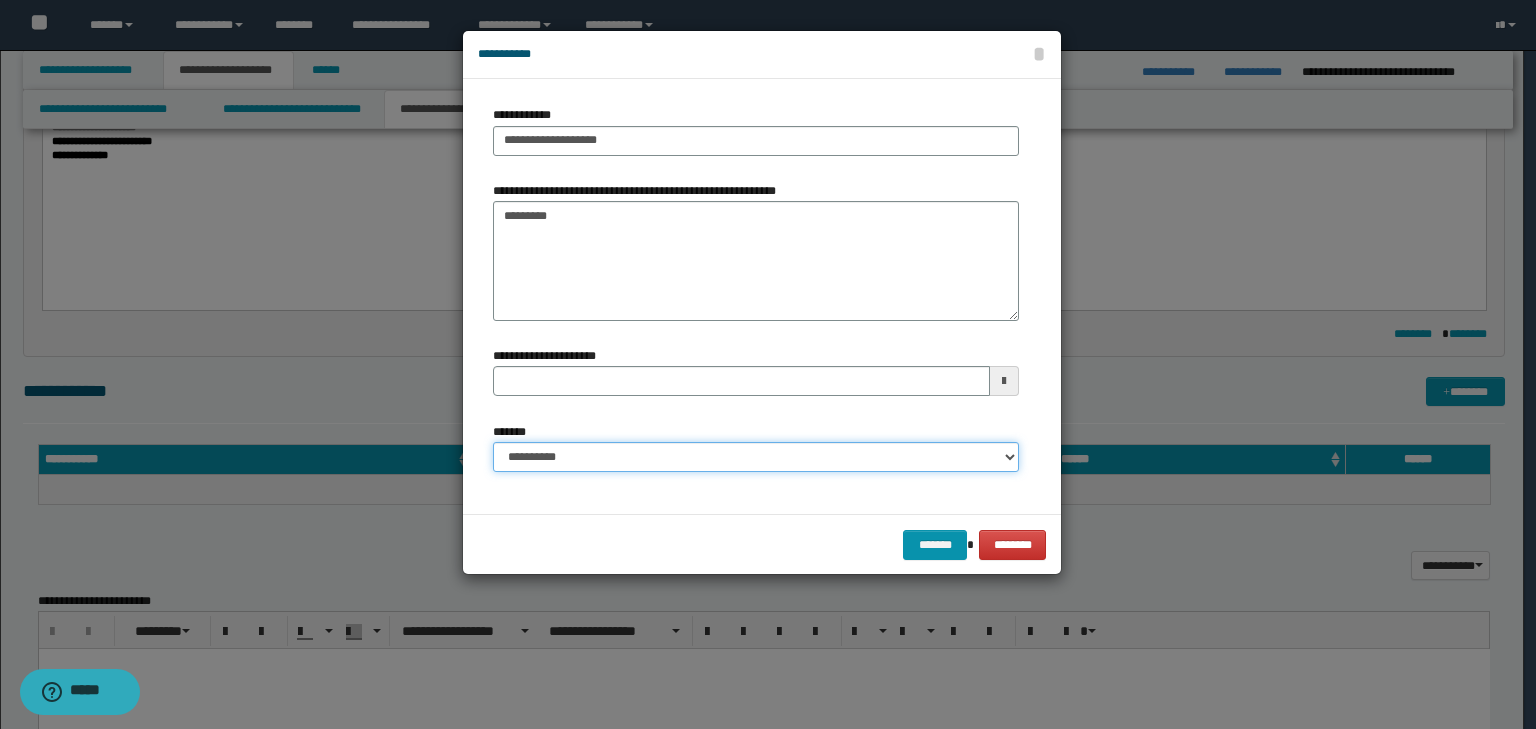 click on "**********" at bounding box center [756, 457] 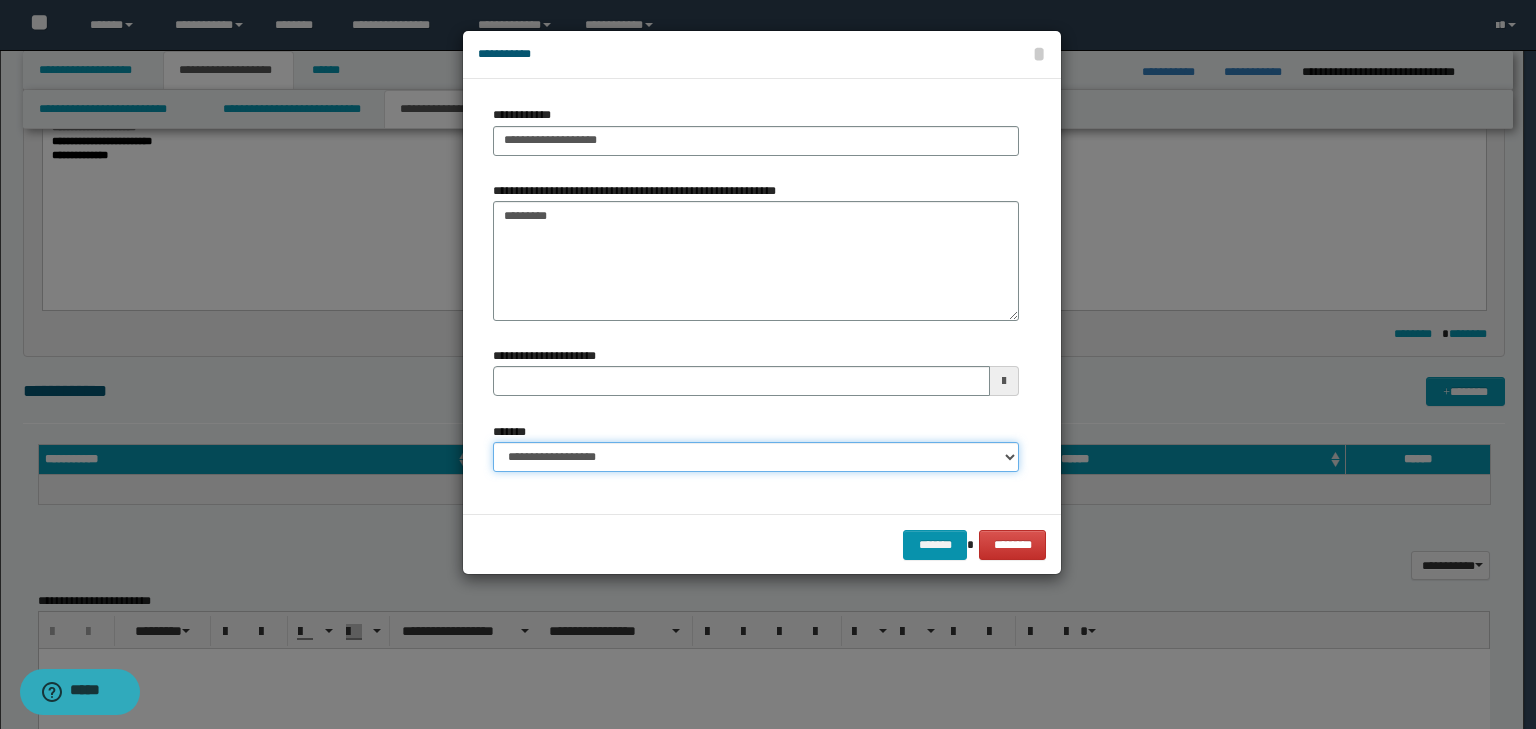 click on "**********" at bounding box center (756, 457) 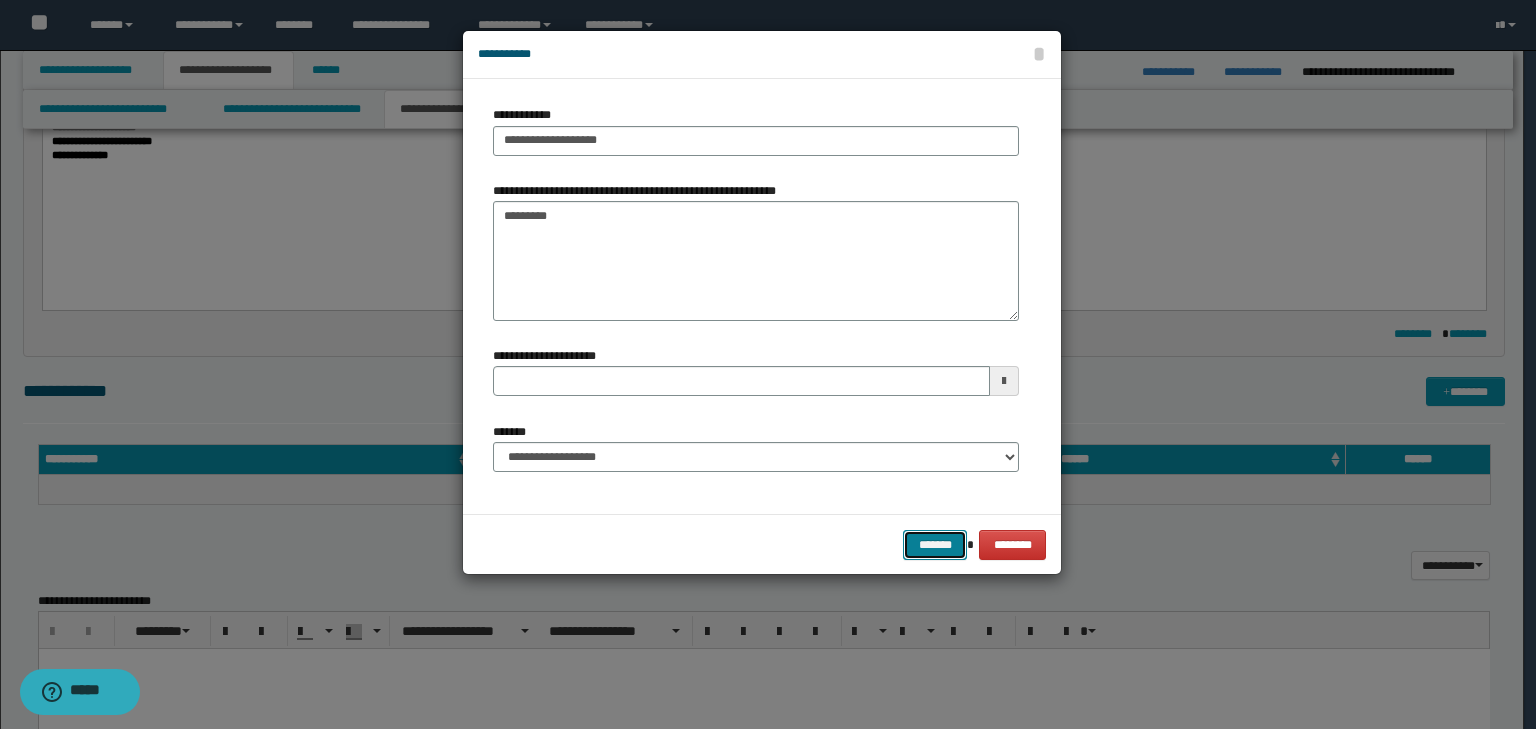 drag, startPoint x: 921, startPoint y: 546, endPoint x: 985, endPoint y: 524, distance: 67.6757 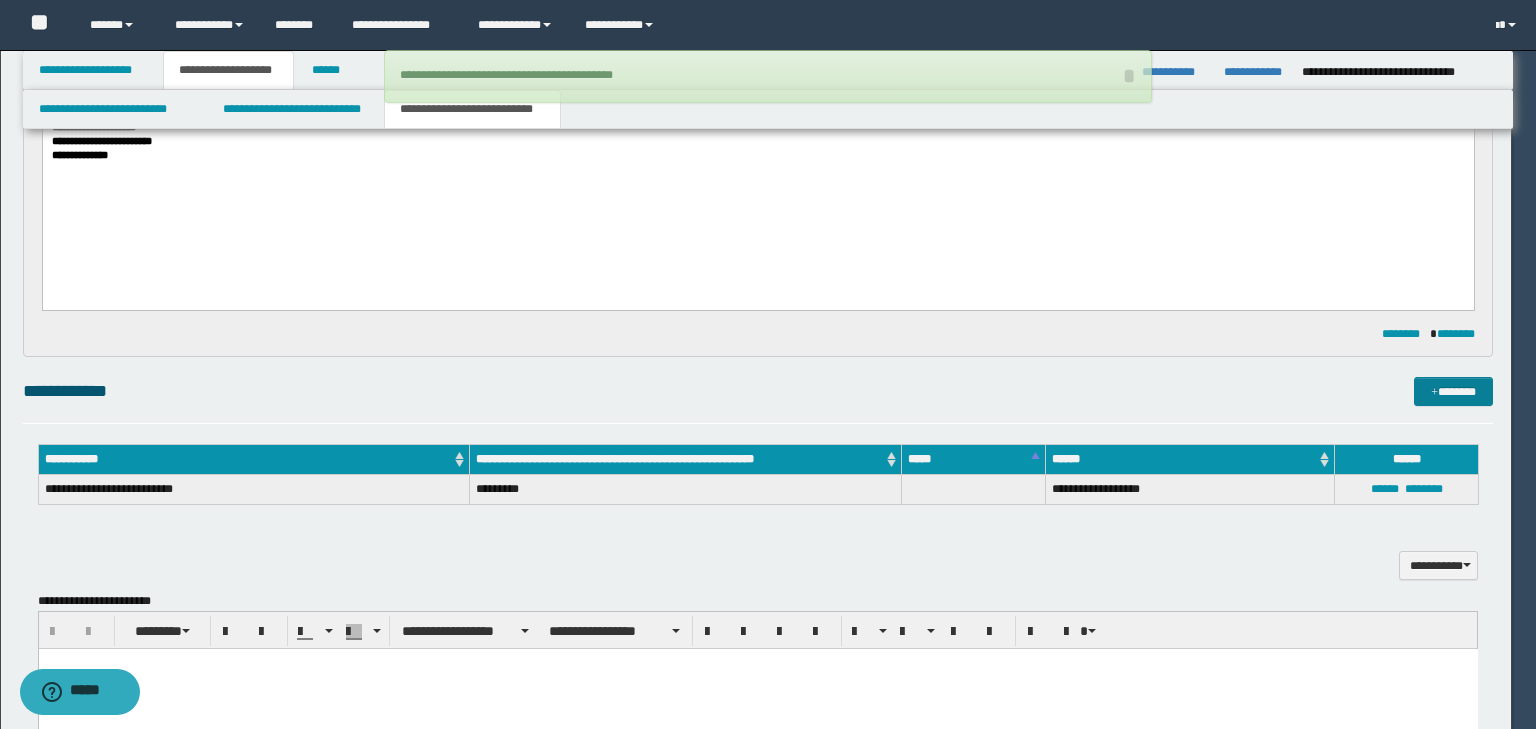type 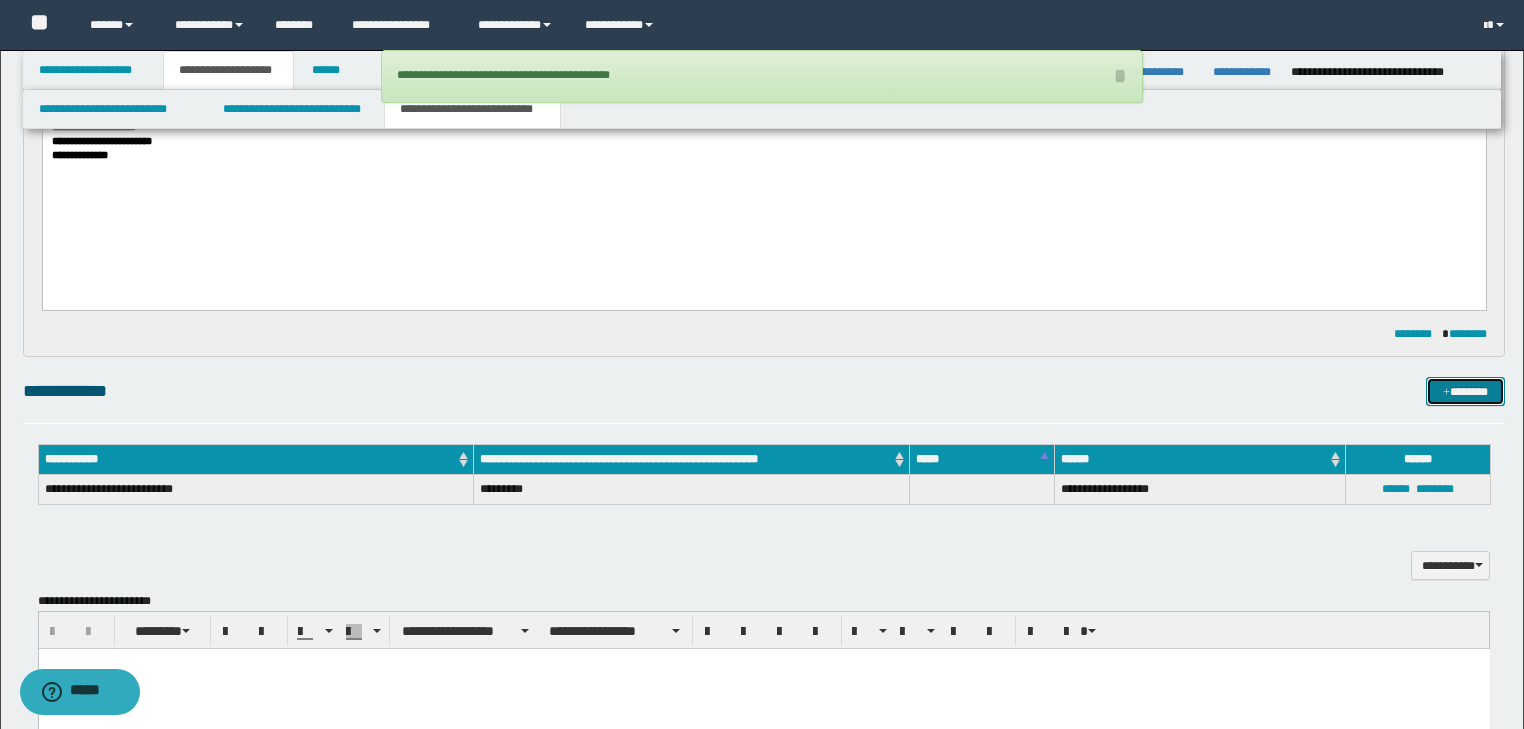 click on "*******" at bounding box center (1465, 392) 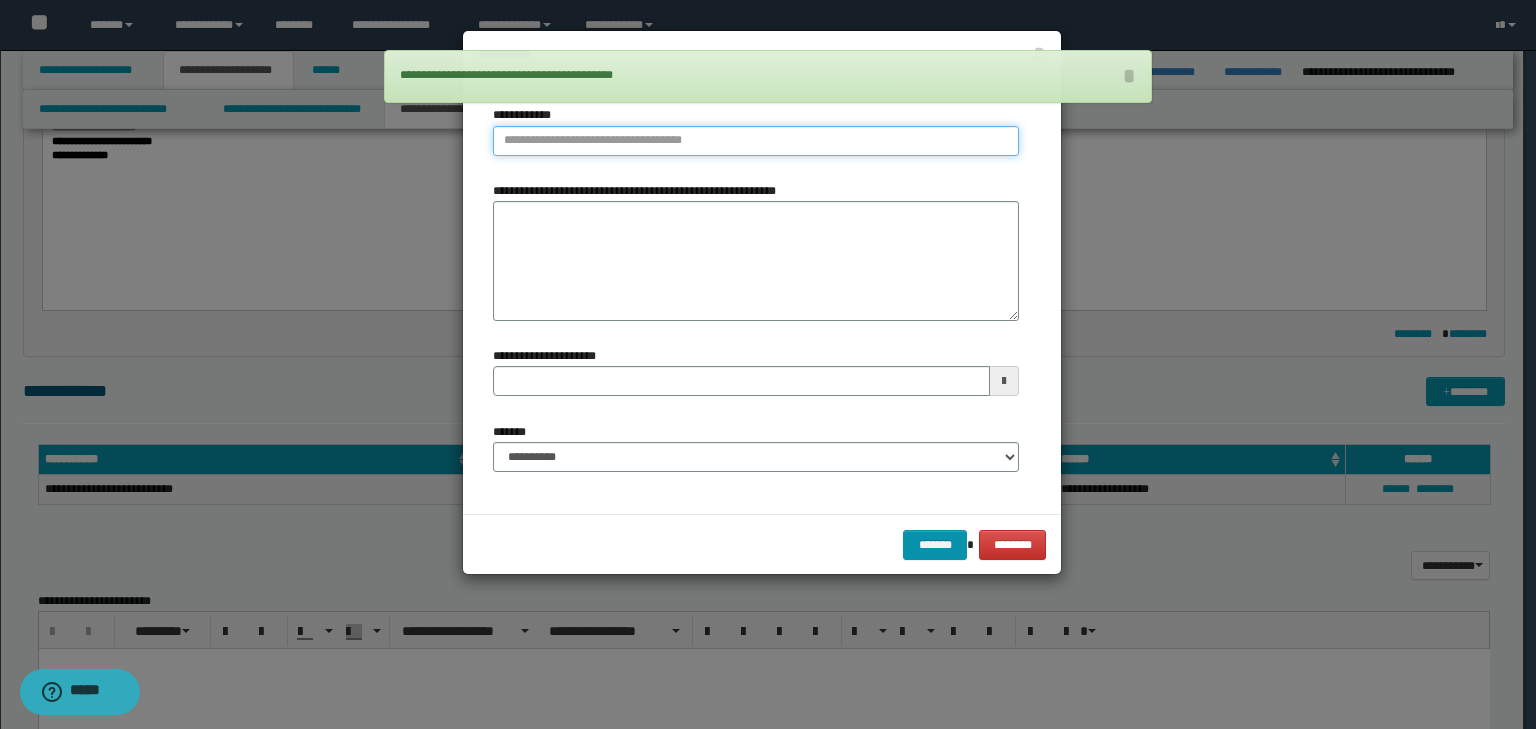 type on "**********" 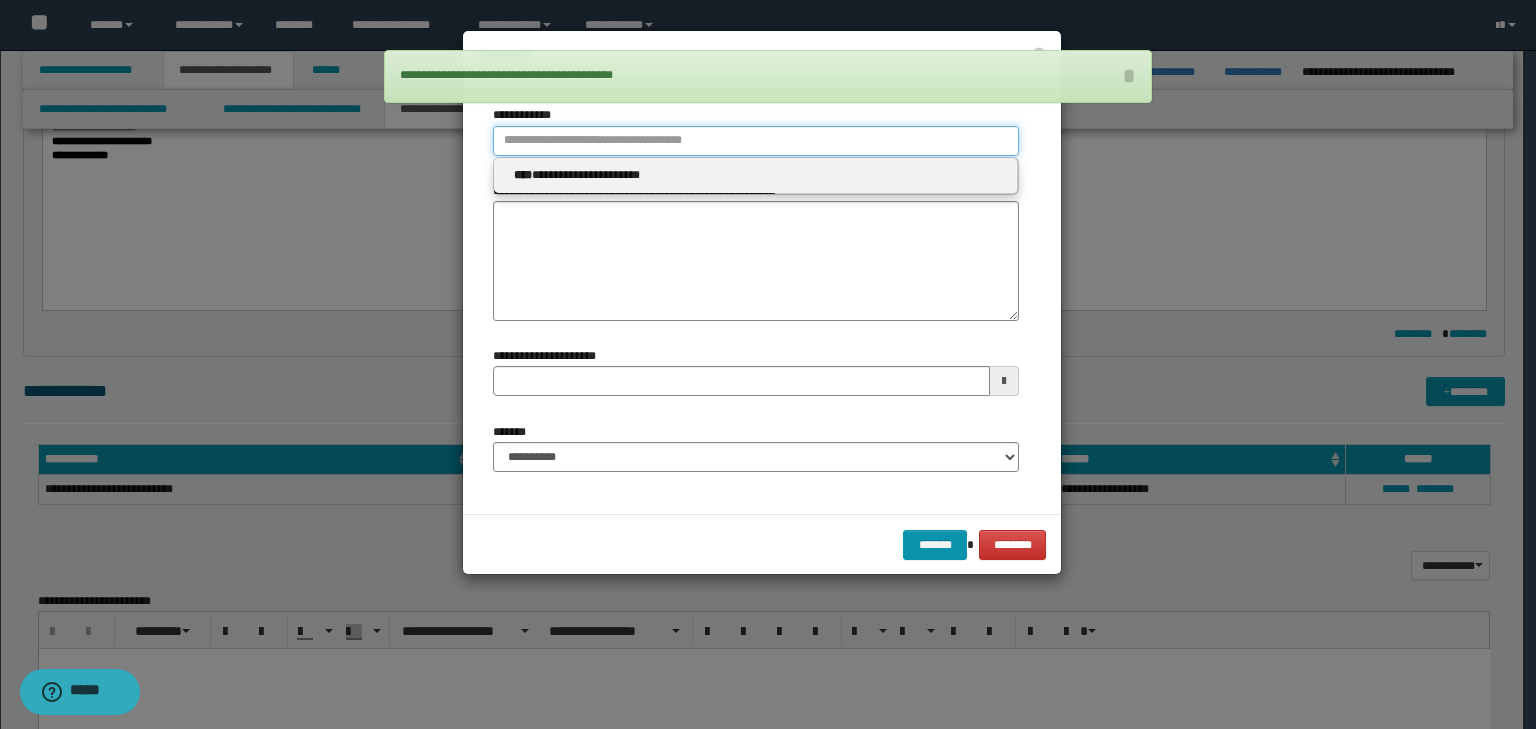 click on "**********" at bounding box center [756, 141] 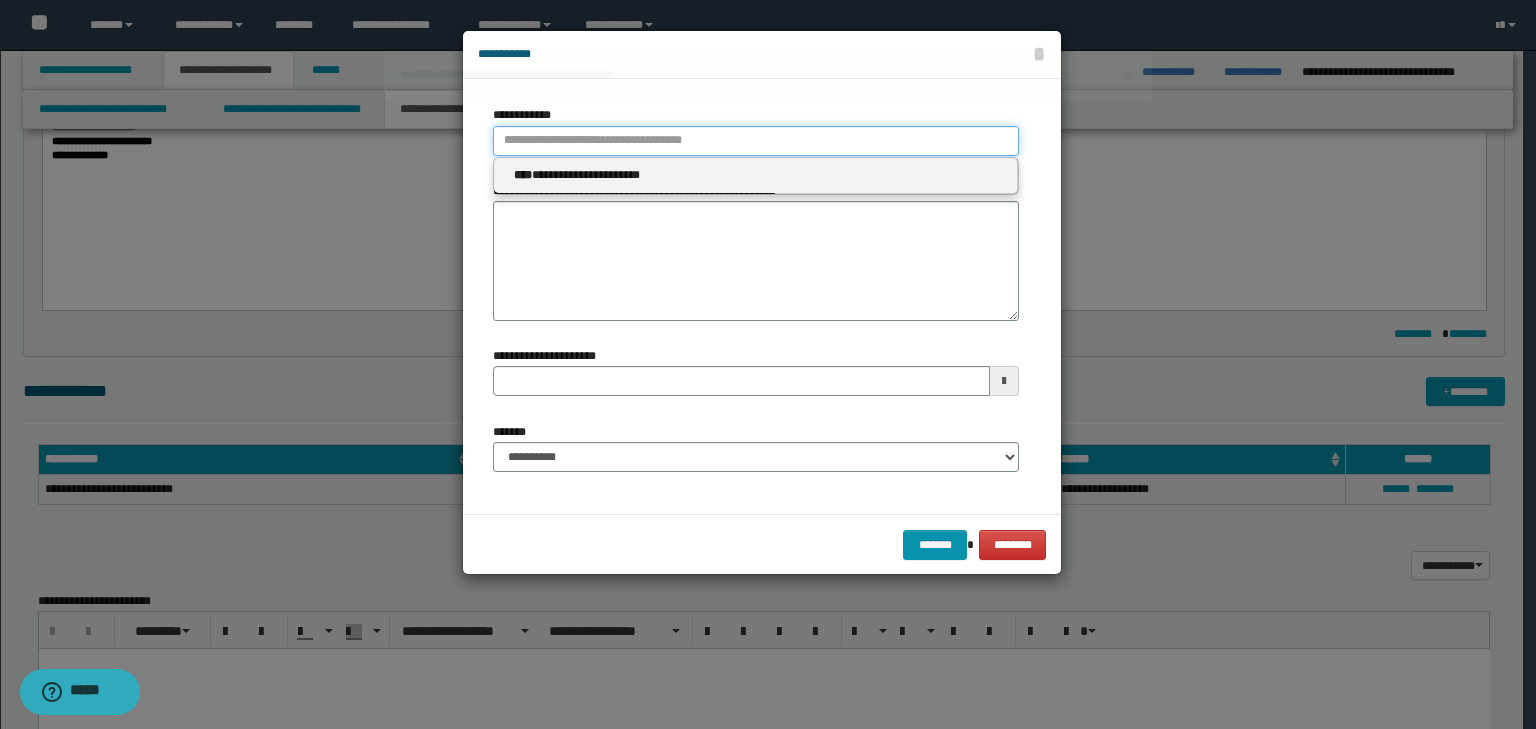 type 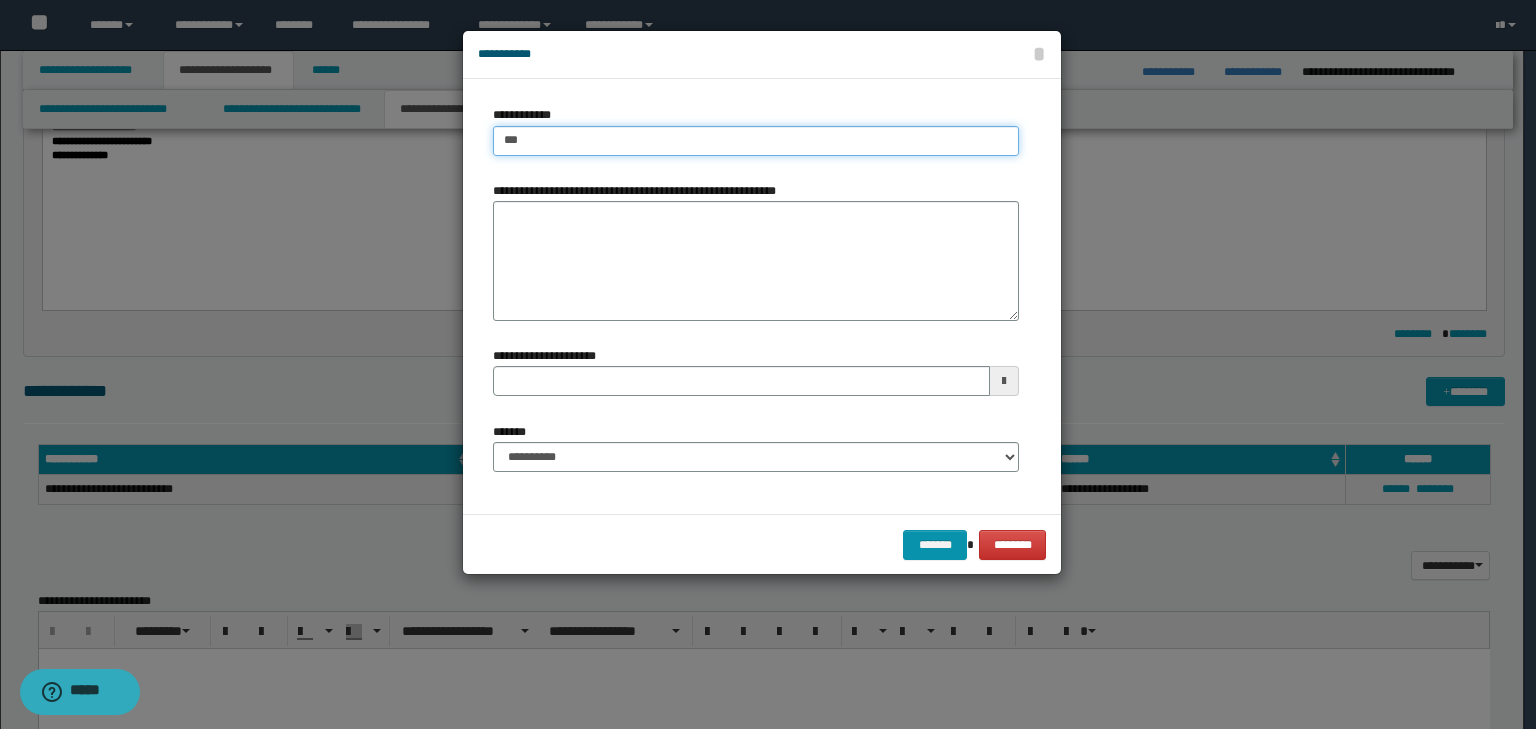 type on "****" 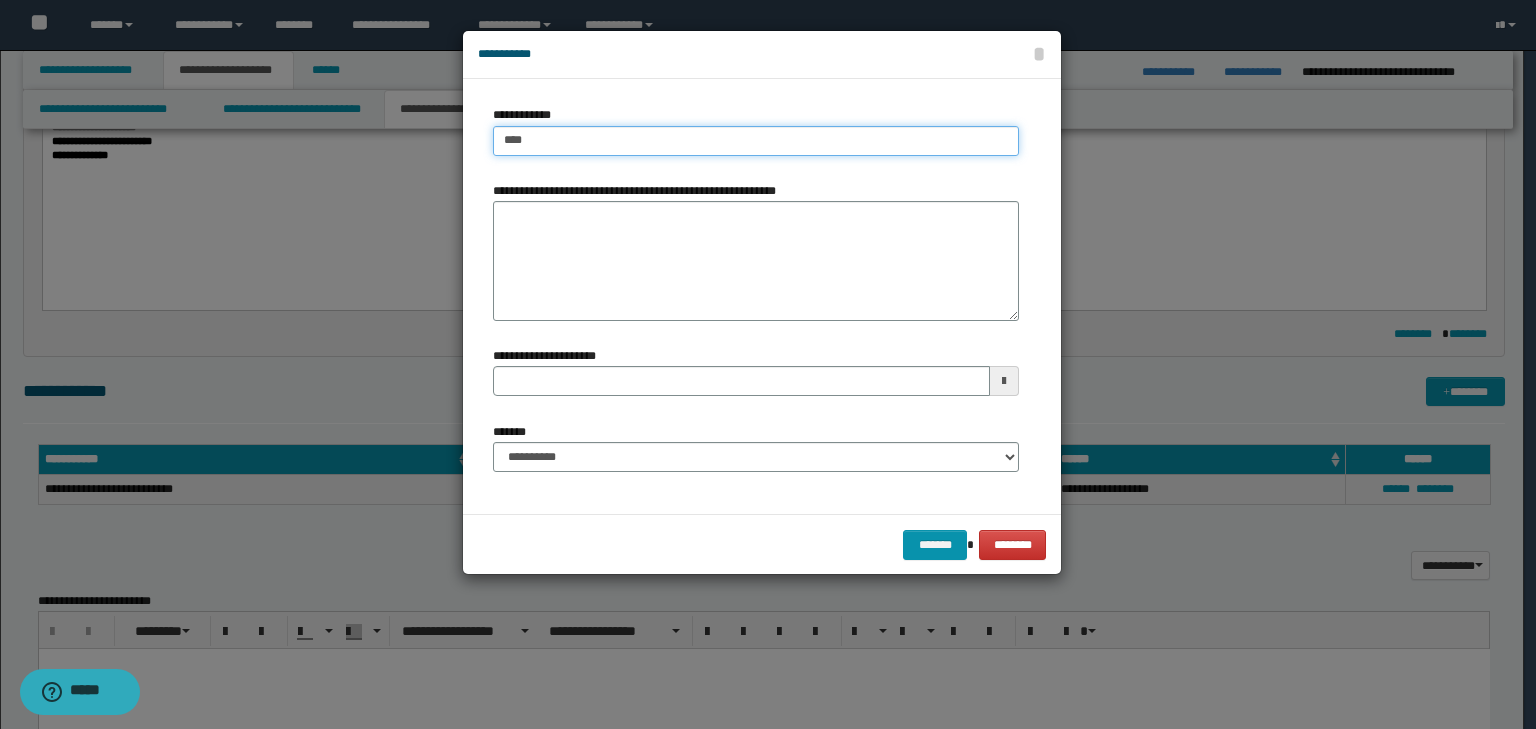 type on "****" 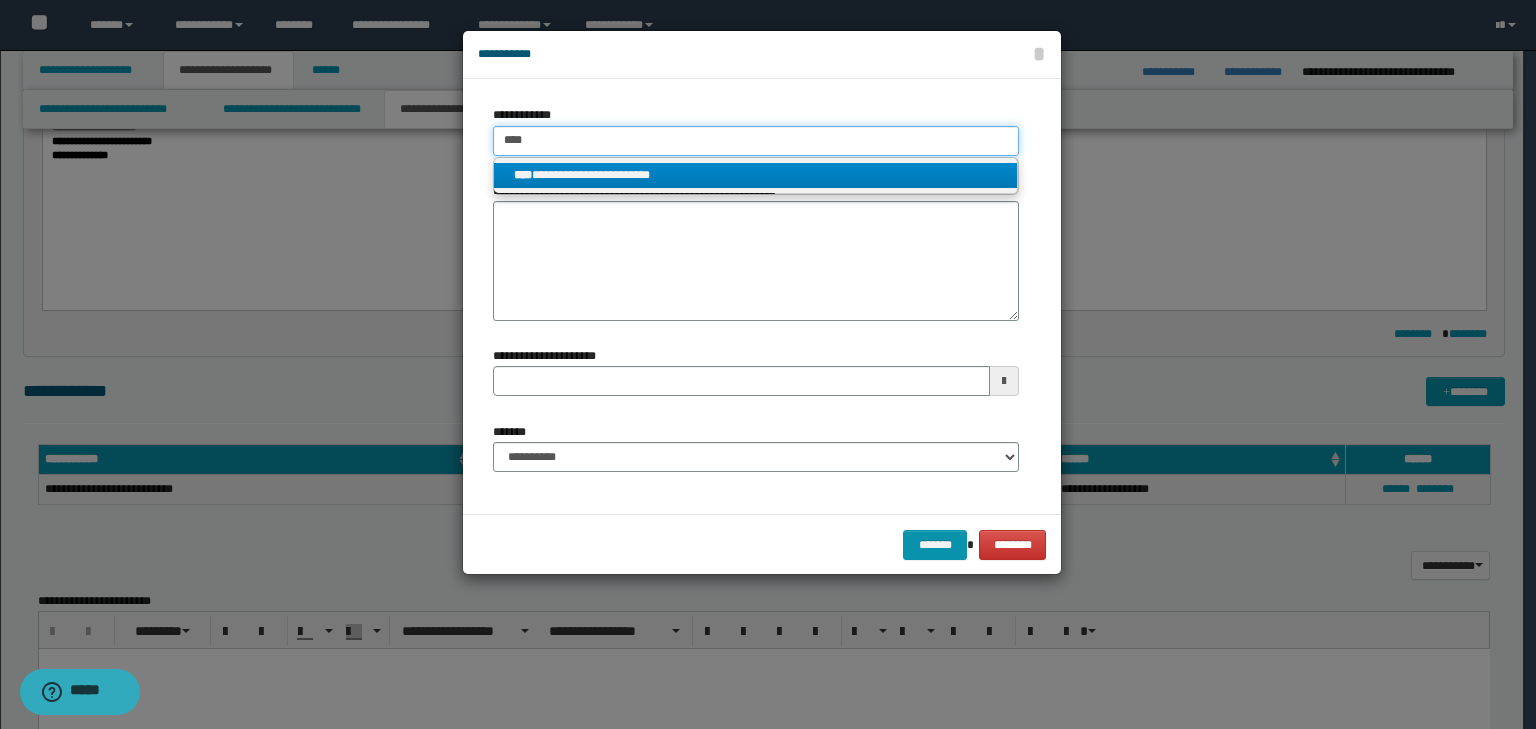 type on "****" 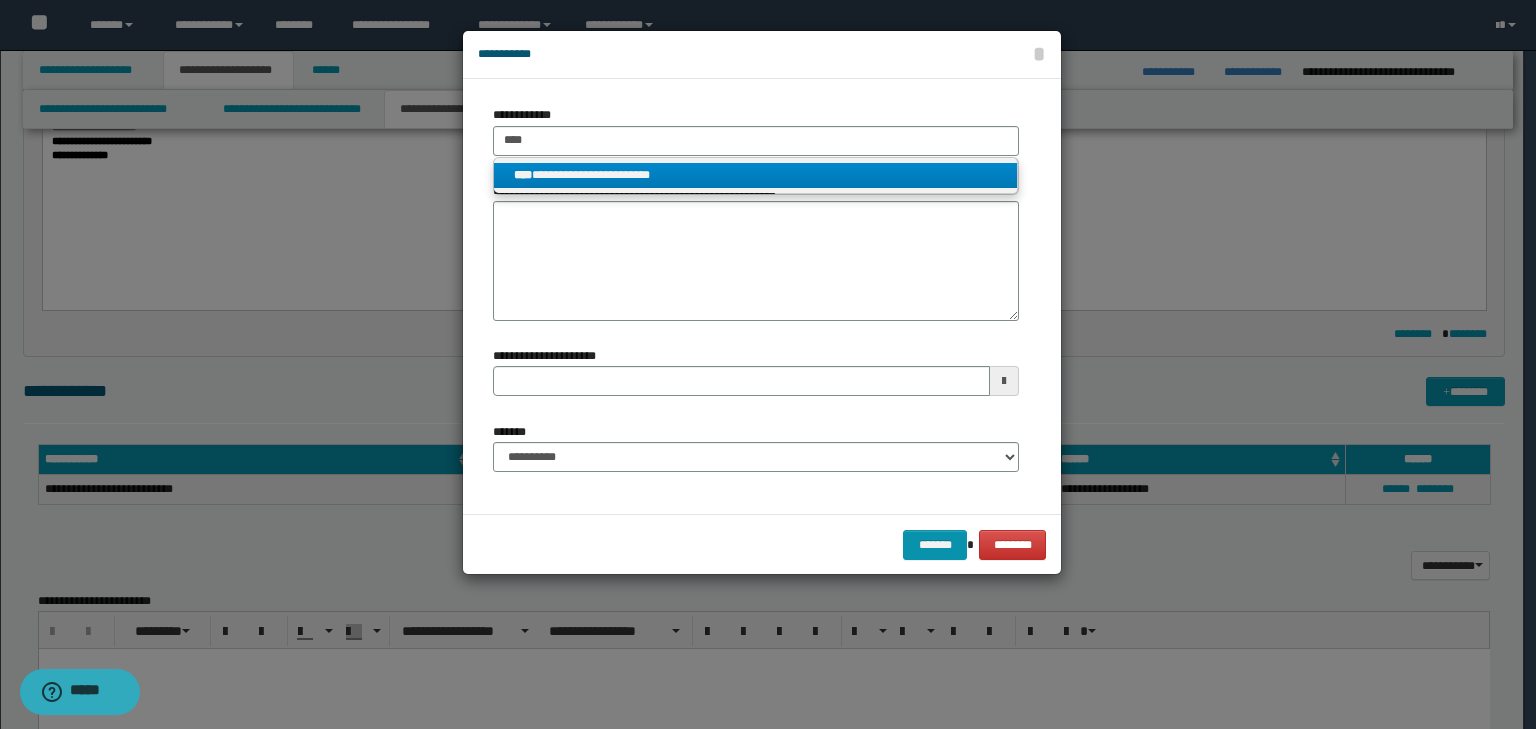 click on "**********" at bounding box center [756, 175] 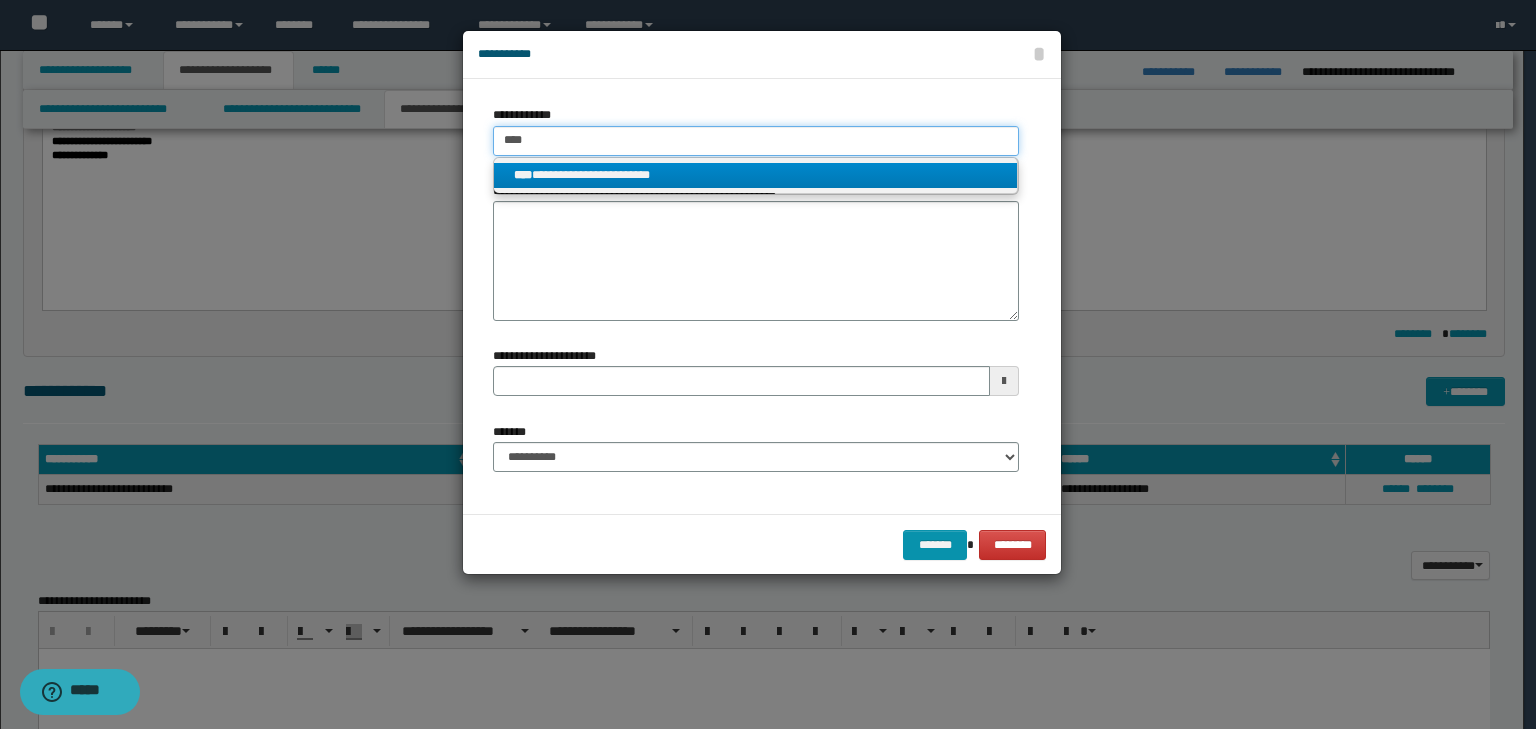type 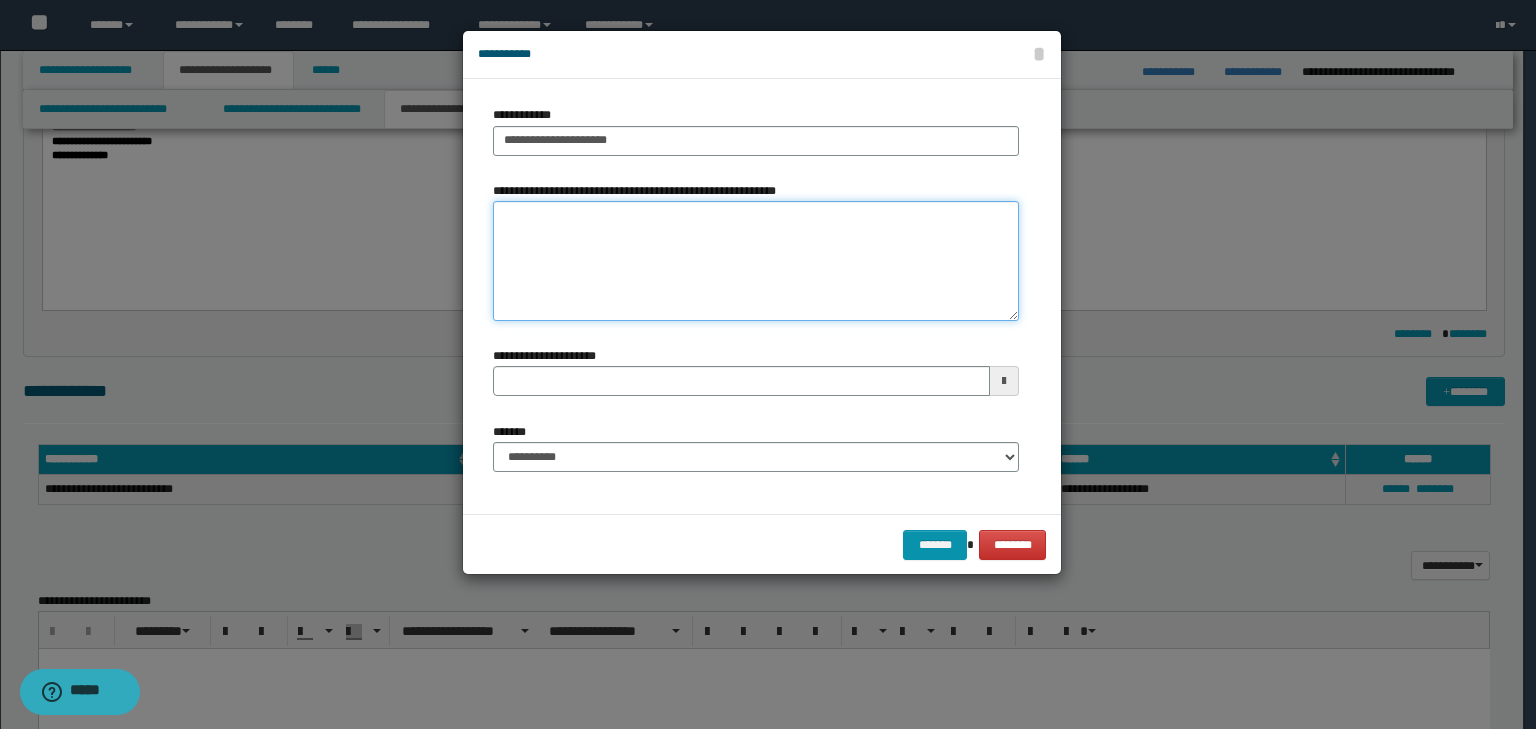 click on "**********" at bounding box center [756, 261] 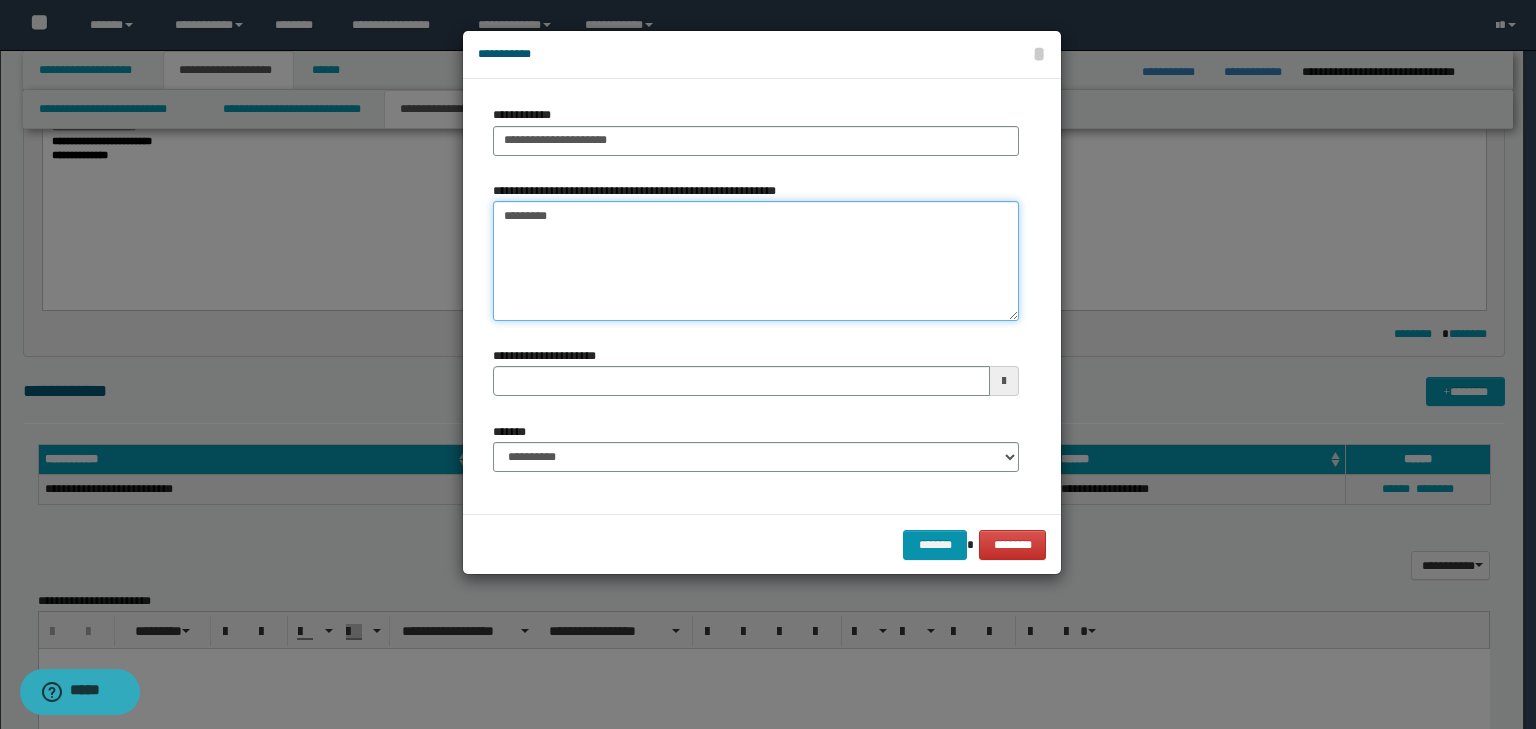 type on "*********" 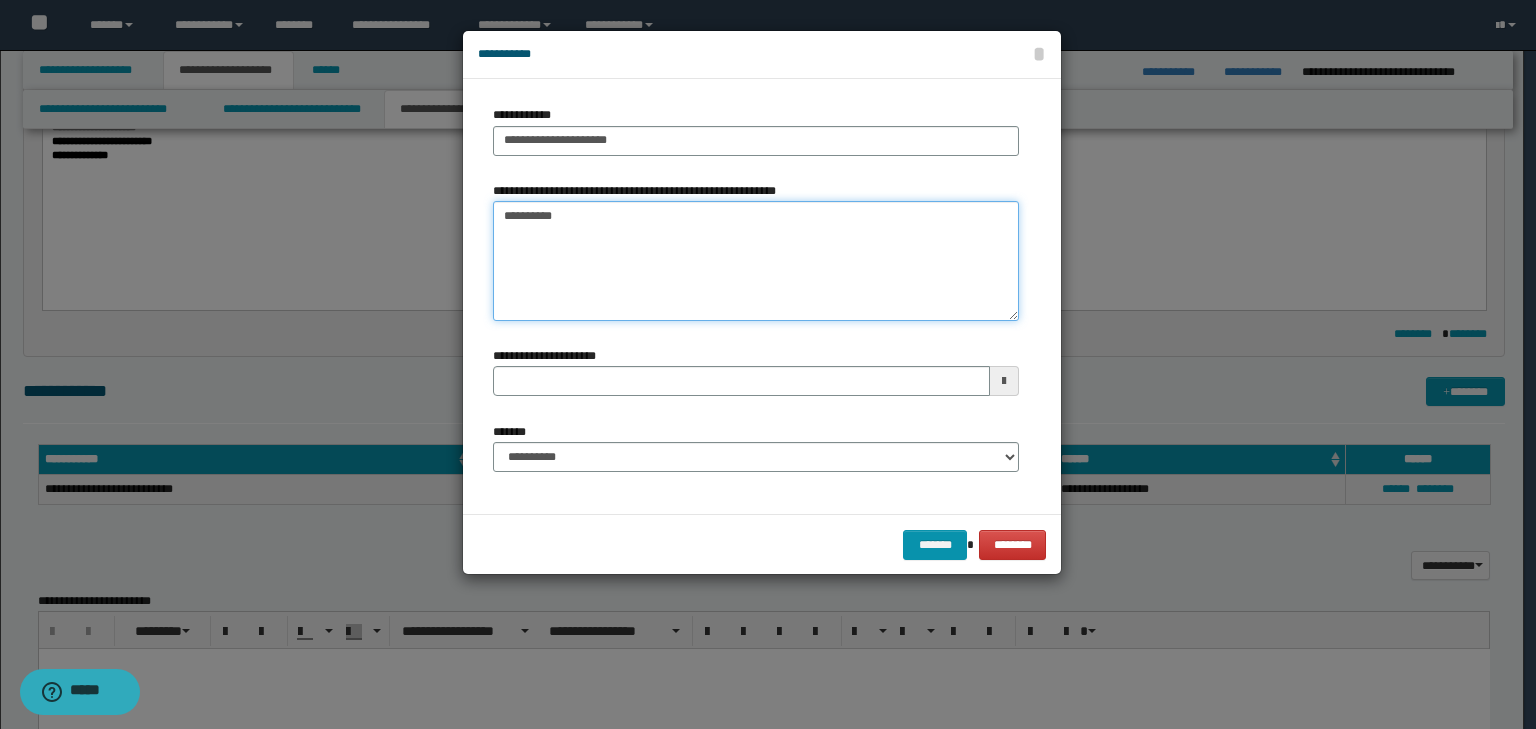 type 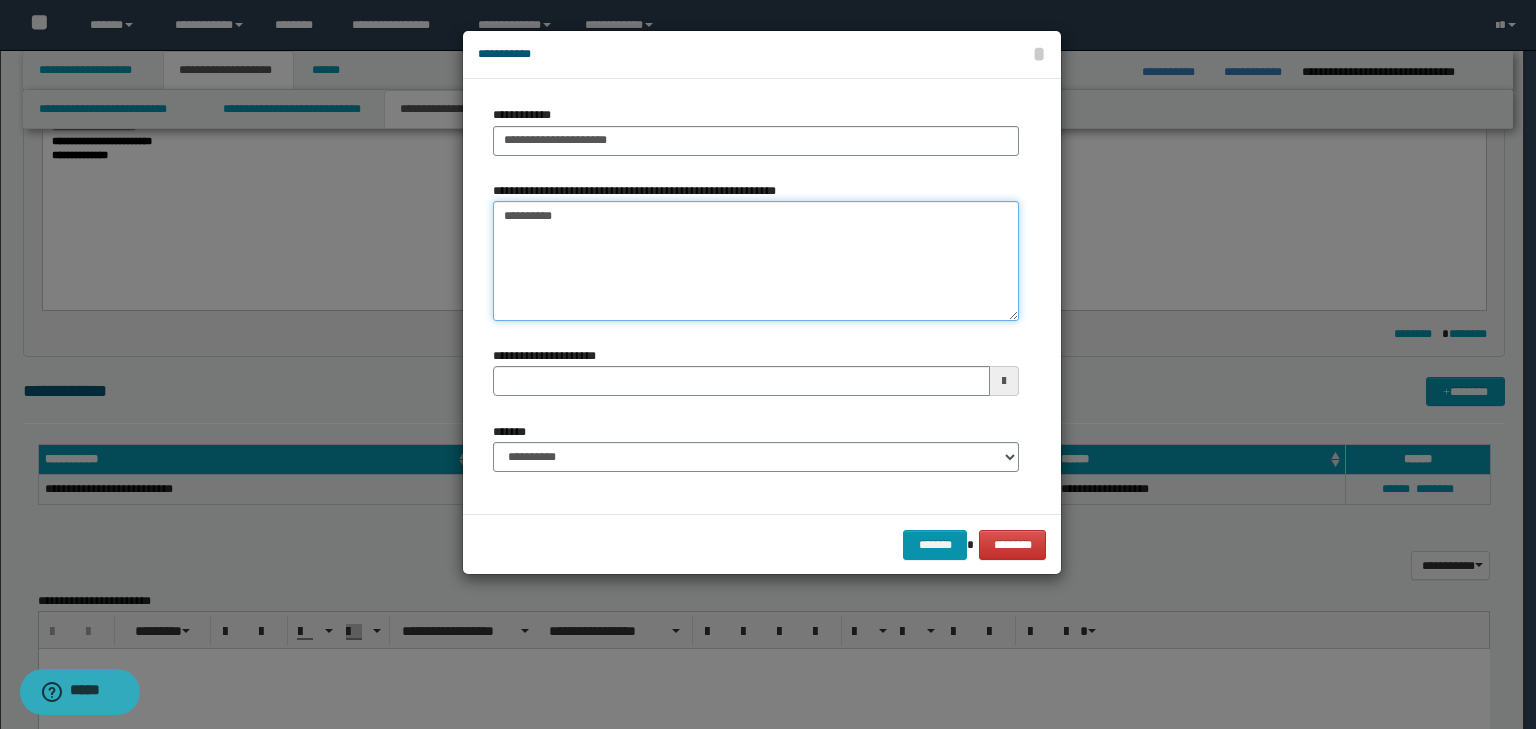 type on "*********" 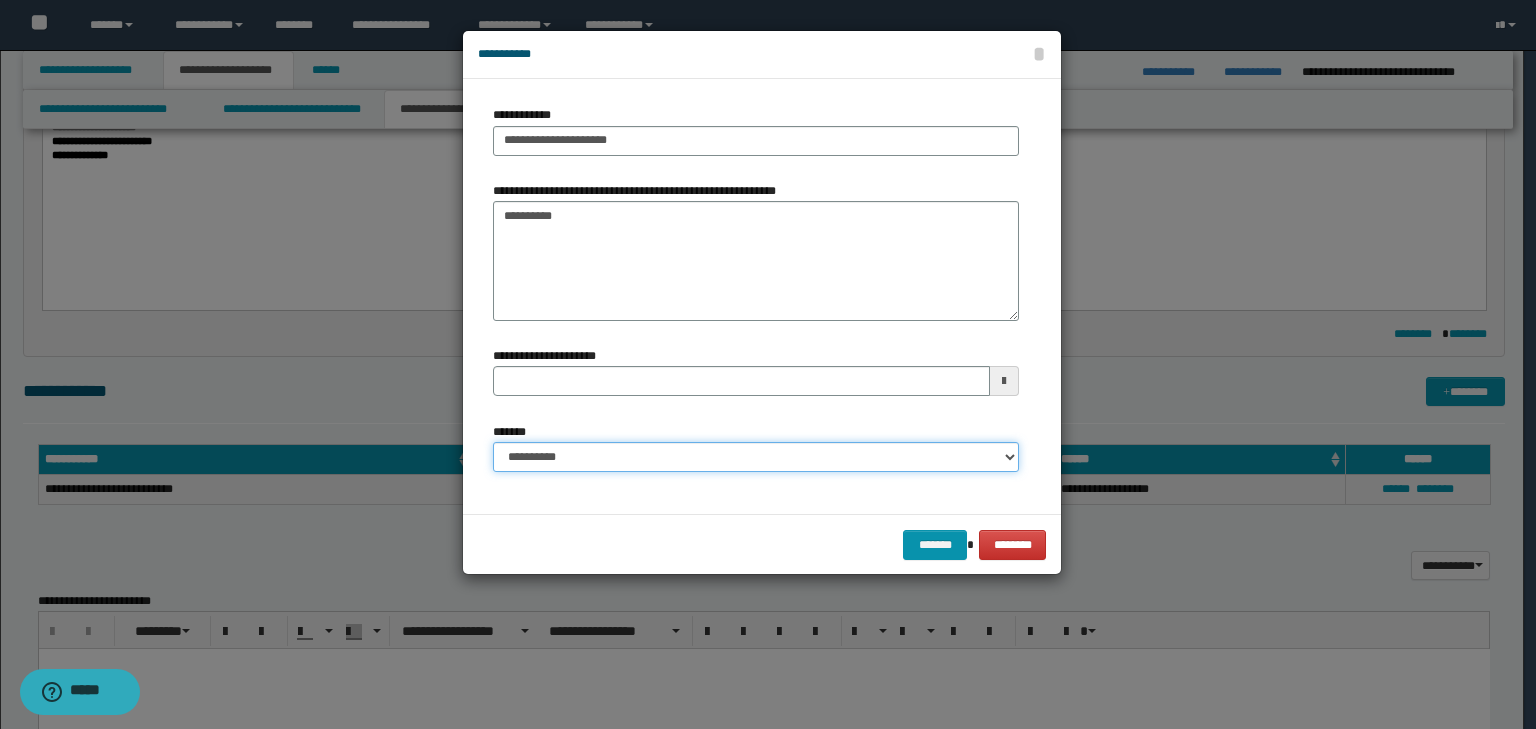 click on "**********" at bounding box center (756, 457) 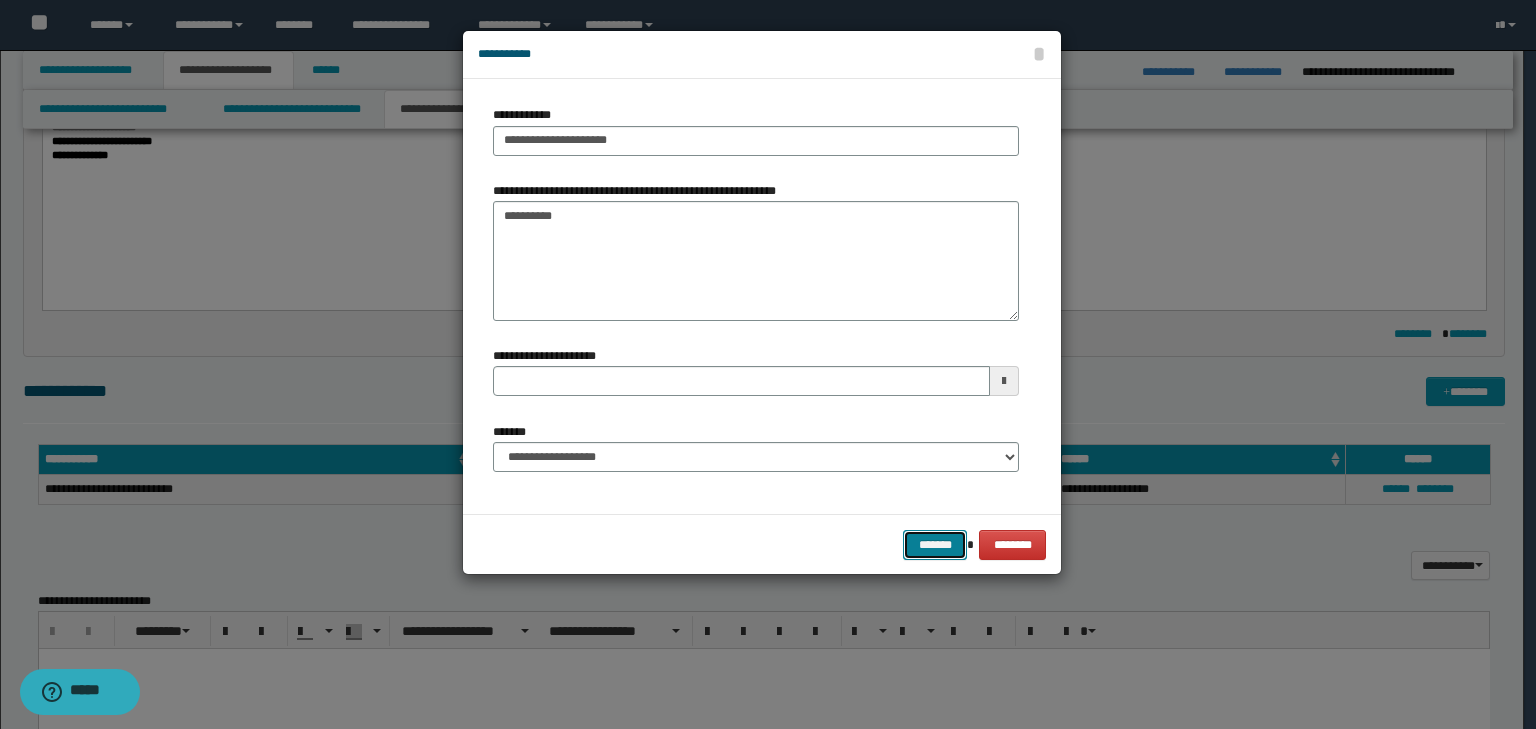click on "*******" at bounding box center [935, 545] 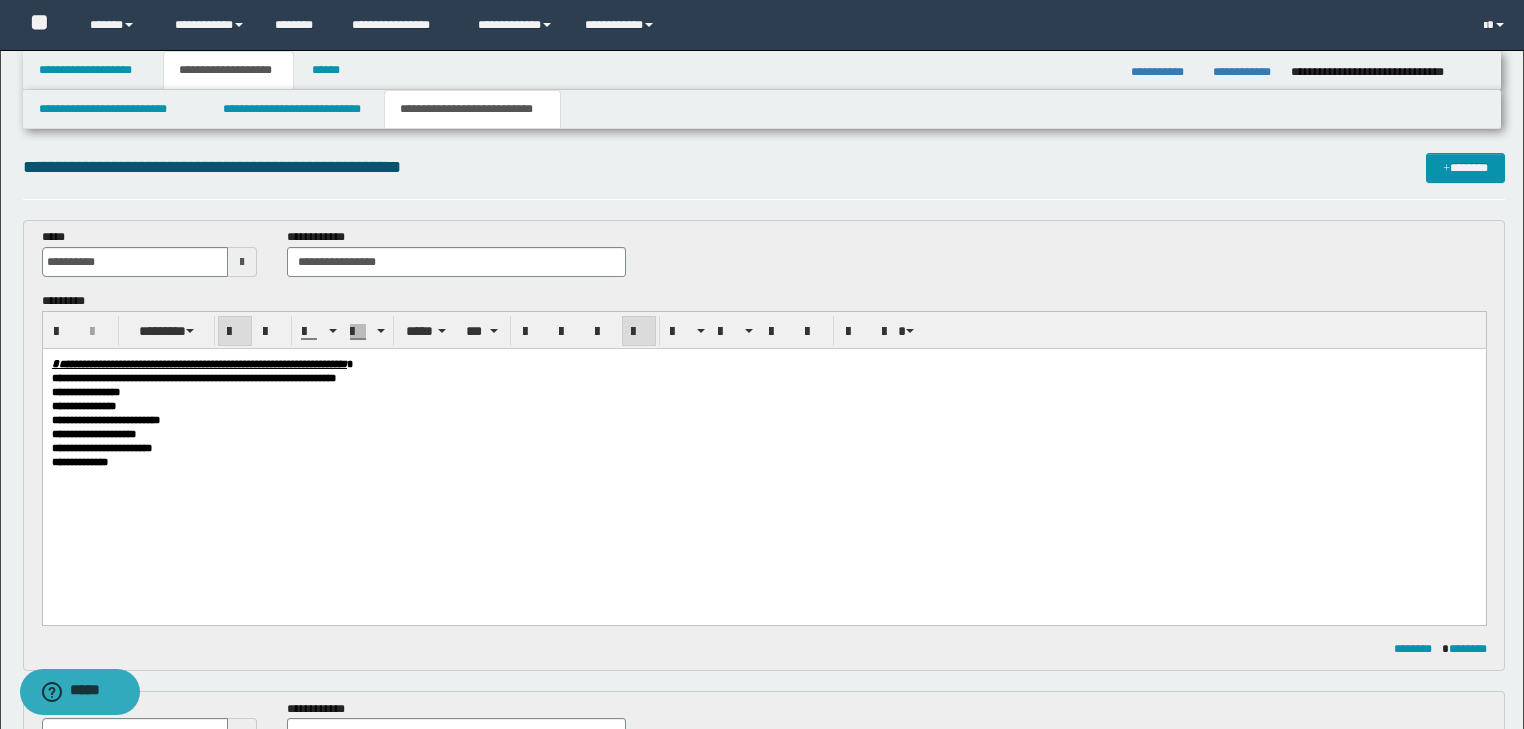 scroll, scrollTop: 0, scrollLeft: 0, axis: both 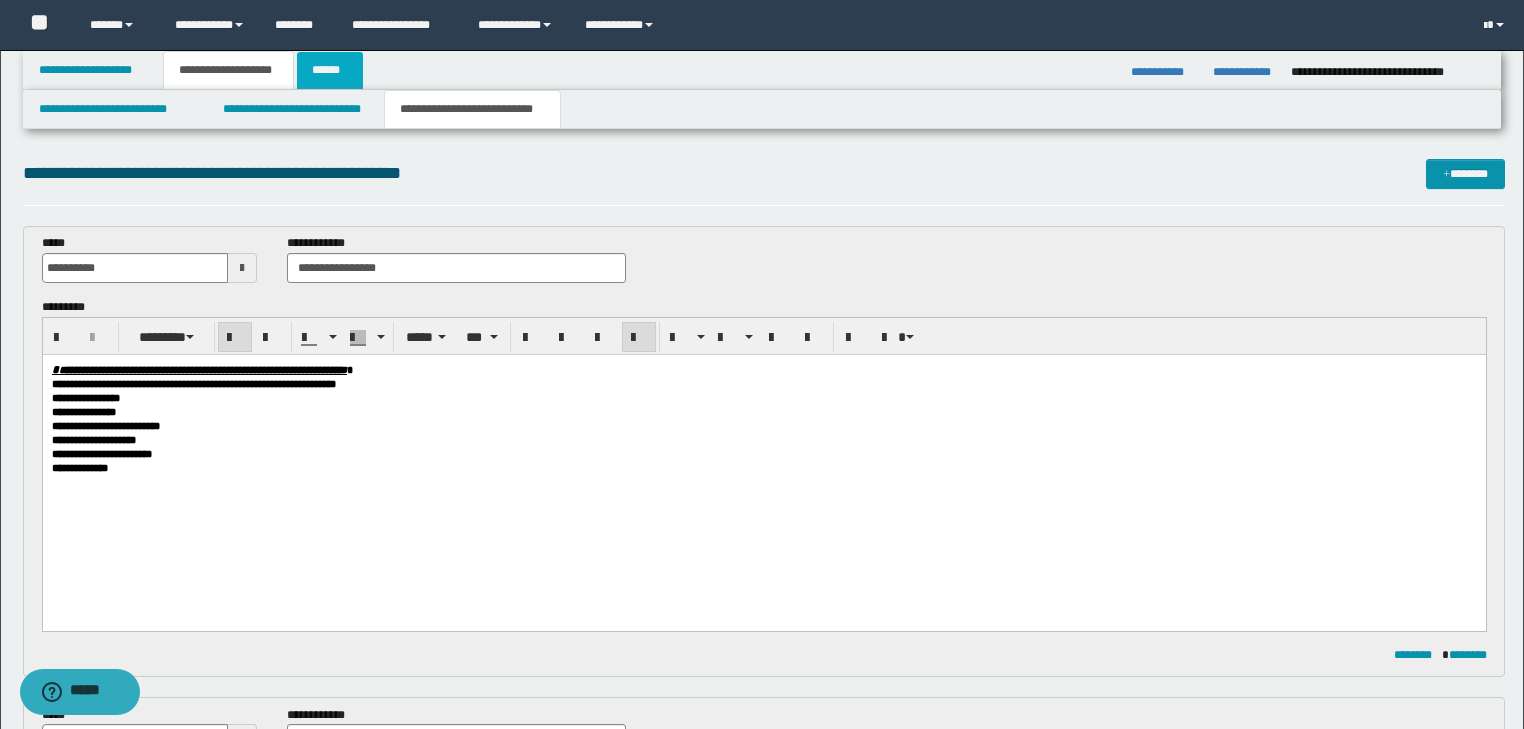 click on "******" at bounding box center [330, 70] 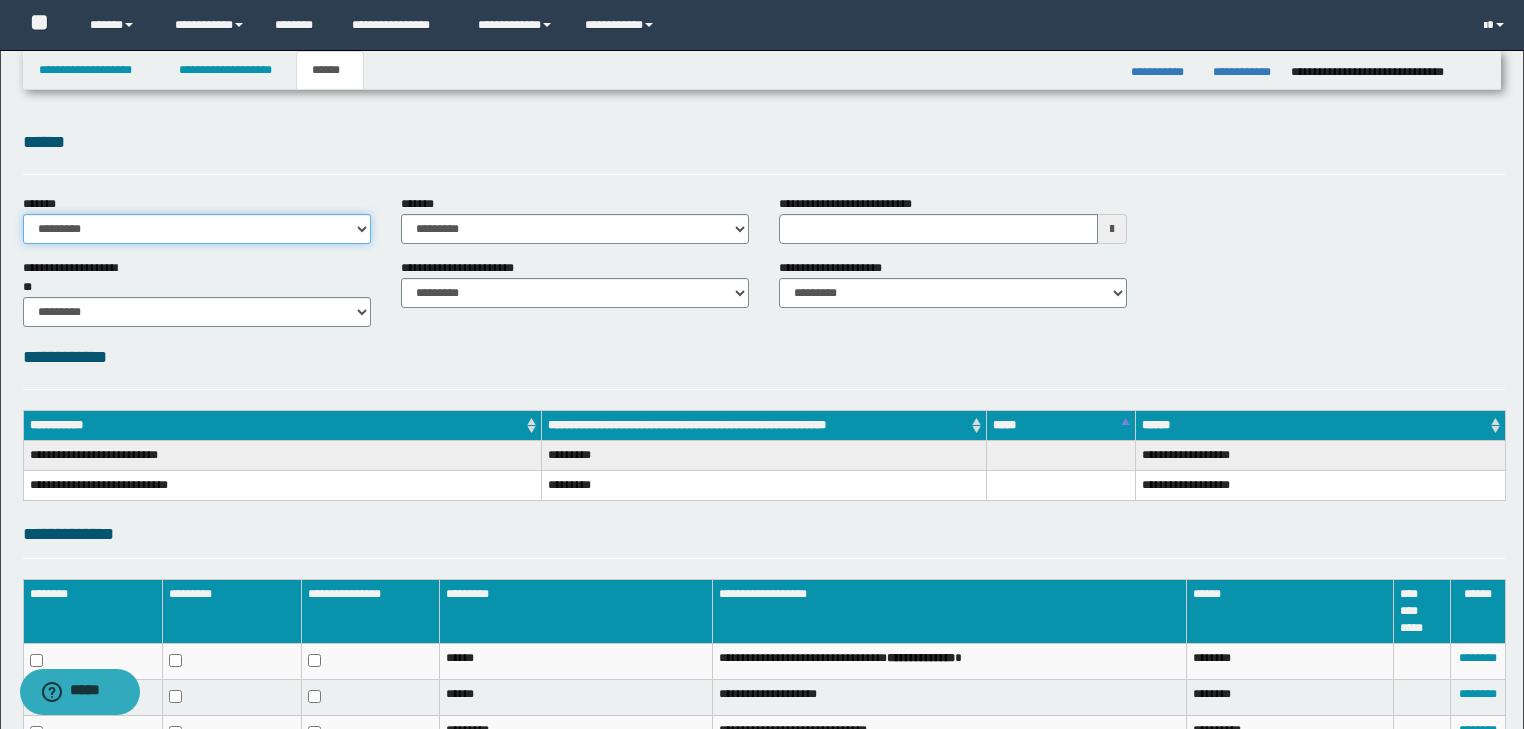 click on "**********" at bounding box center [197, 229] 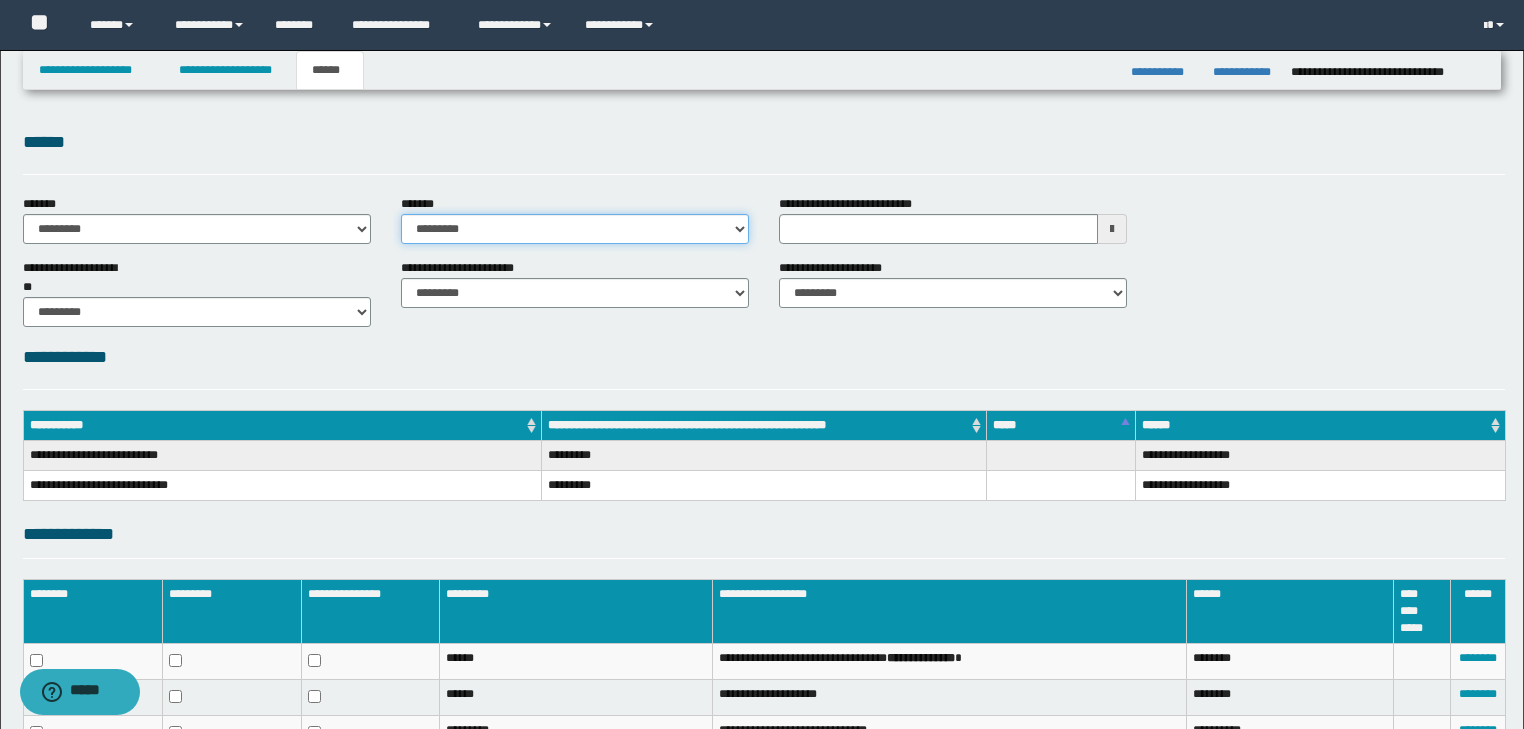 click on "**********" at bounding box center (575, 229) 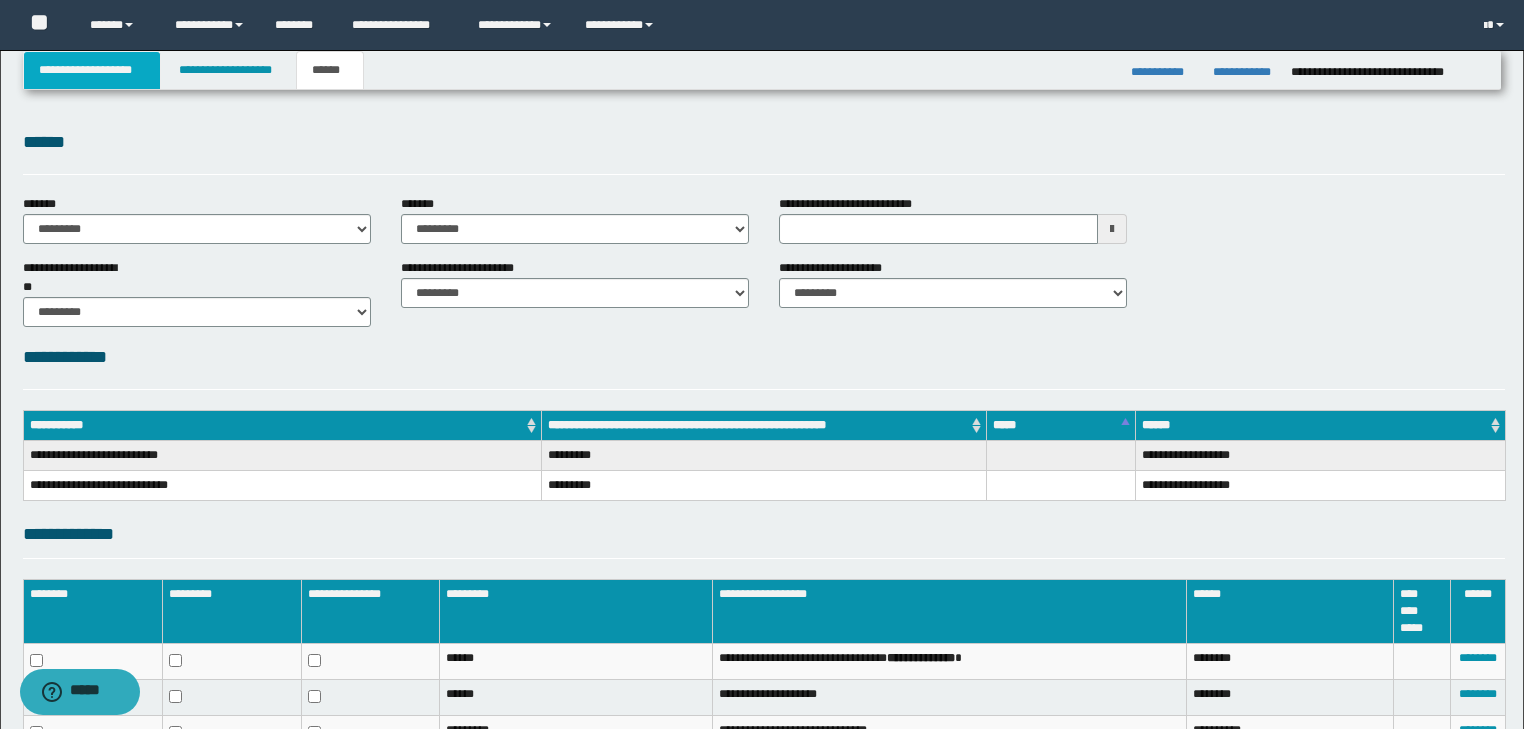 click on "**********" at bounding box center [92, 70] 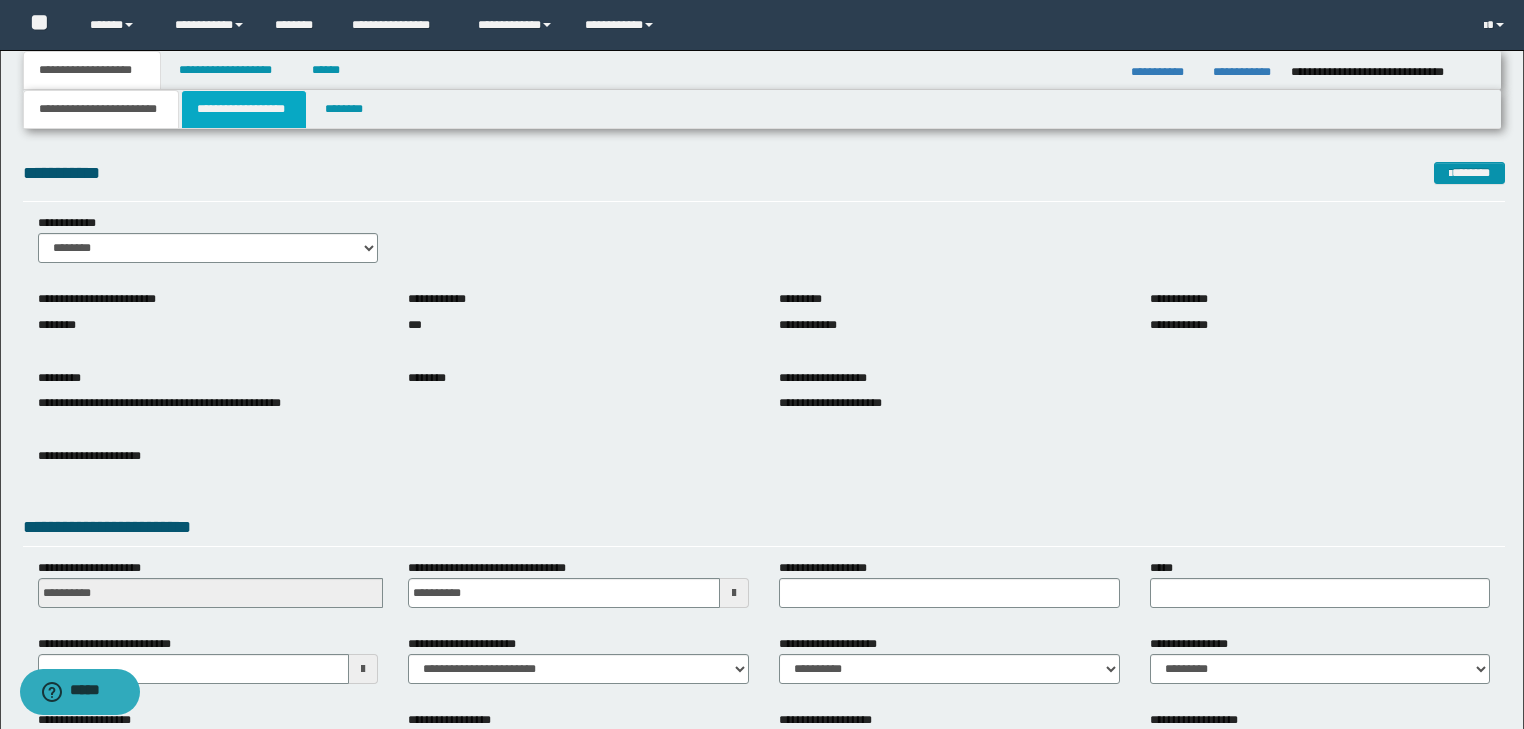 click on "**********" at bounding box center [244, 109] 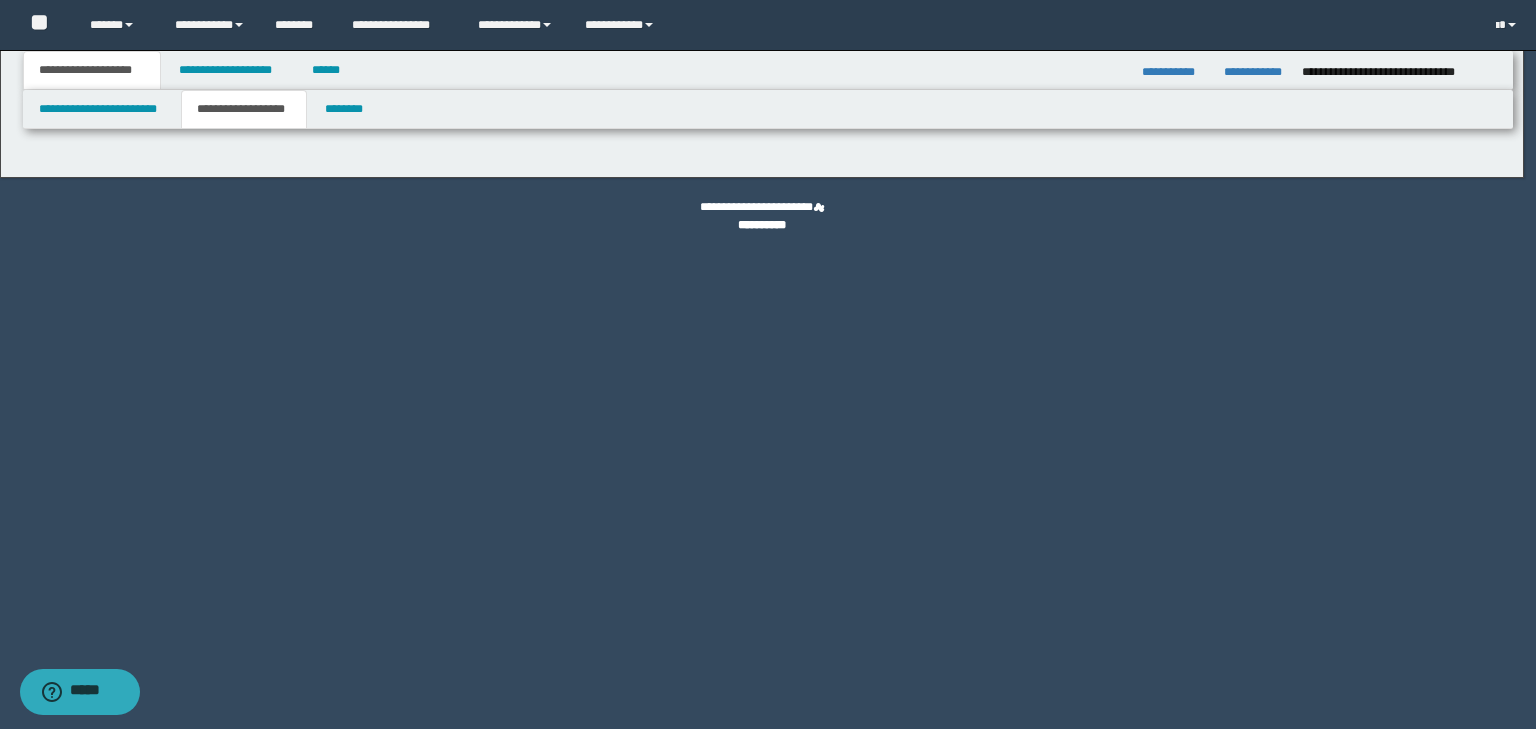 type on "********" 